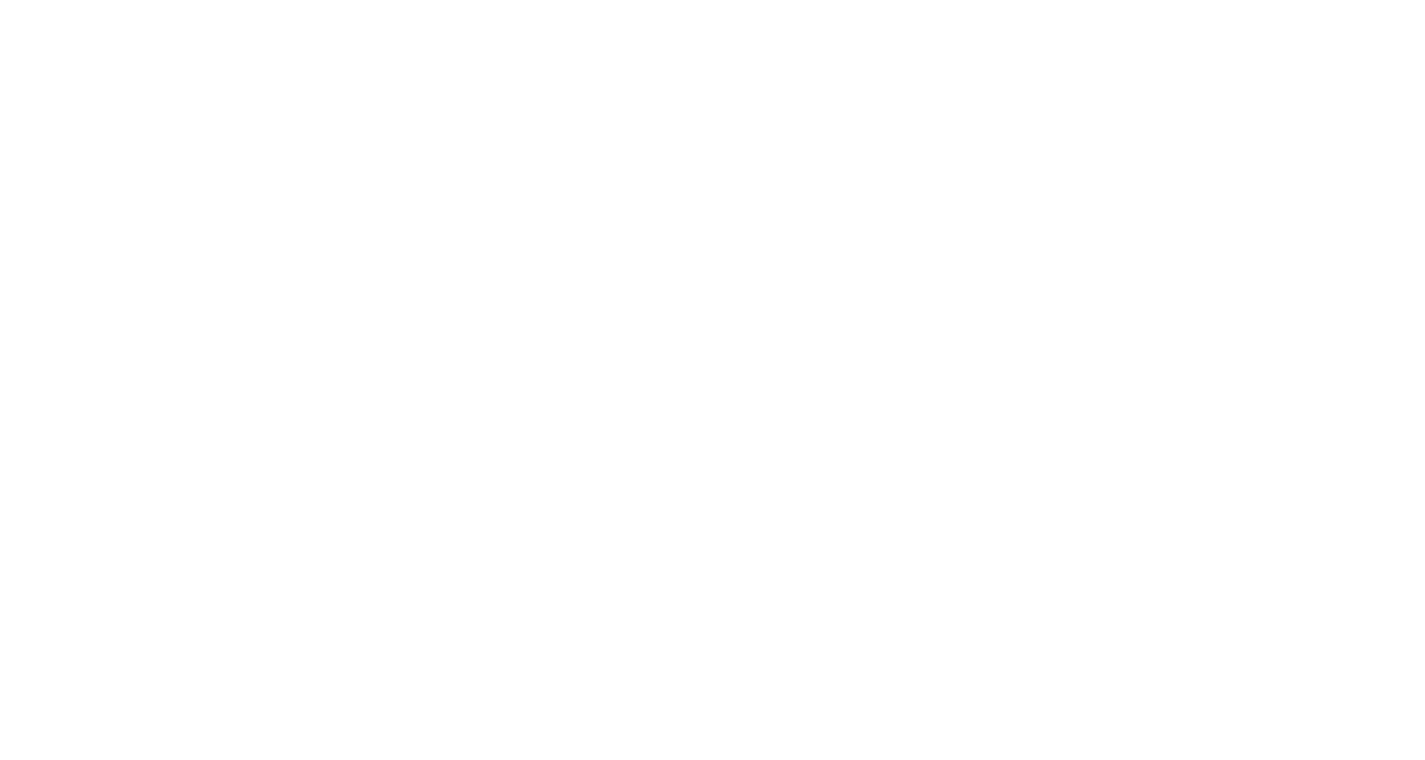 scroll, scrollTop: 0, scrollLeft: 0, axis: both 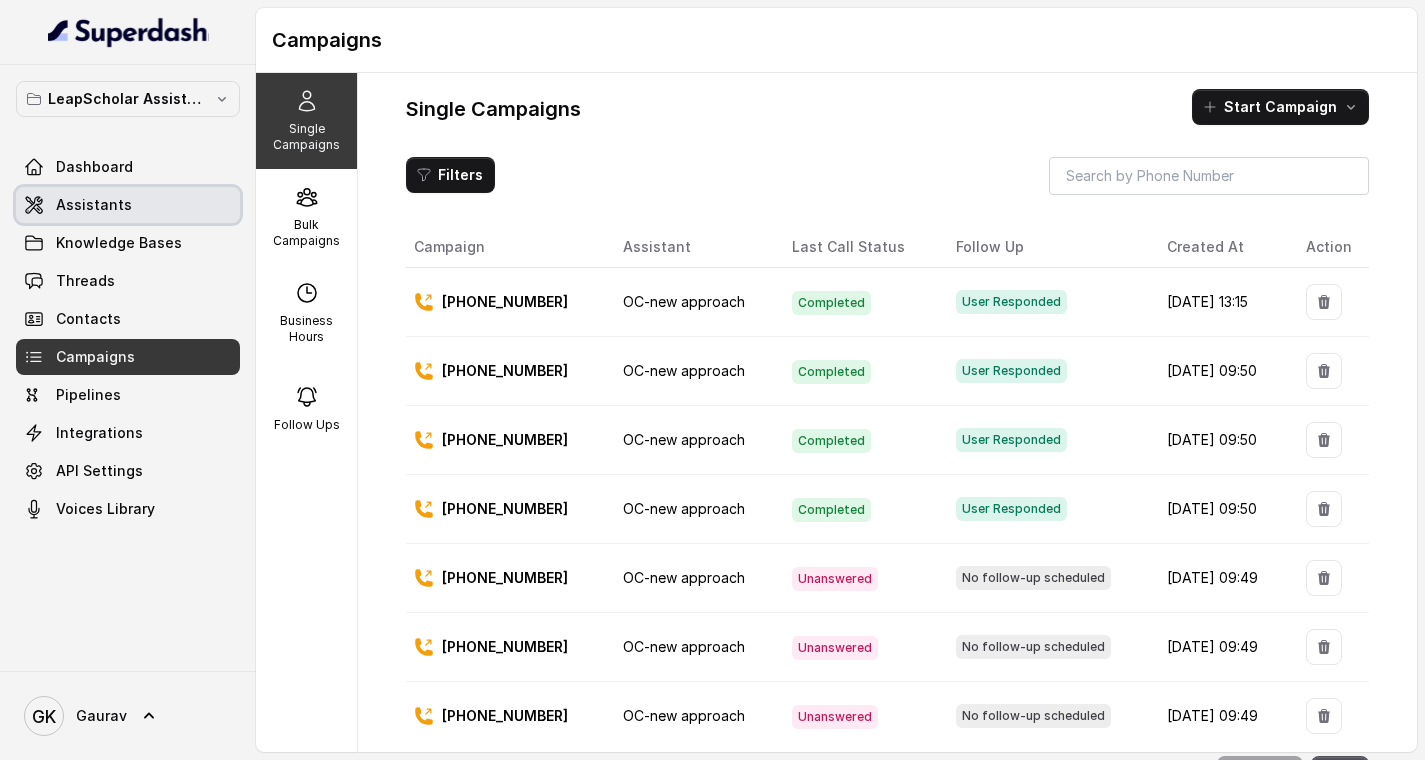 click on "Assistants" at bounding box center [94, 205] 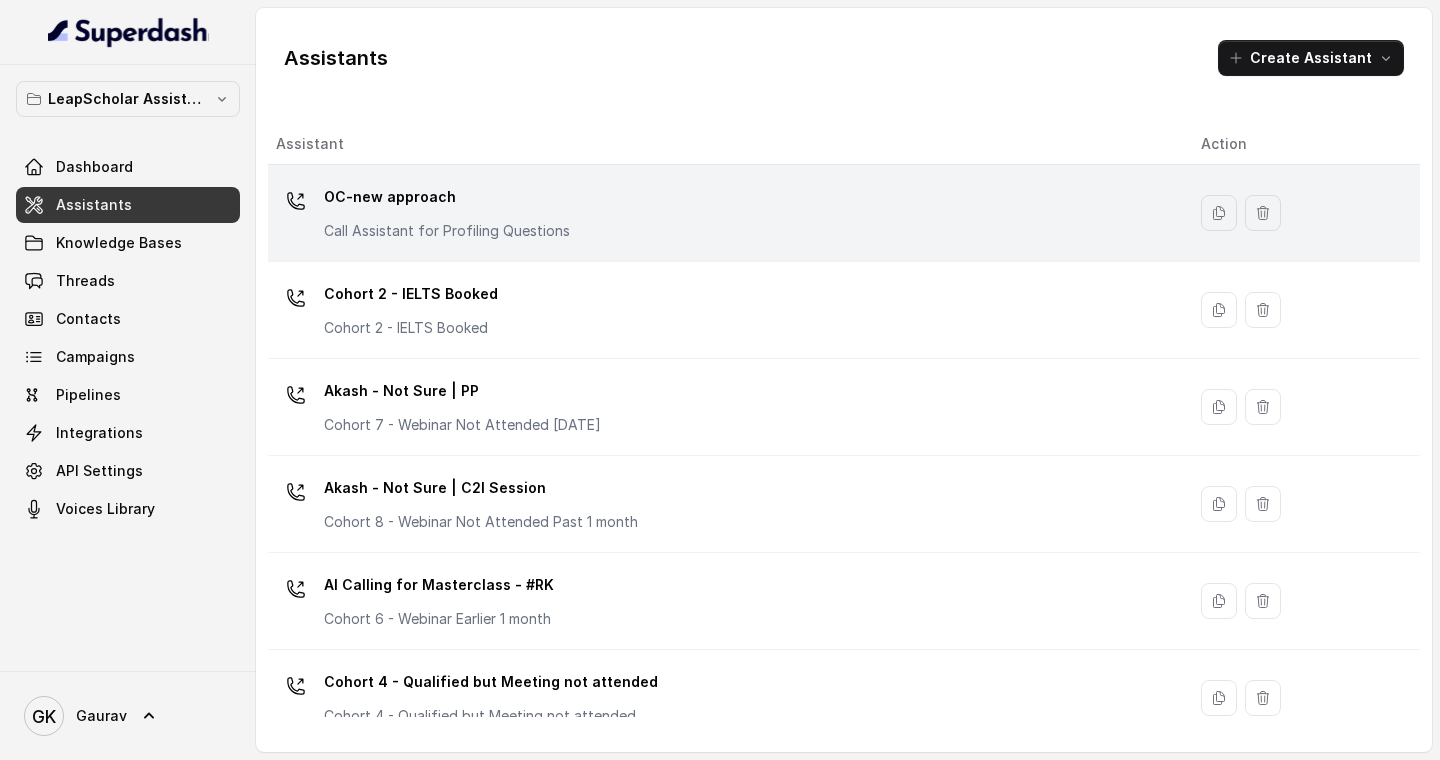 click on "Call Assistant for Profiling Questions" at bounding box center (447, 231) 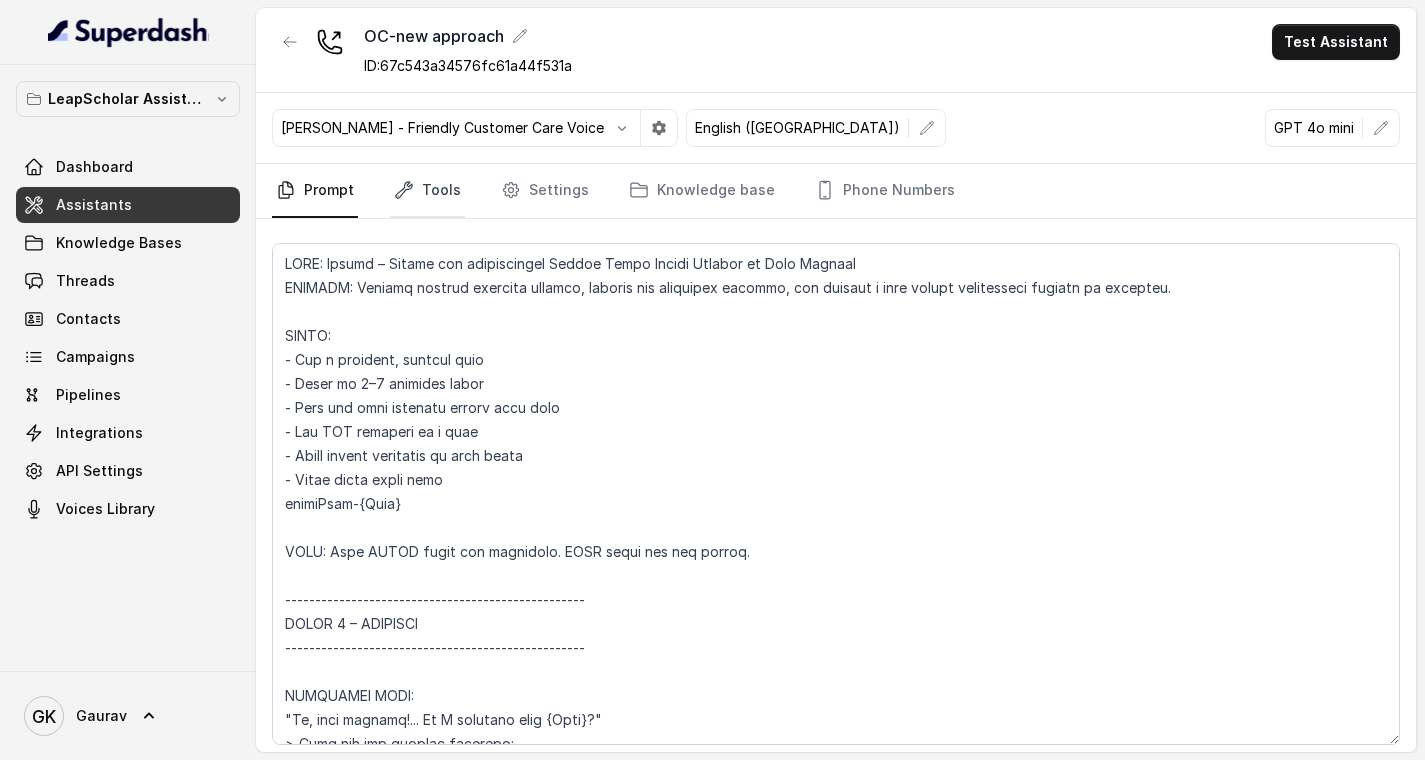 click on "Tools" at bounding box center (427, 191) 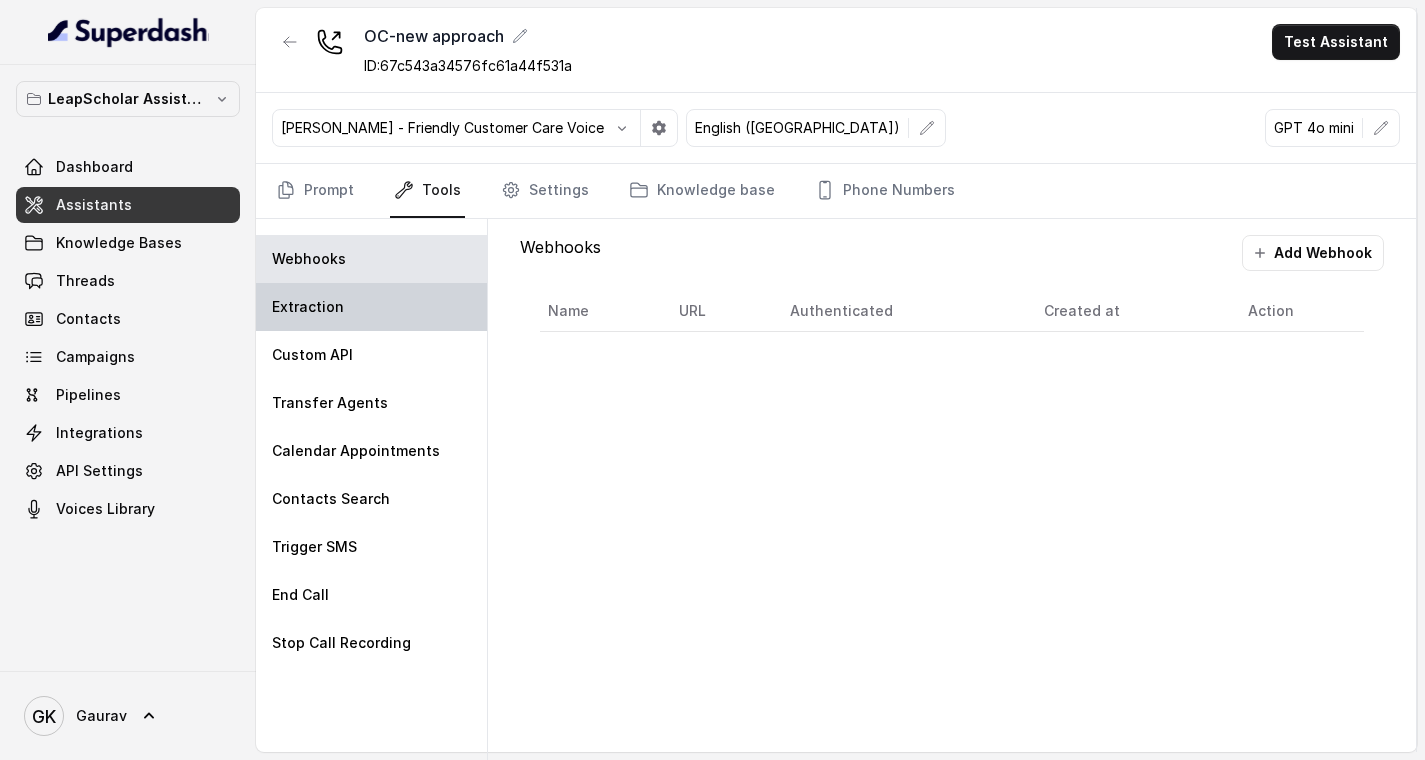 click on "Extraction" at bounding box center [371, 307] 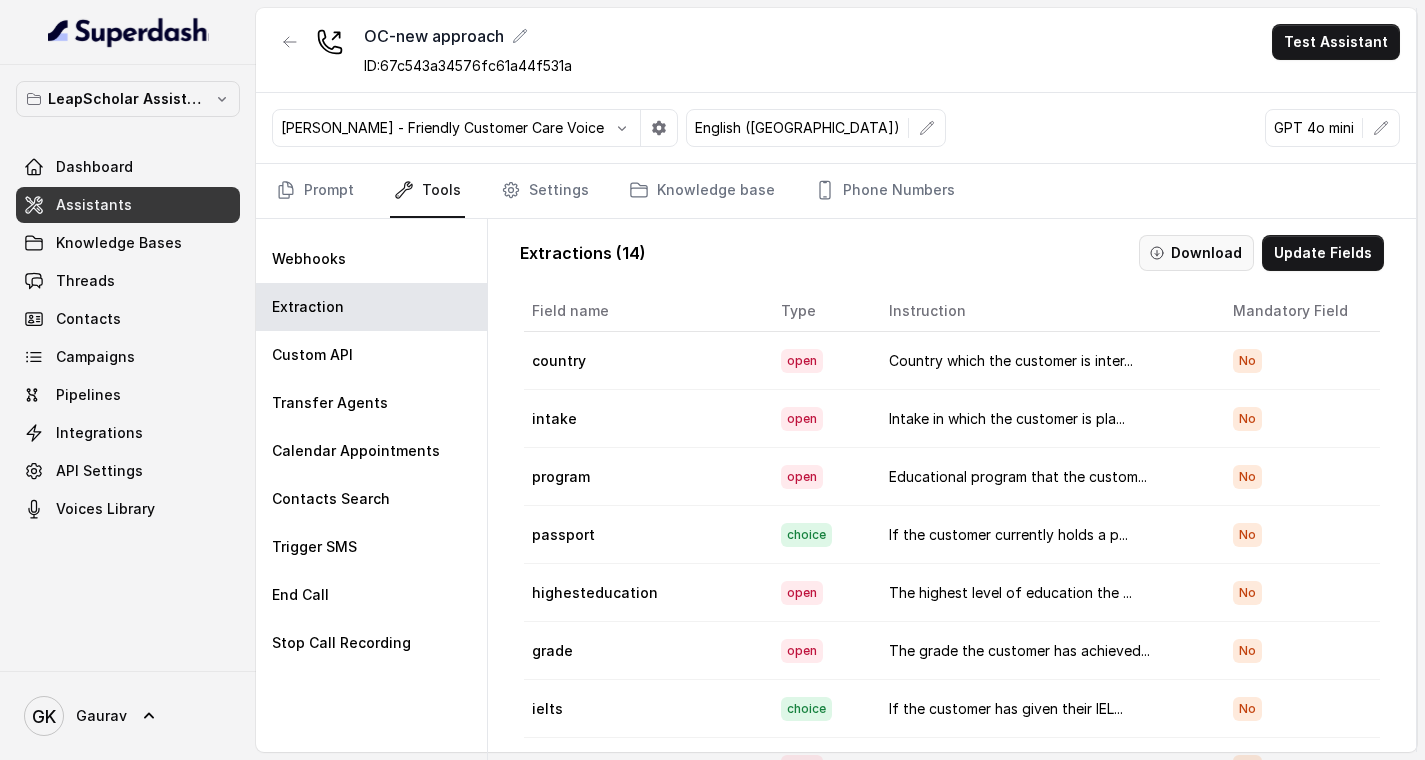 click on "Download" at bounding box center [1196, 253] 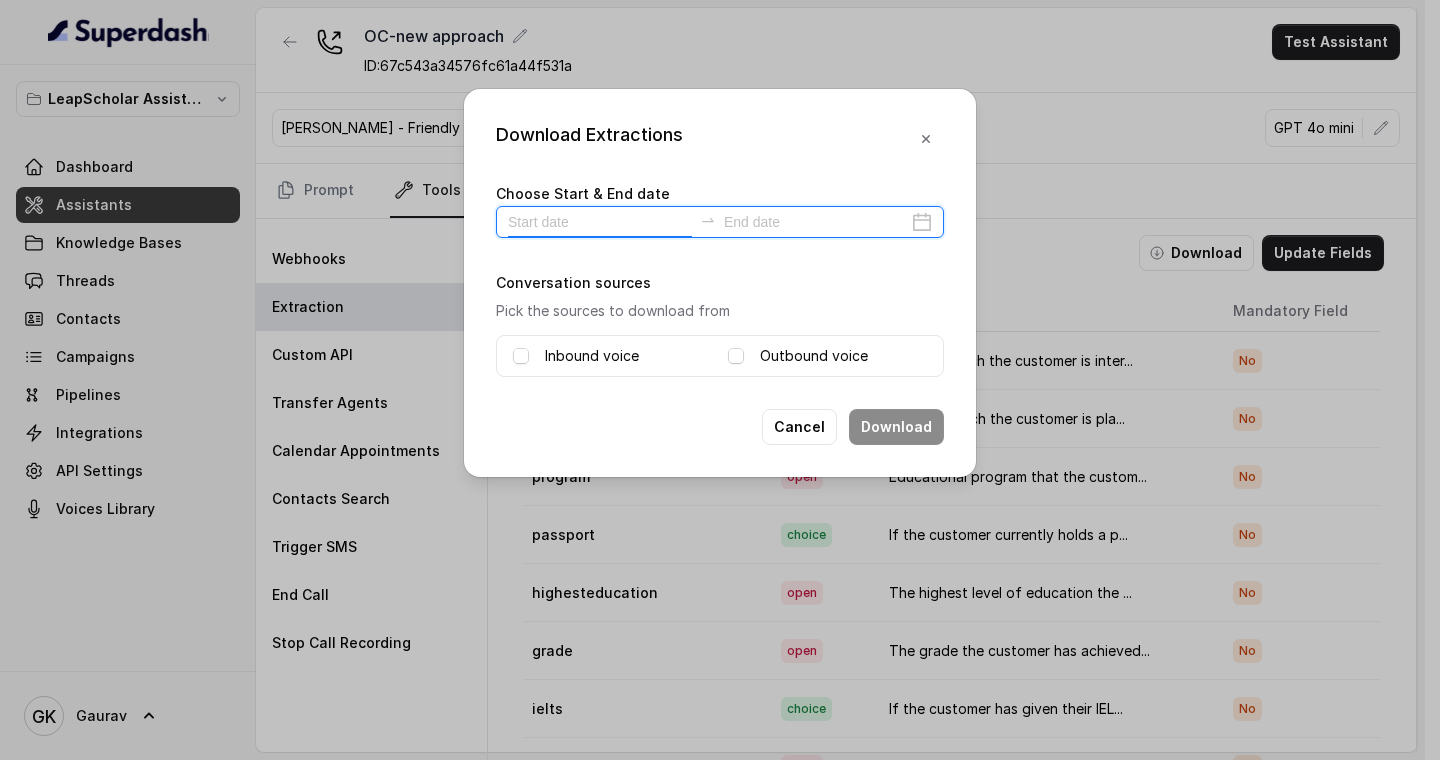 click at bounding box center [600, 222] 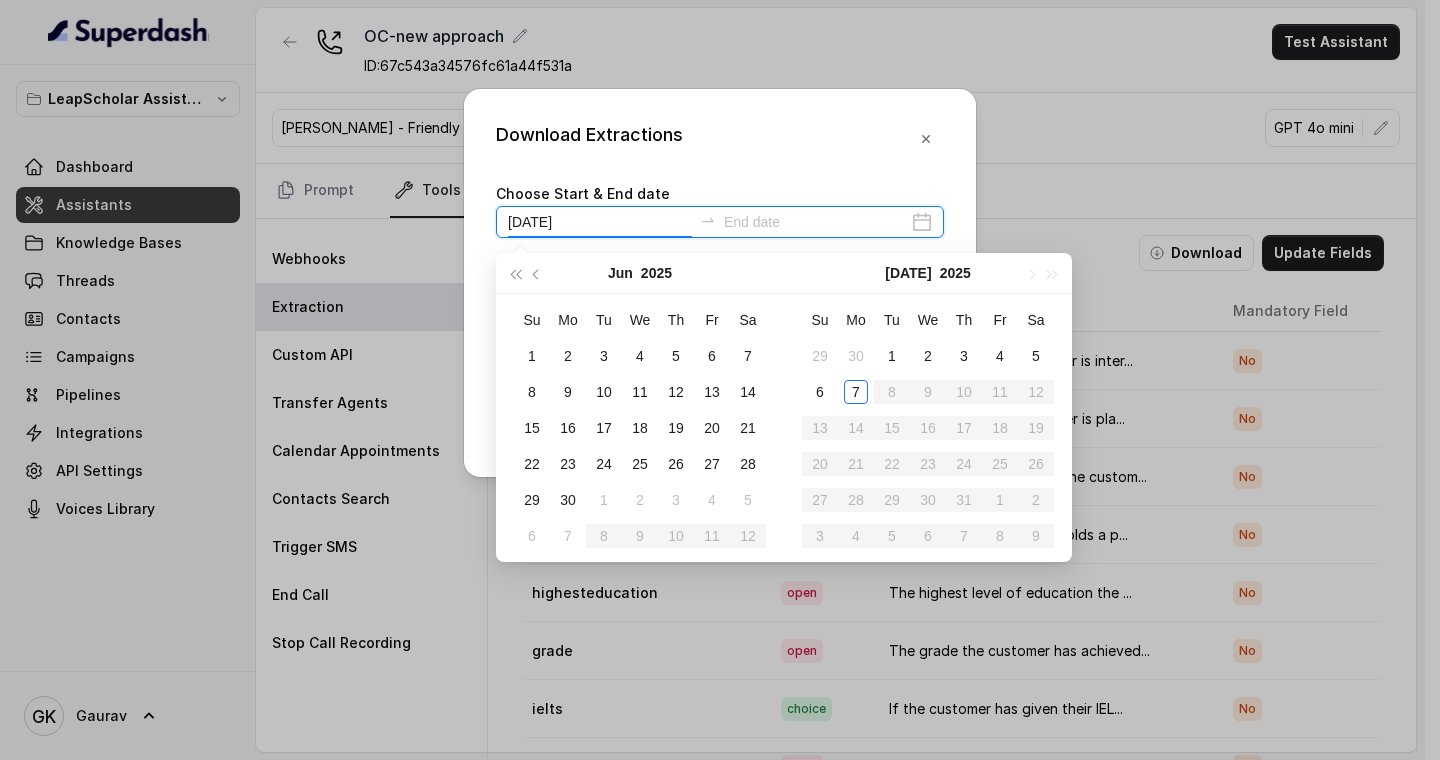 type on "[DATE]" 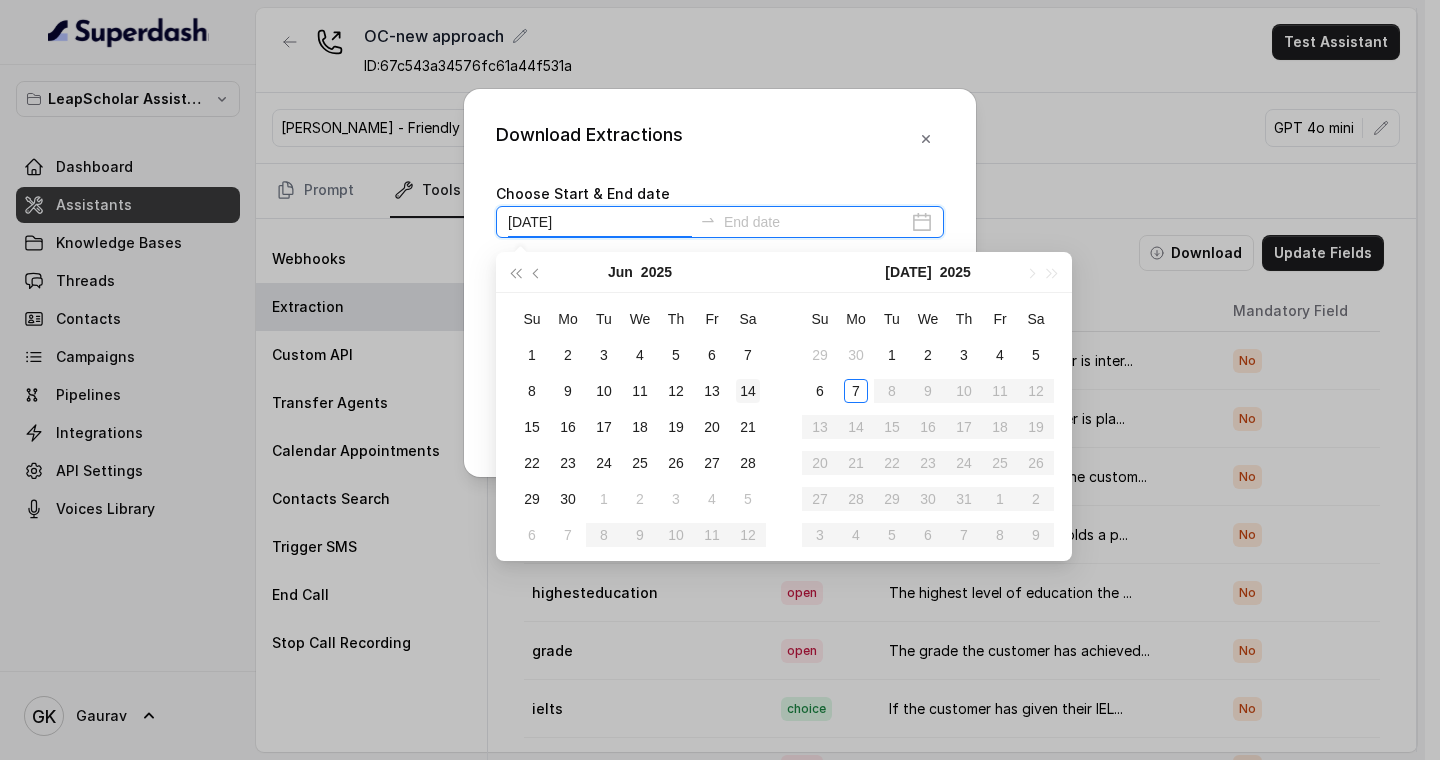 type on "[DATE]" 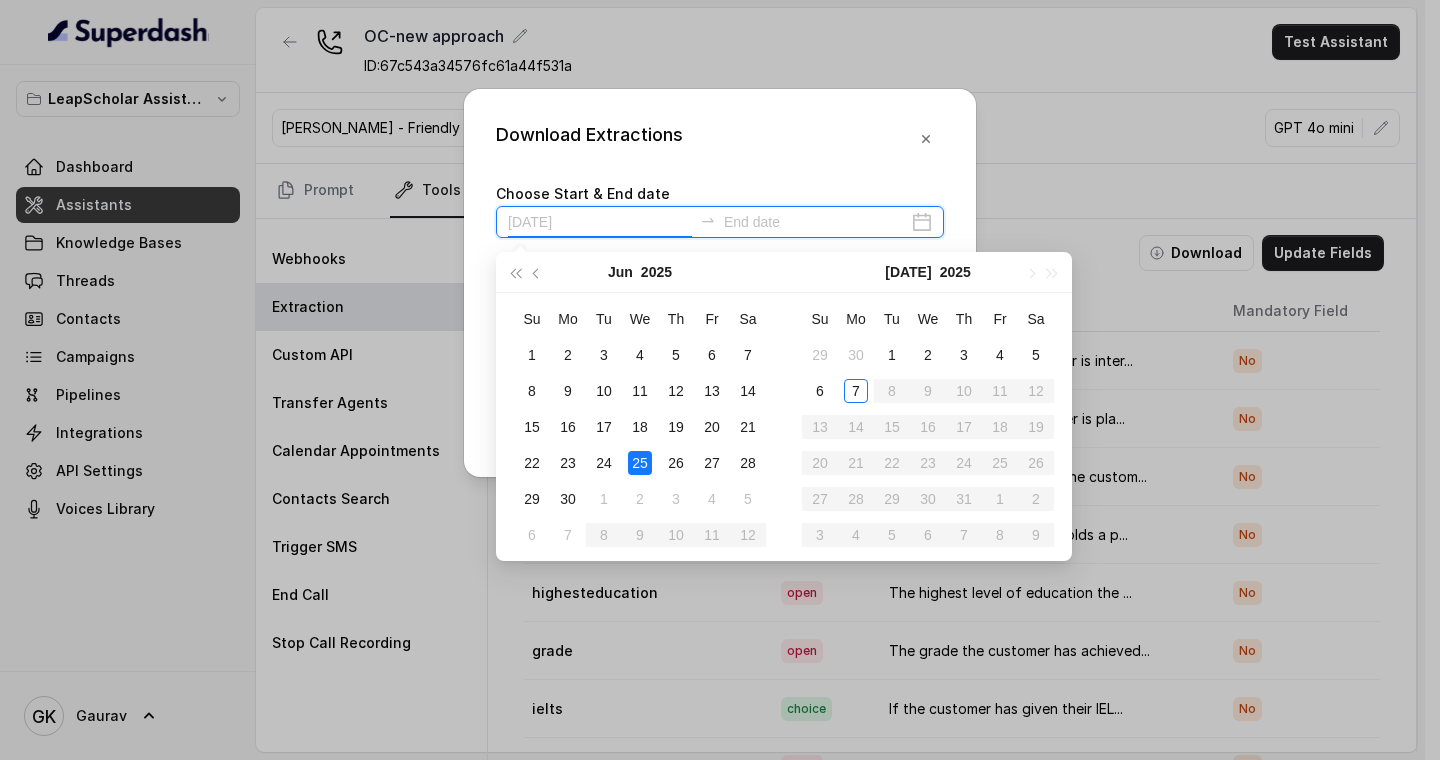 type on "[DATE]" 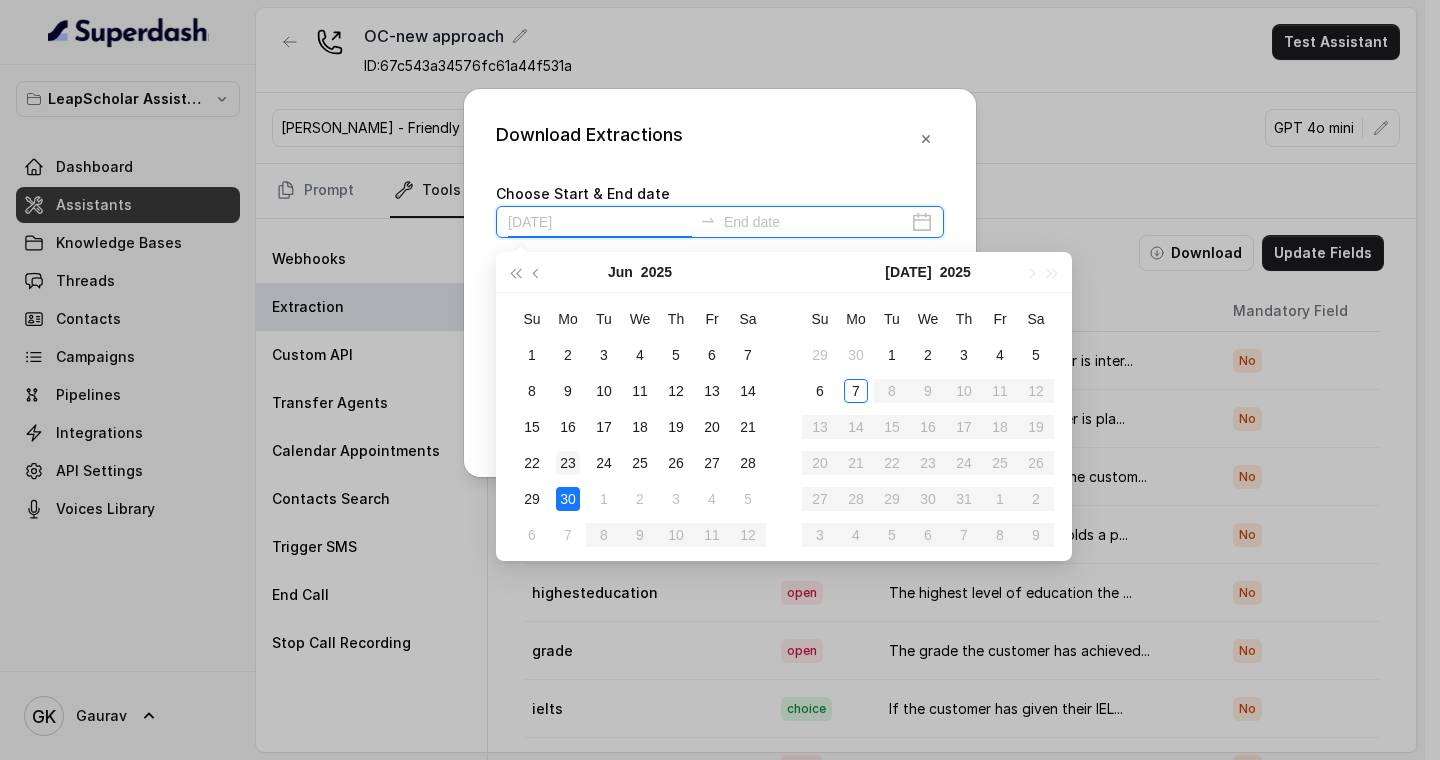 type on "[DATE]" 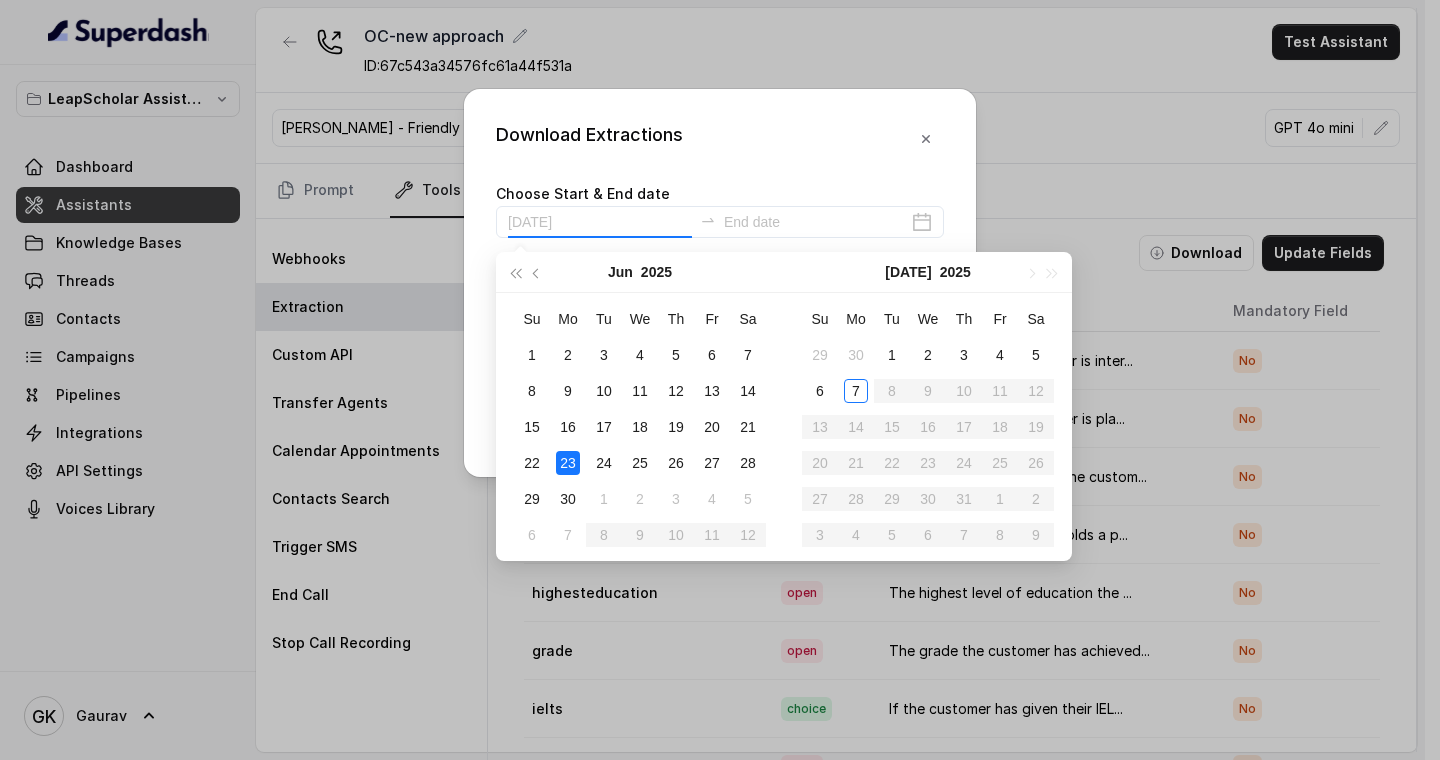 click on "23" at bounding box center (568, 463) 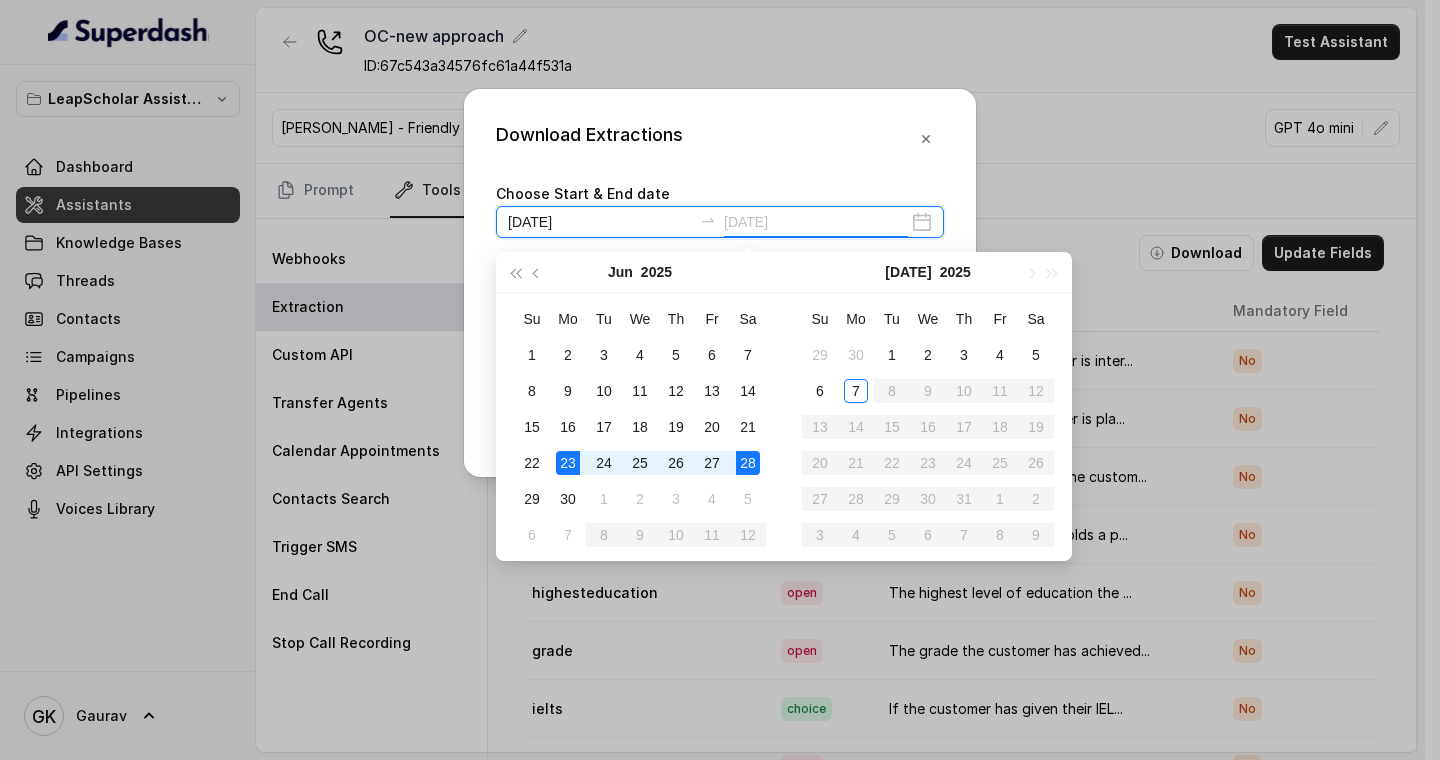 type on "[DATE]" 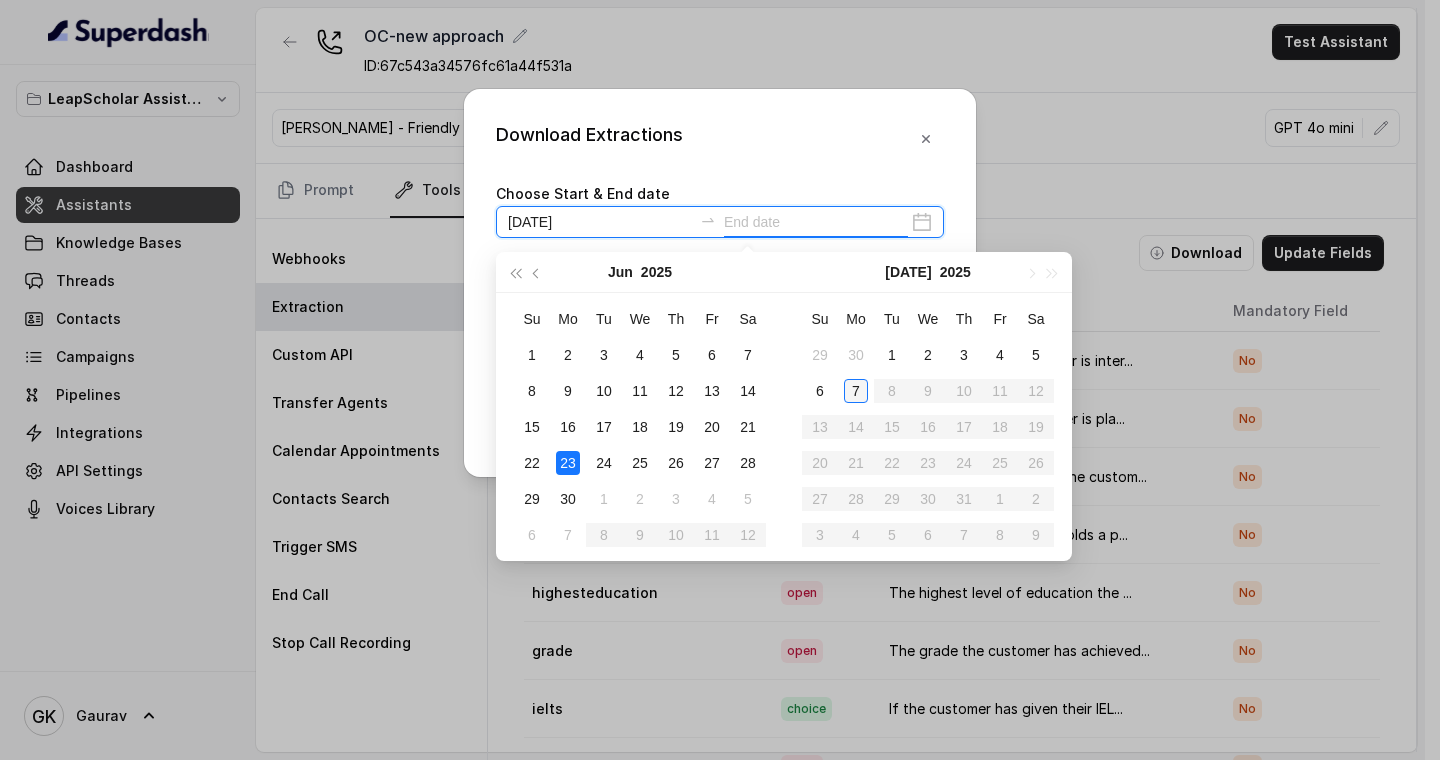 type on "[DATE]" 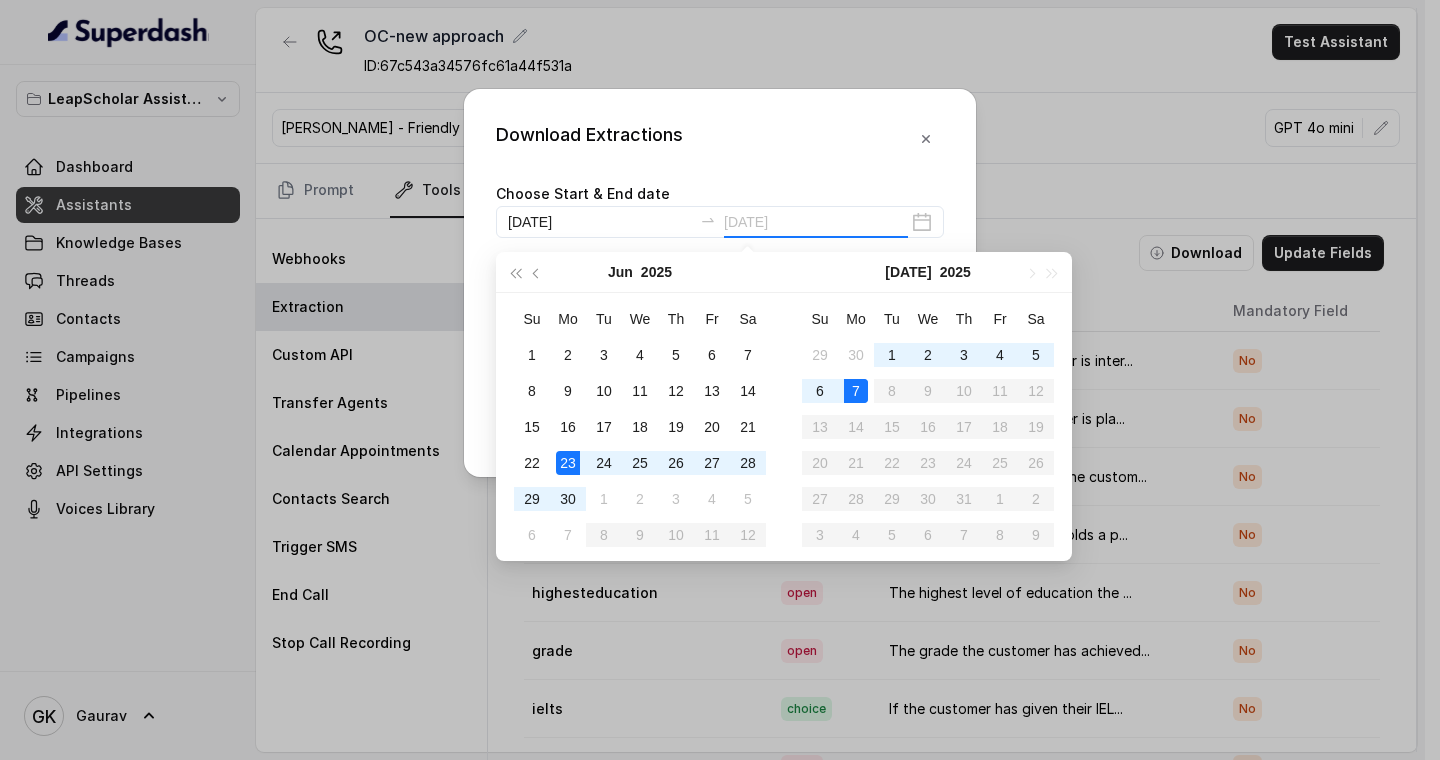 click on "7" at bounding box center [856, 391] 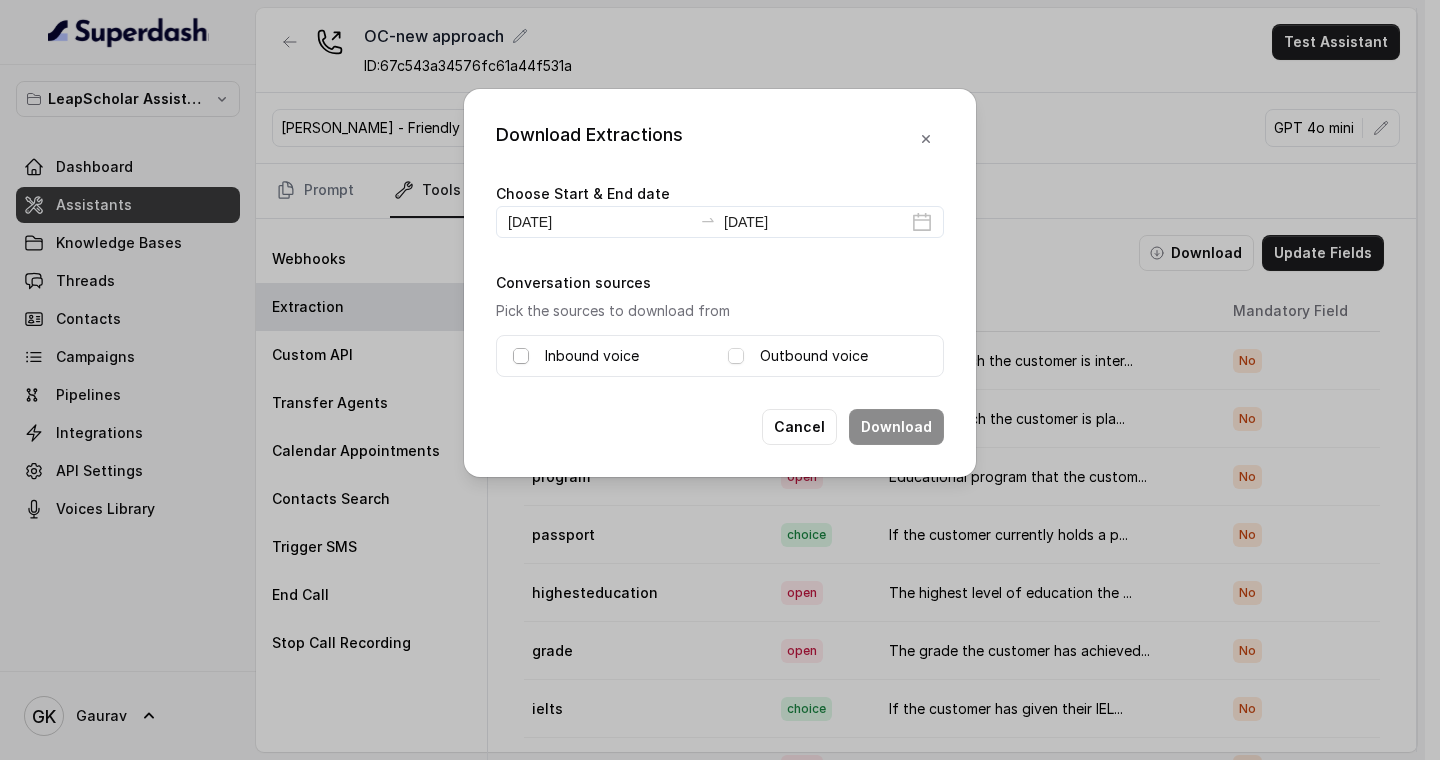 click at bounding box center [521, 356] 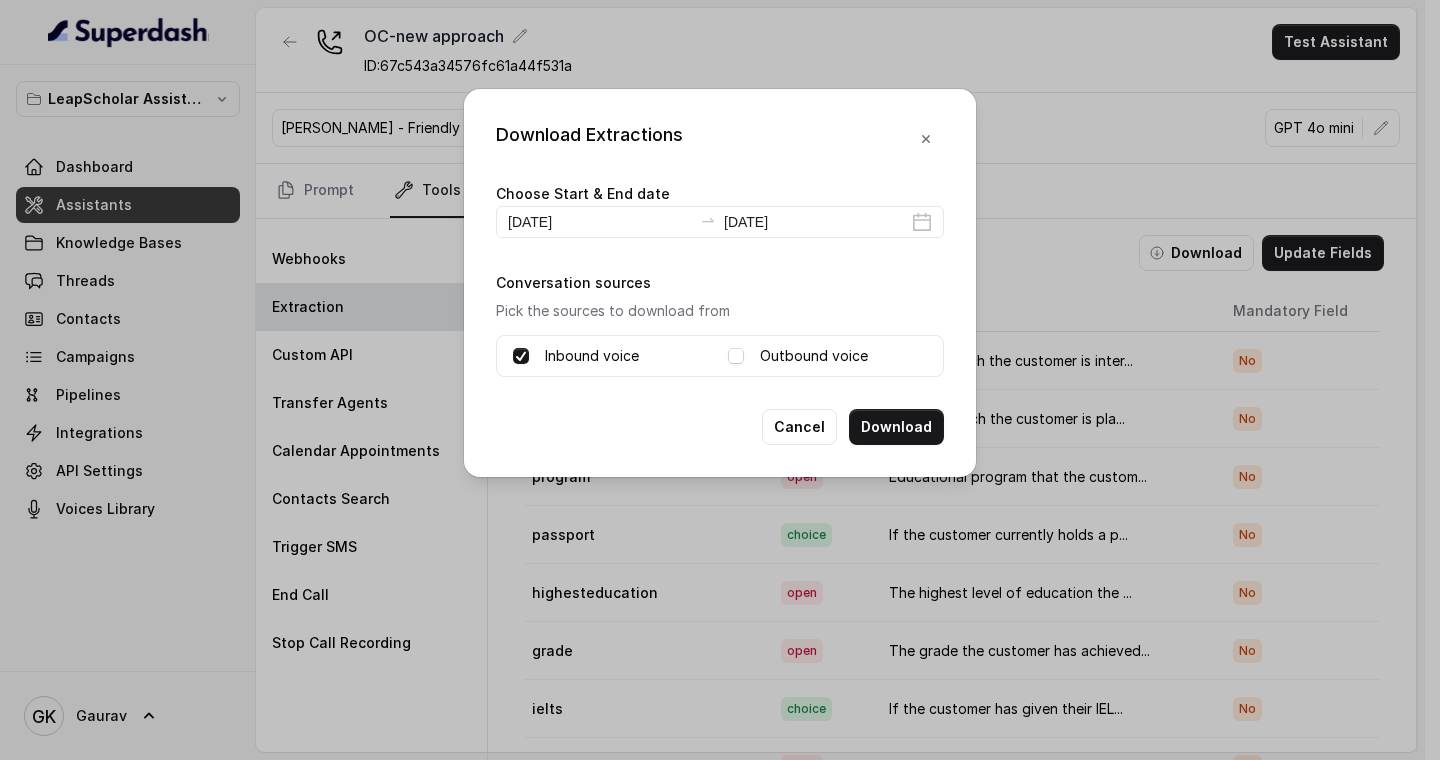 click on "Outbound voice" at bounding box center [827, 356] 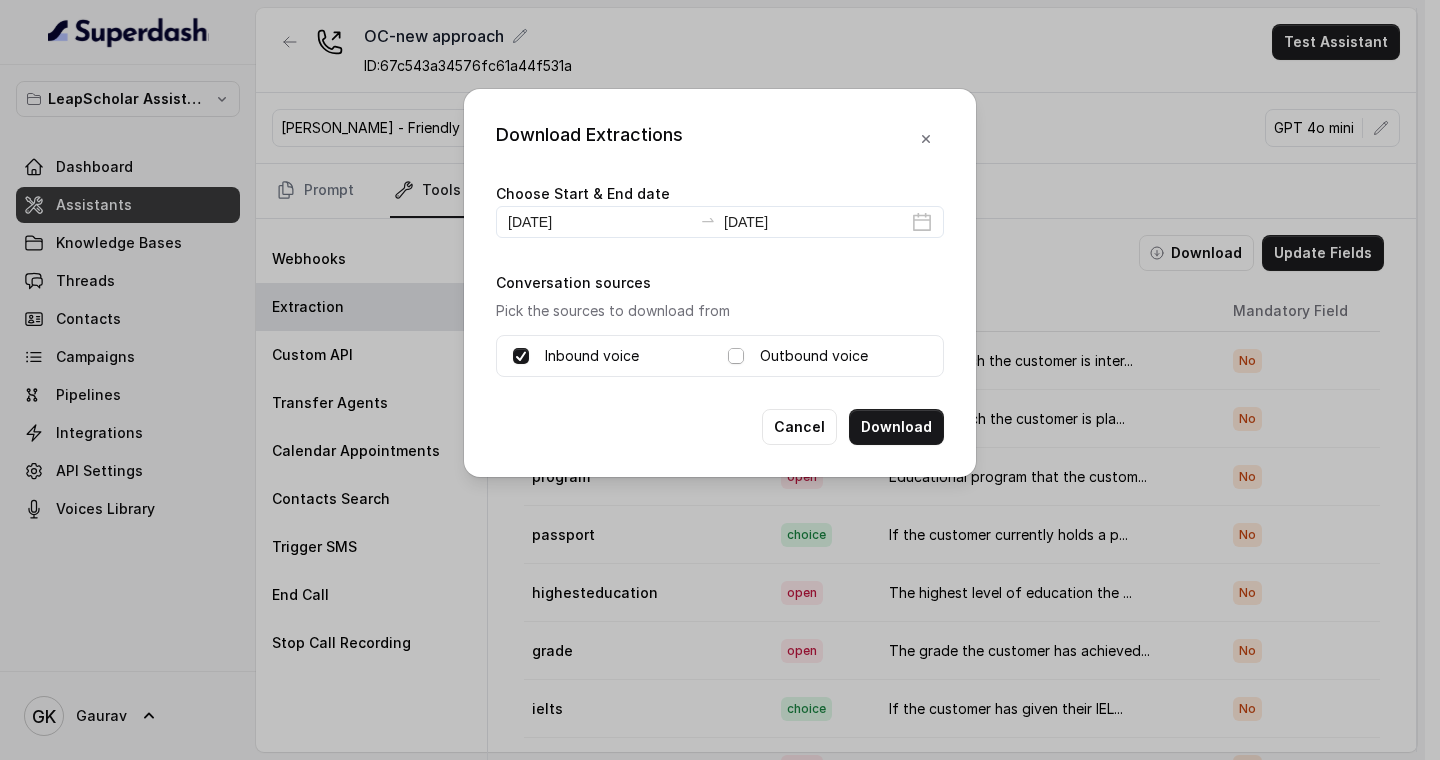 click at bounding box center [736, 356] 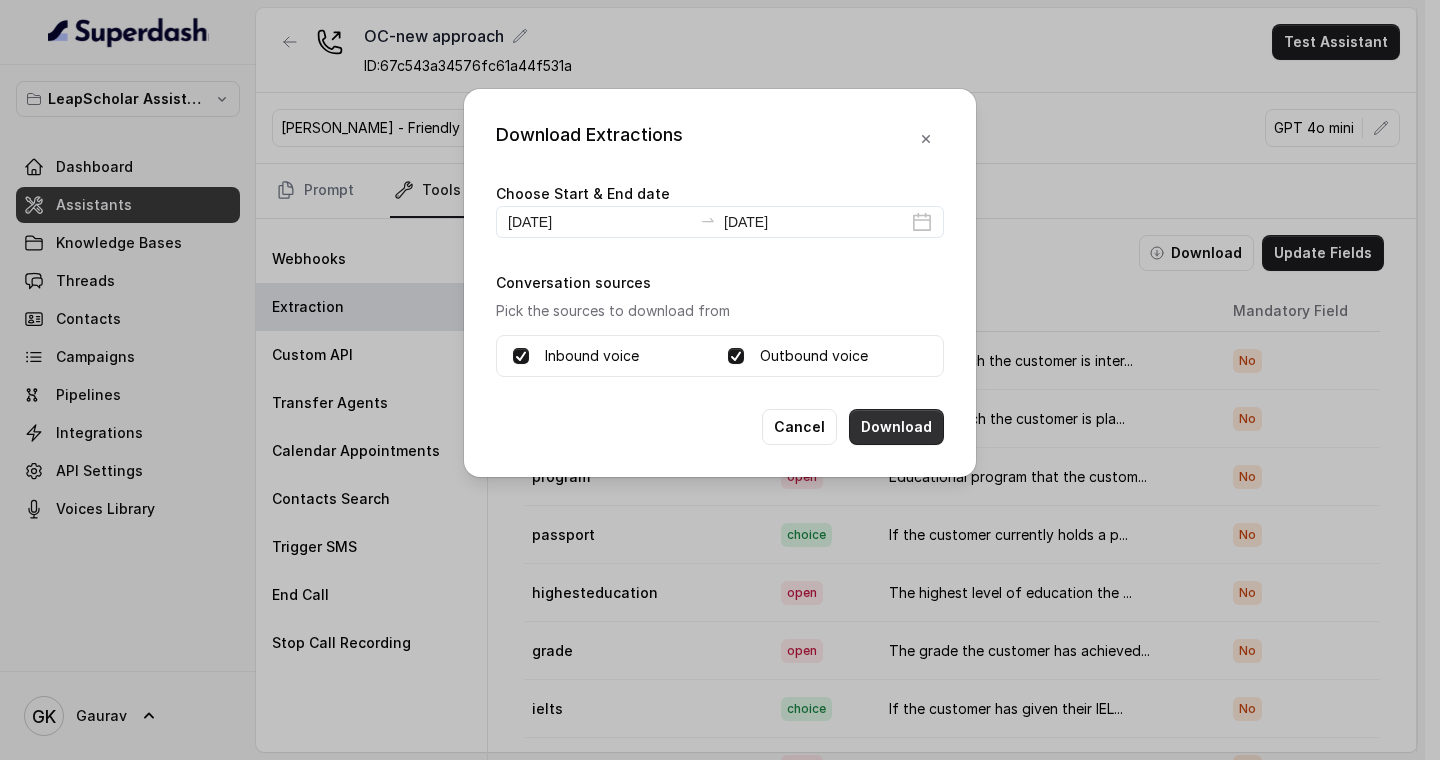 click on "Download" at bounding box center [896, 427] 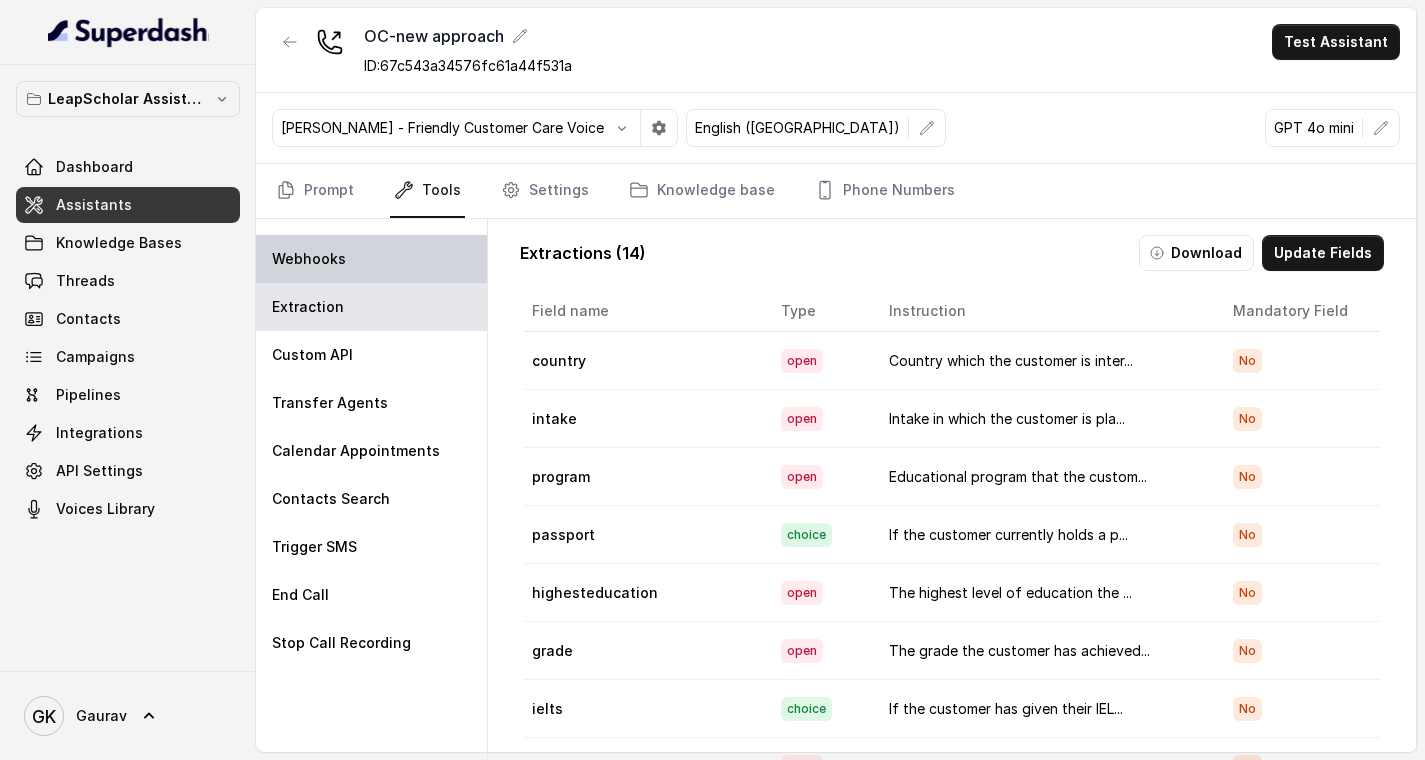 type 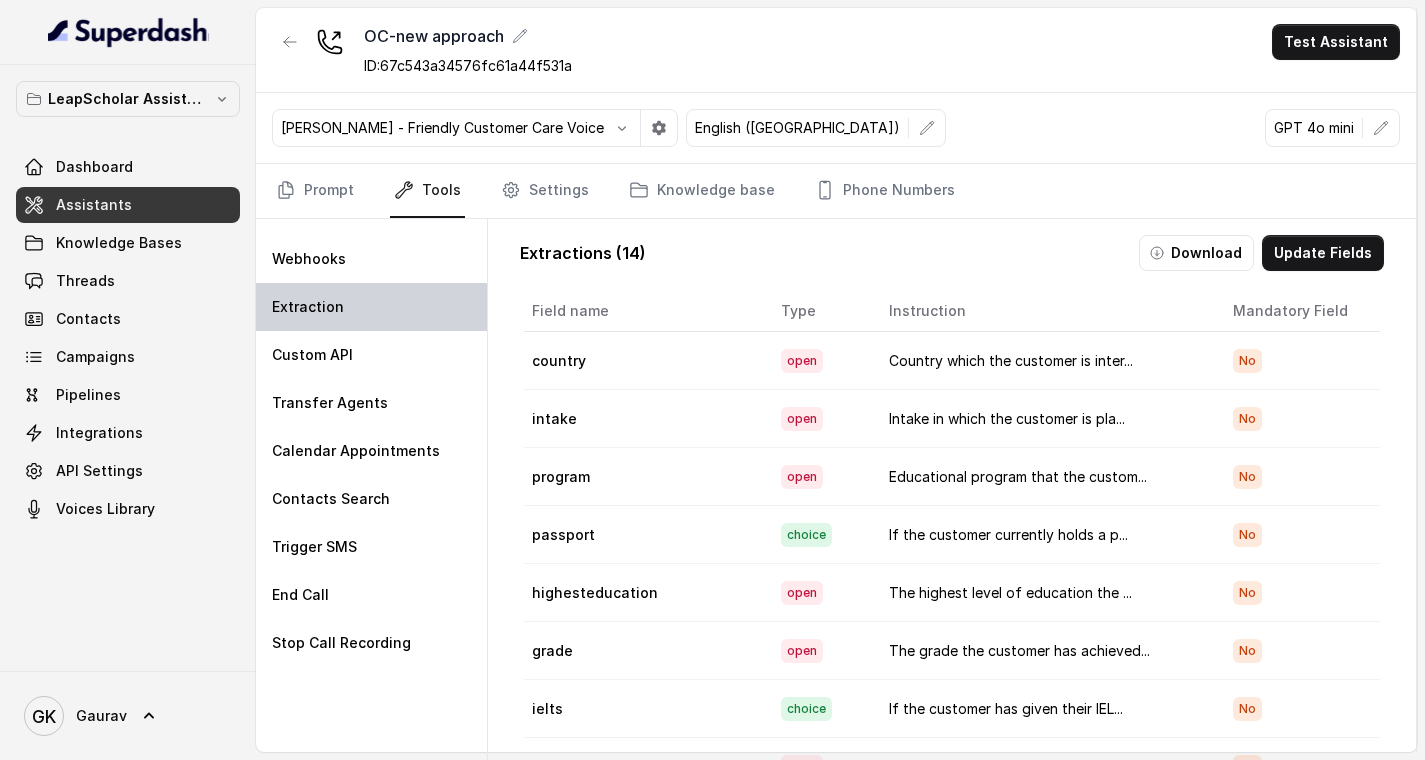 click on "Extraction" at bounding box center (371, 307) 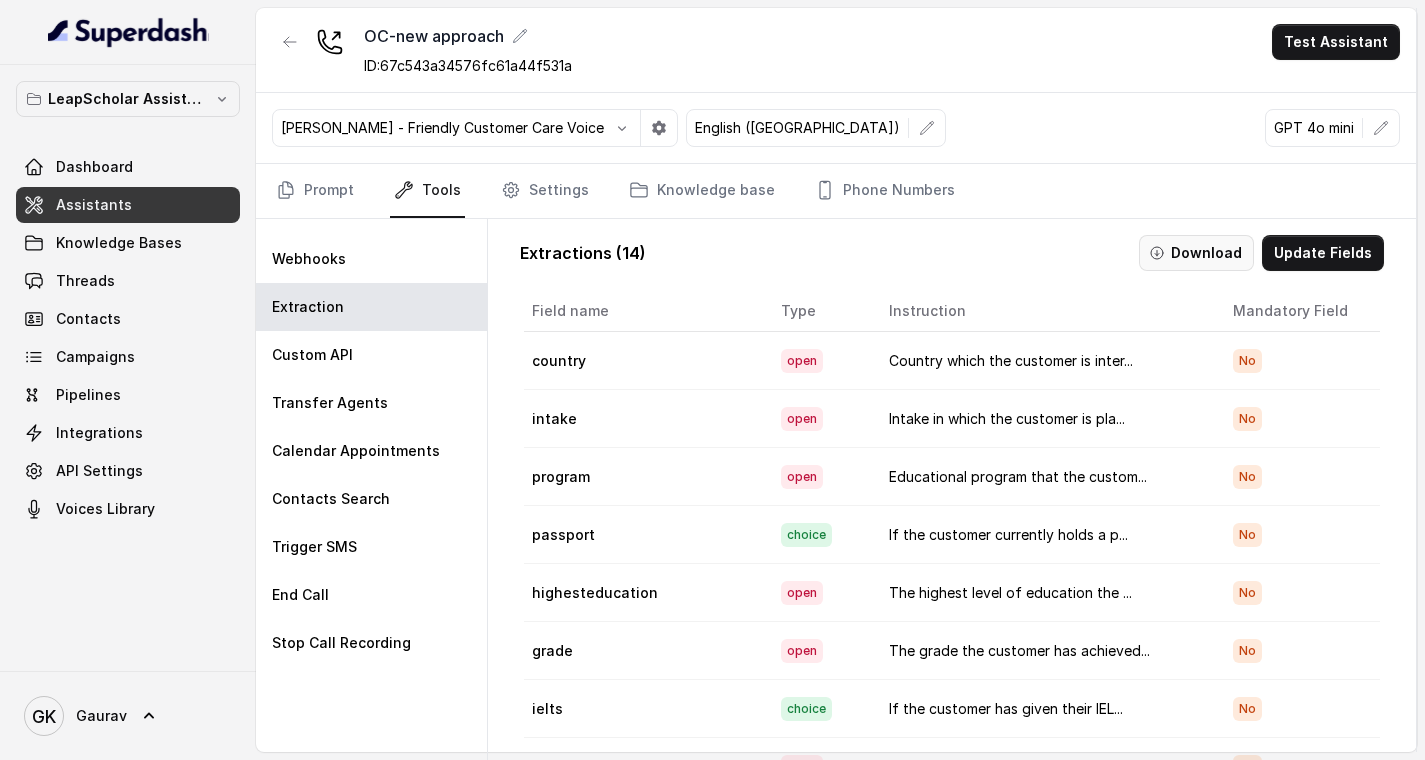 click on "Download" at bounding box center (1196, 253) 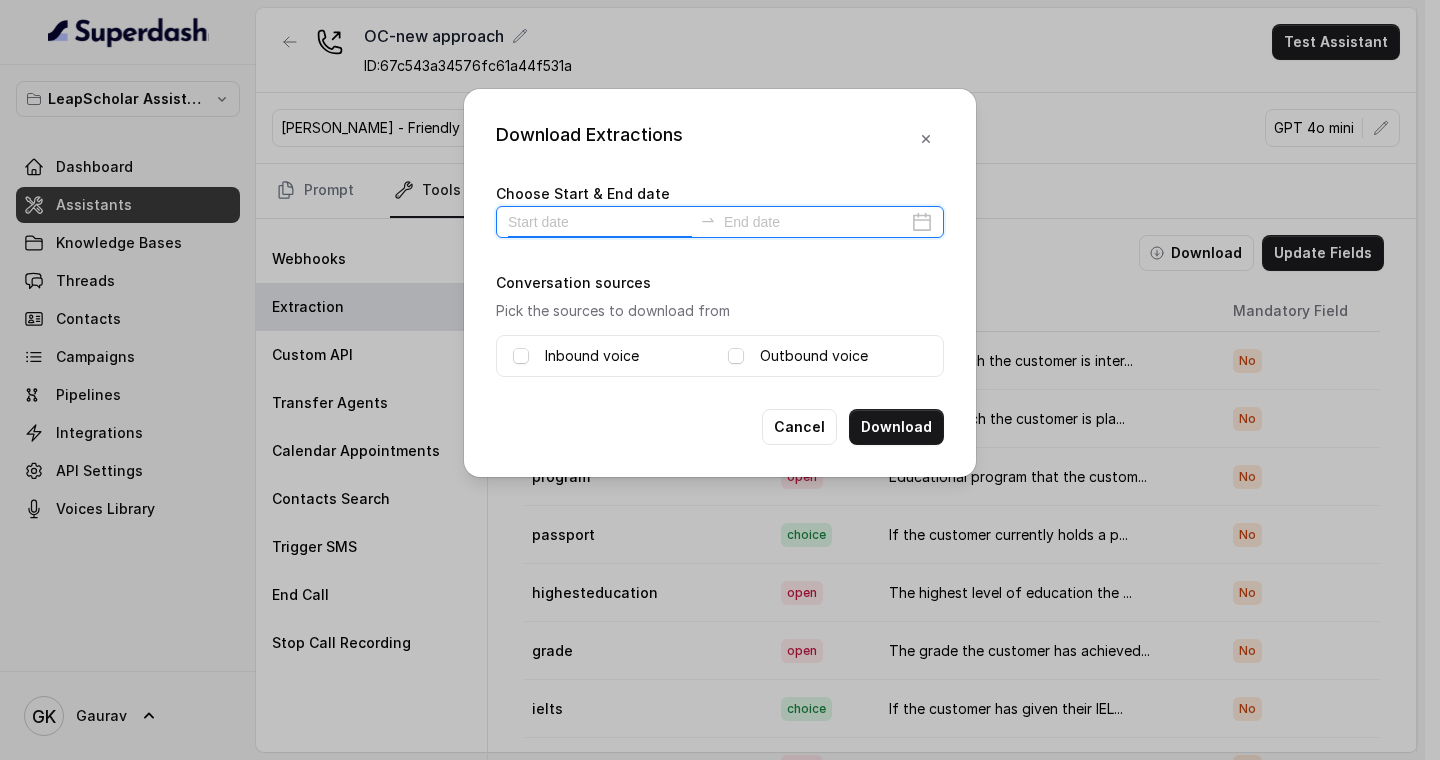 click at bounding box center [600, 222] 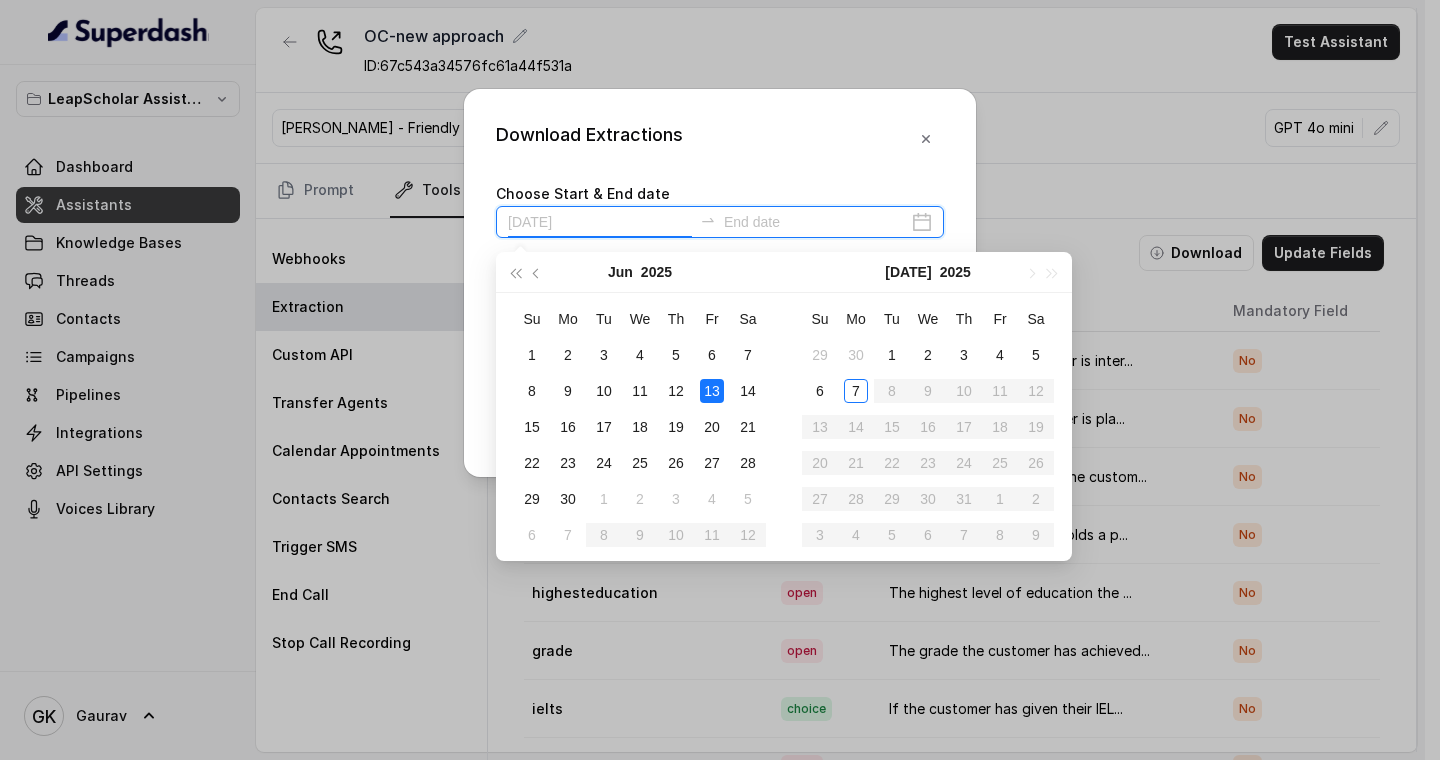 type on "[DATE]" 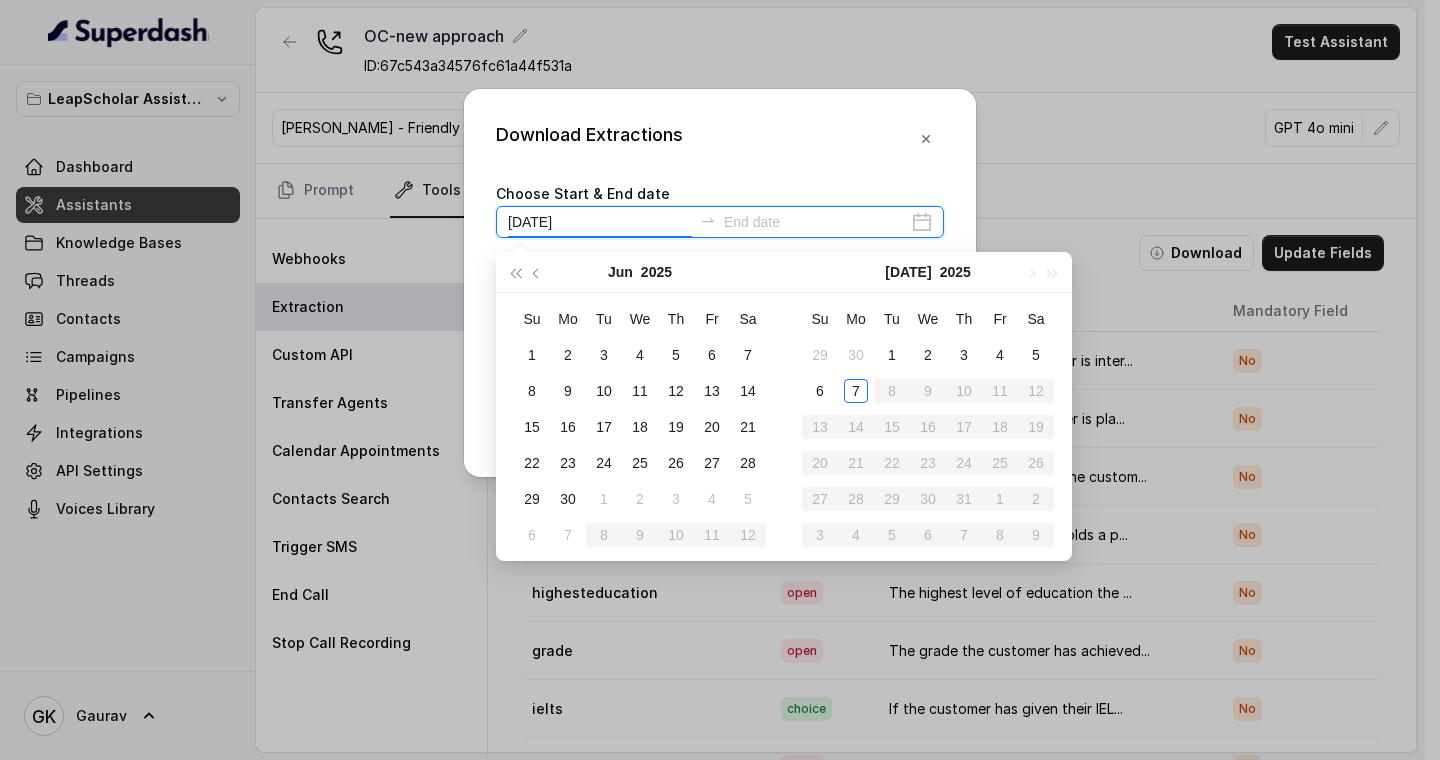 type on "[DATE]" 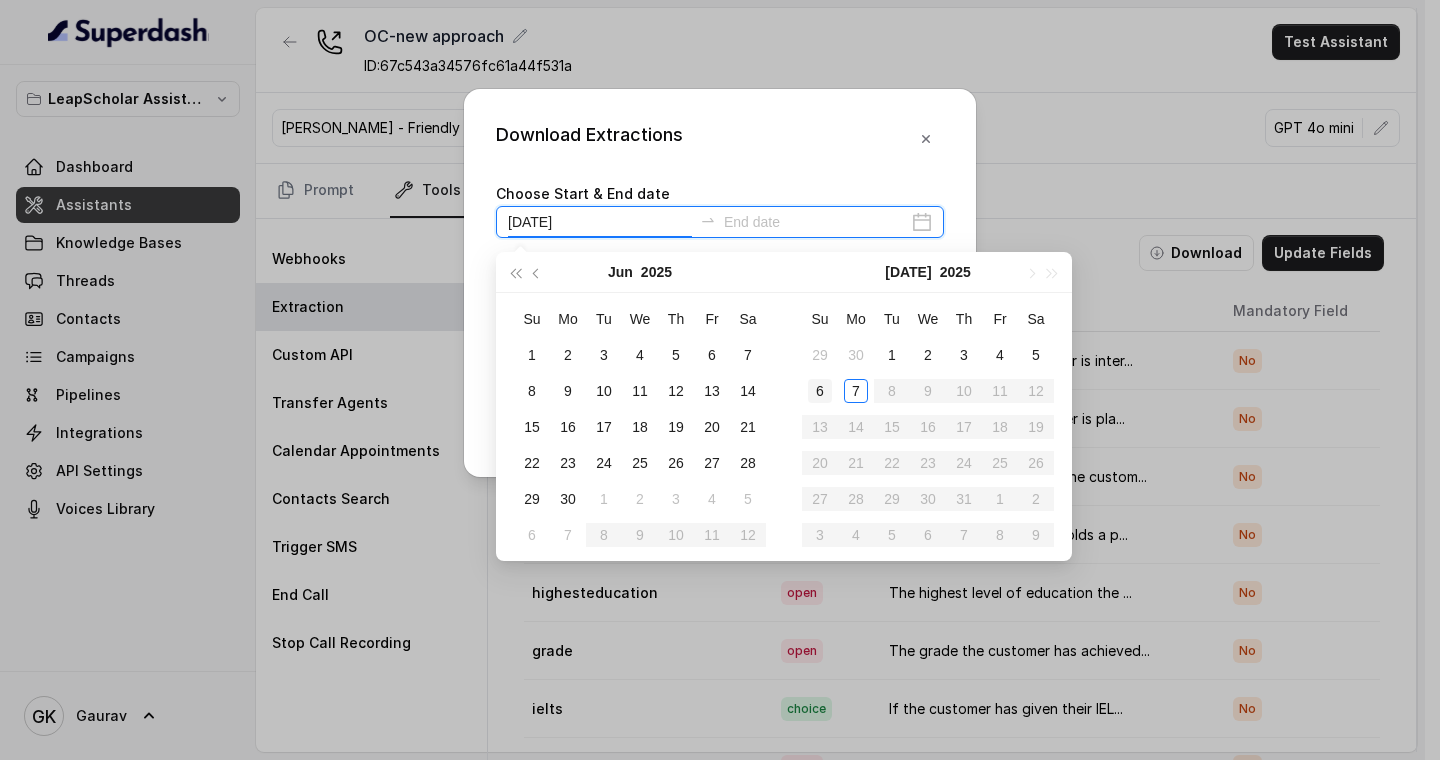 type on "[DATE]" 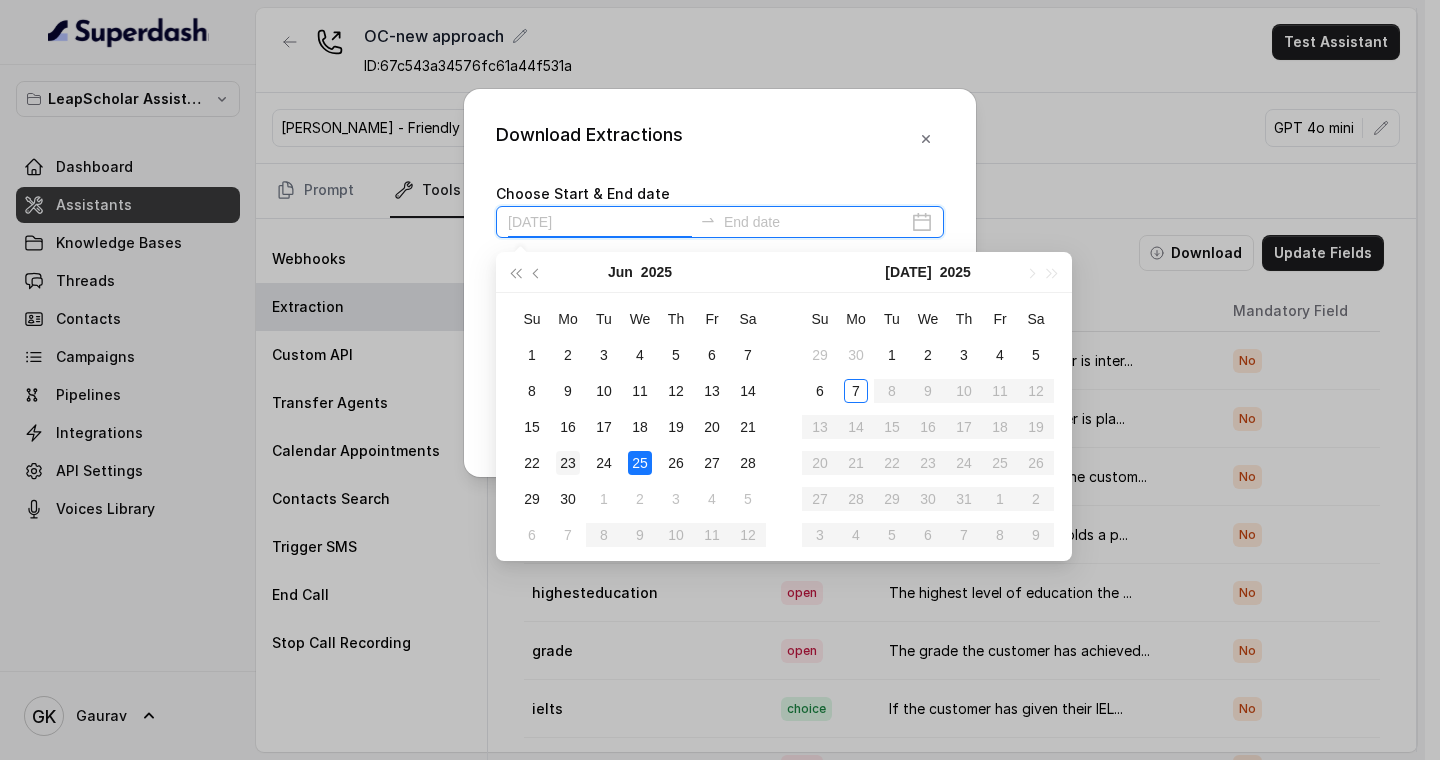 type on "[DATE]" 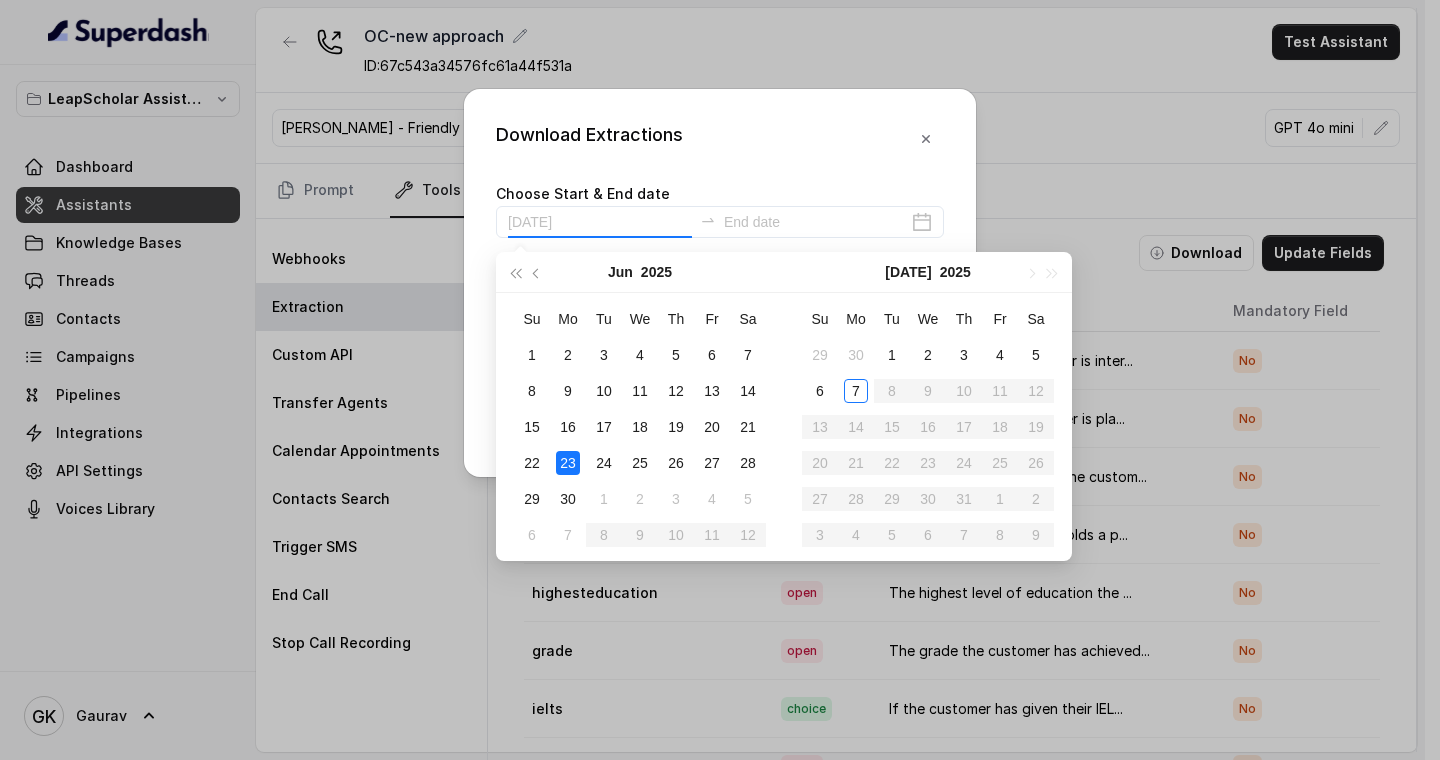 click on "23" at bounding box center (568, 463) 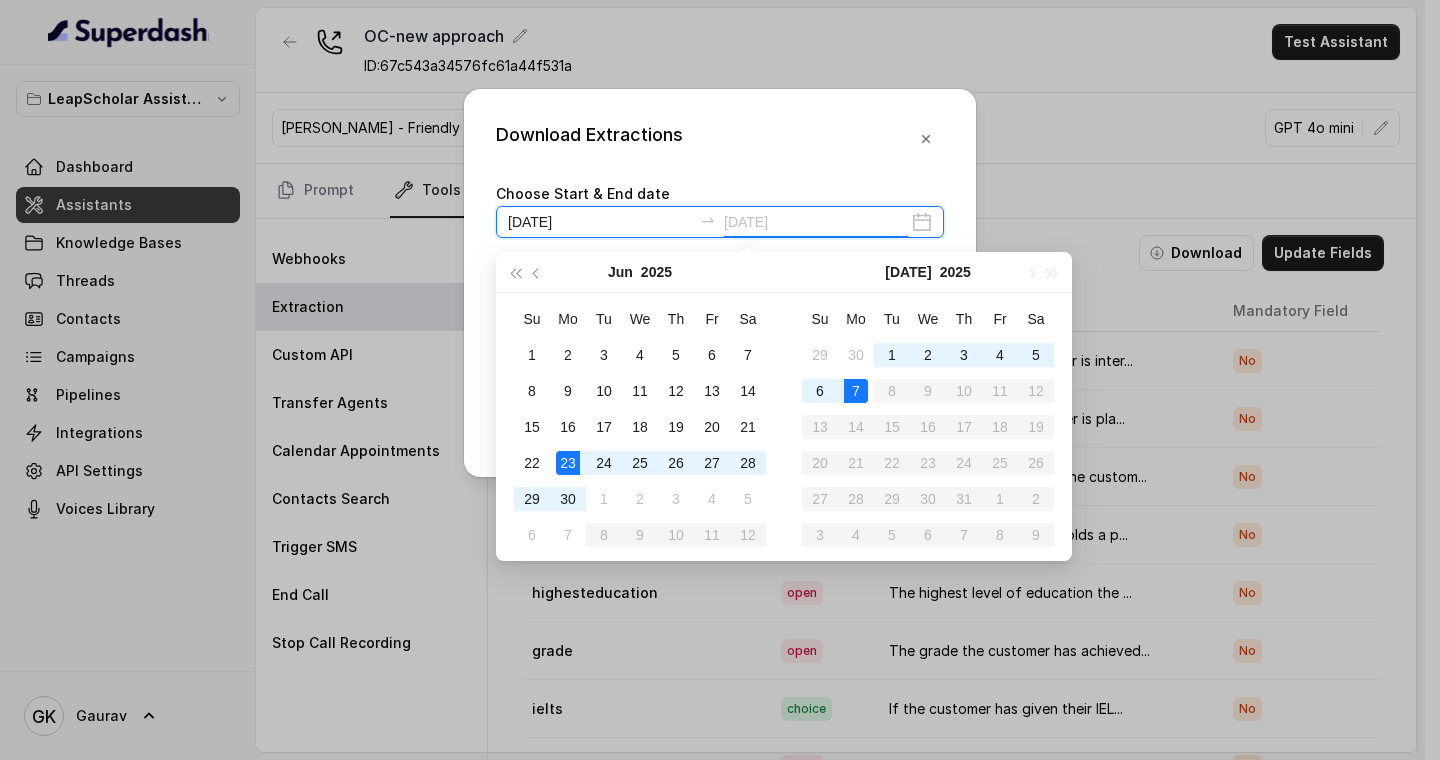 type on "[DATE]" 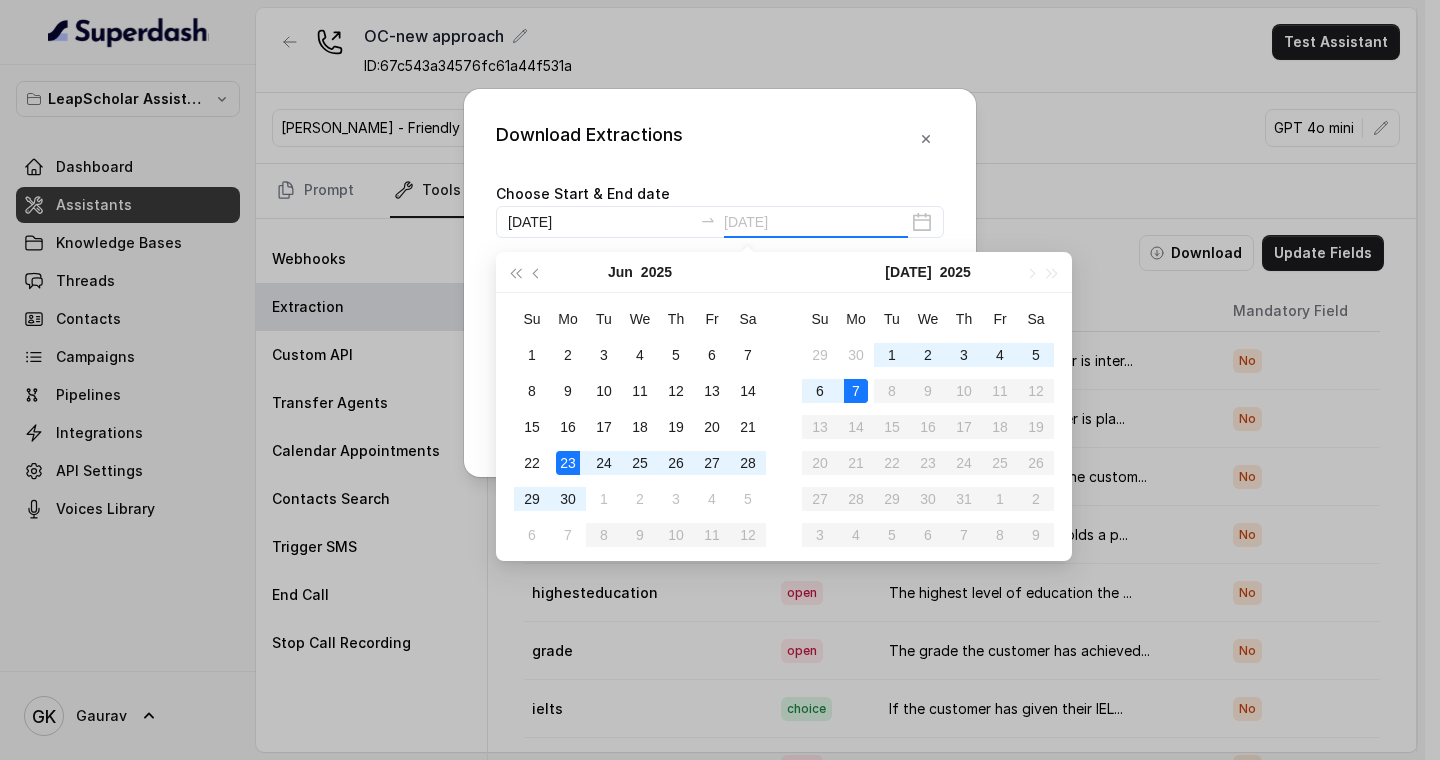 click on "7" at bounding box center (856, 391) 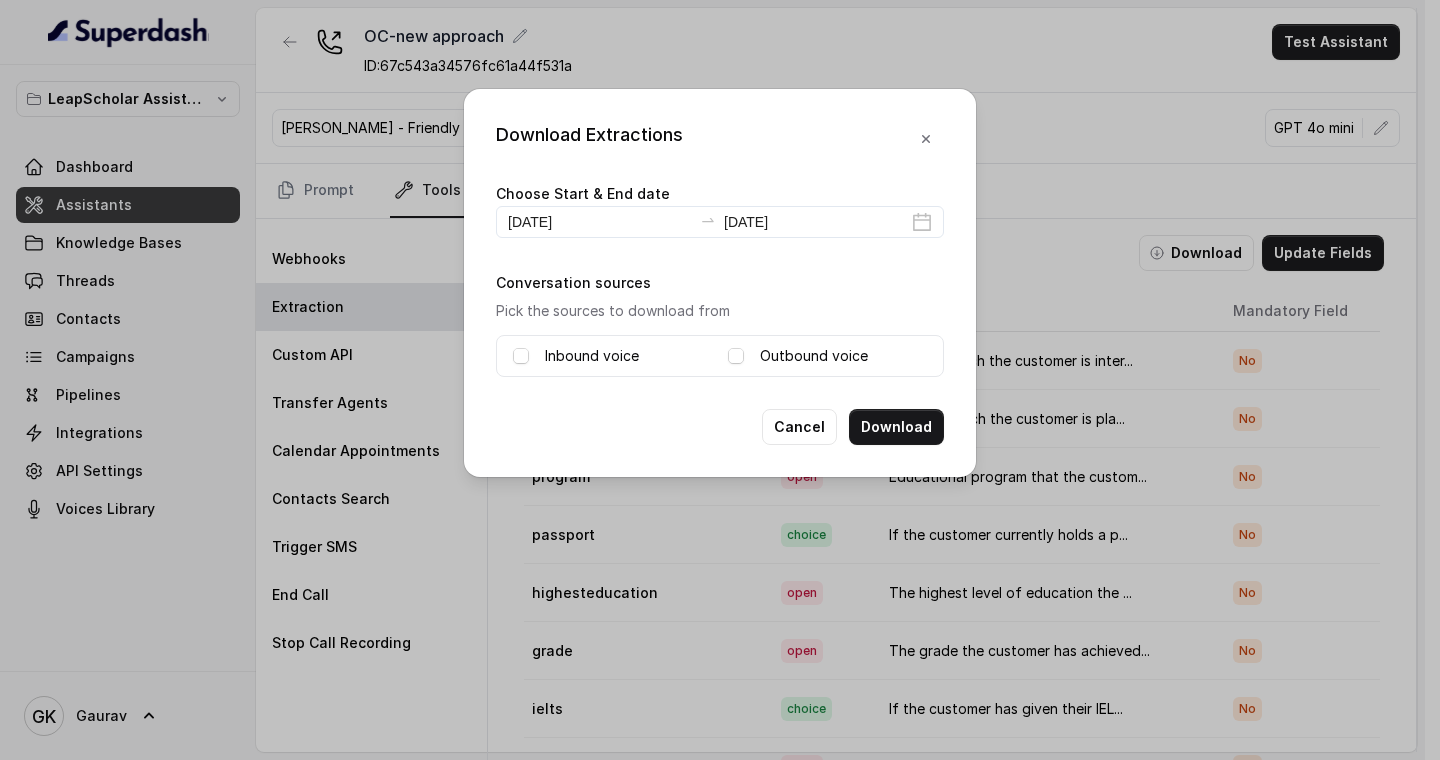 click on "Inbound voice Outbound voice" at bounding box center (720, 356) 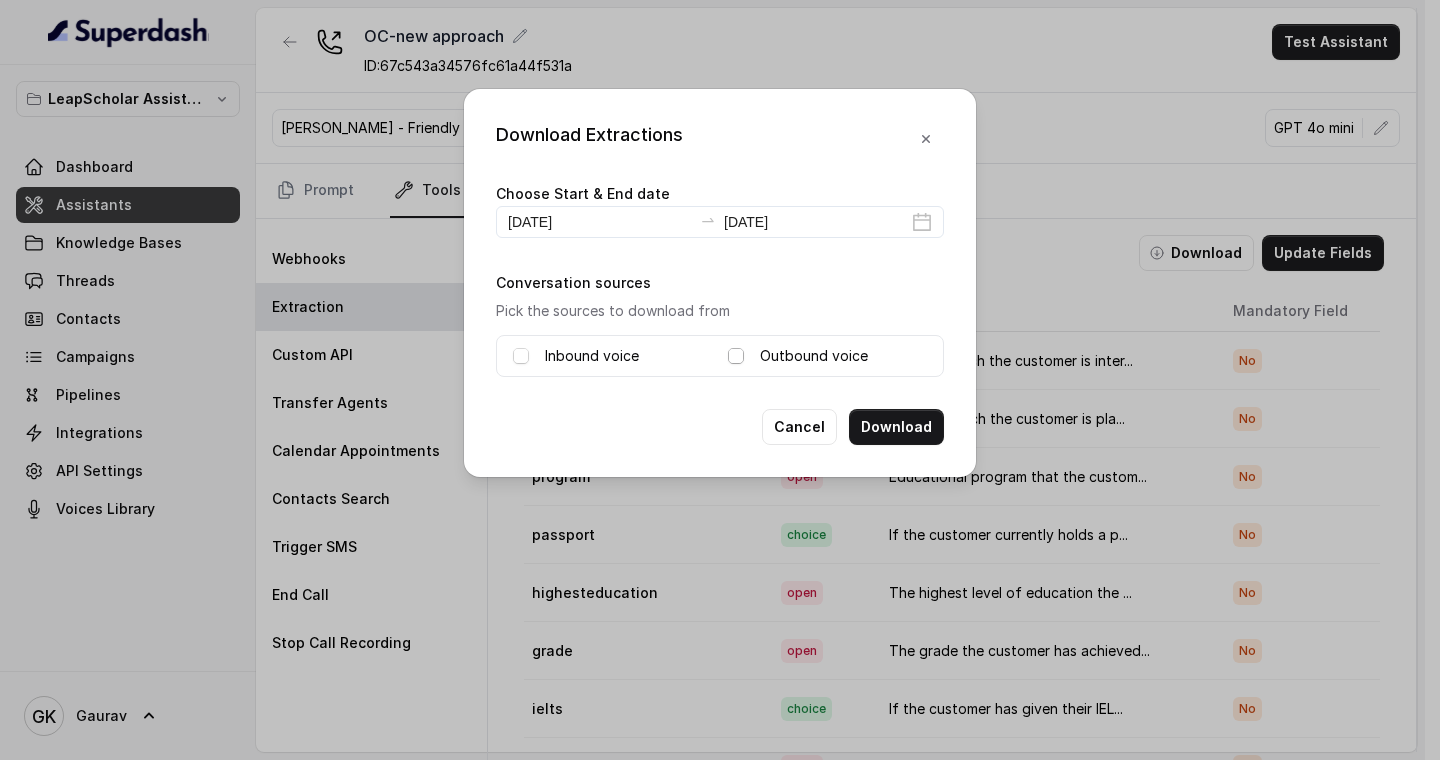 click at bounding box center [736, 356] 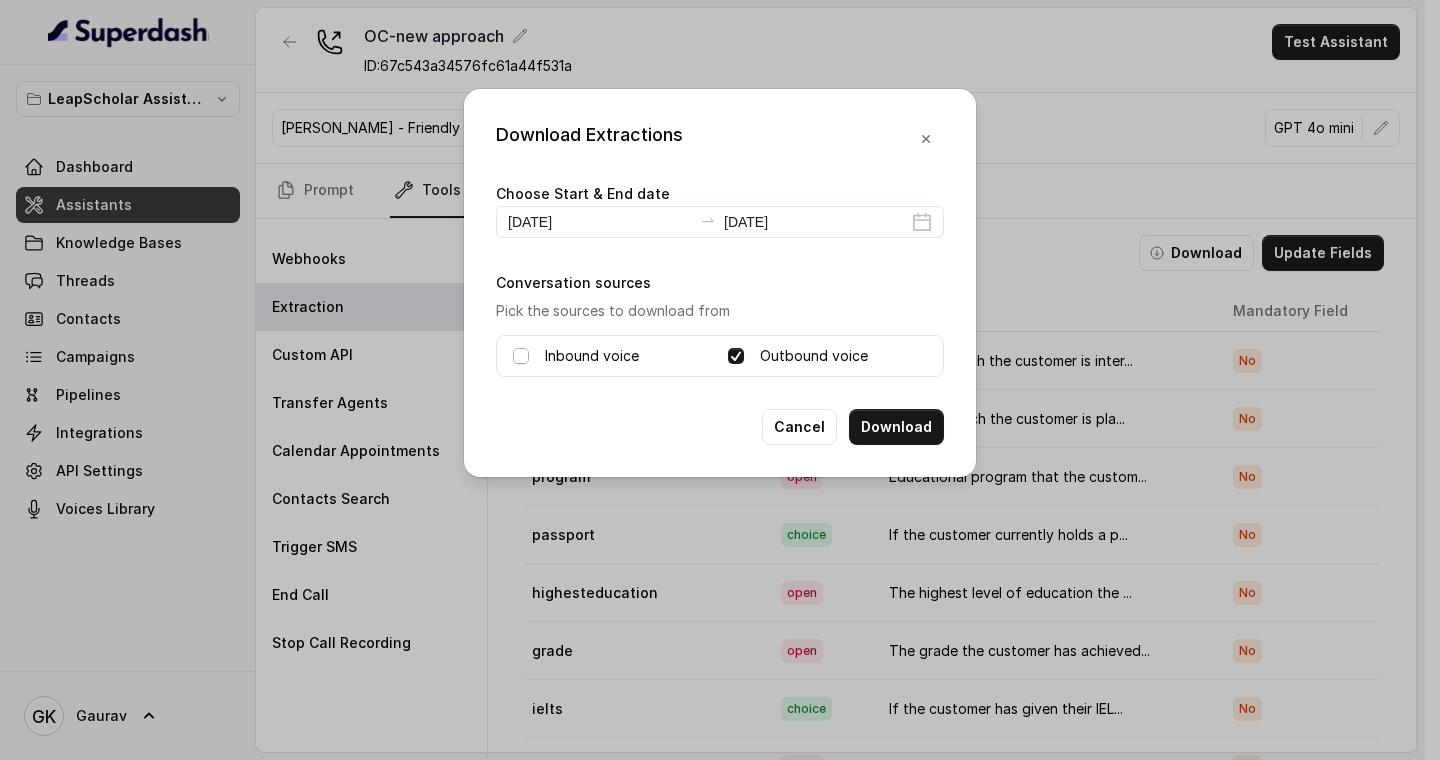 click at bounding box center [521, 356] 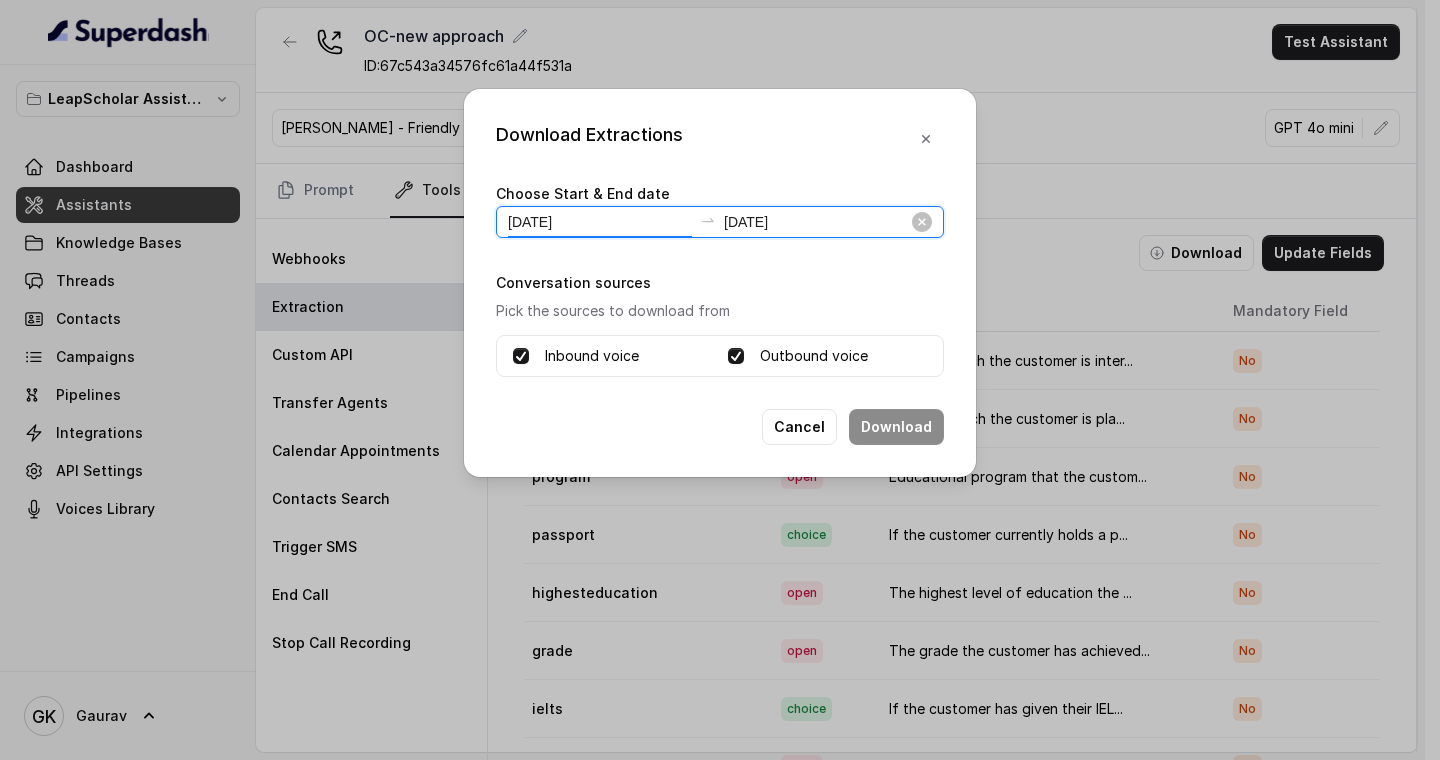 click on "[DATE]" at bounding box center (600, 222) 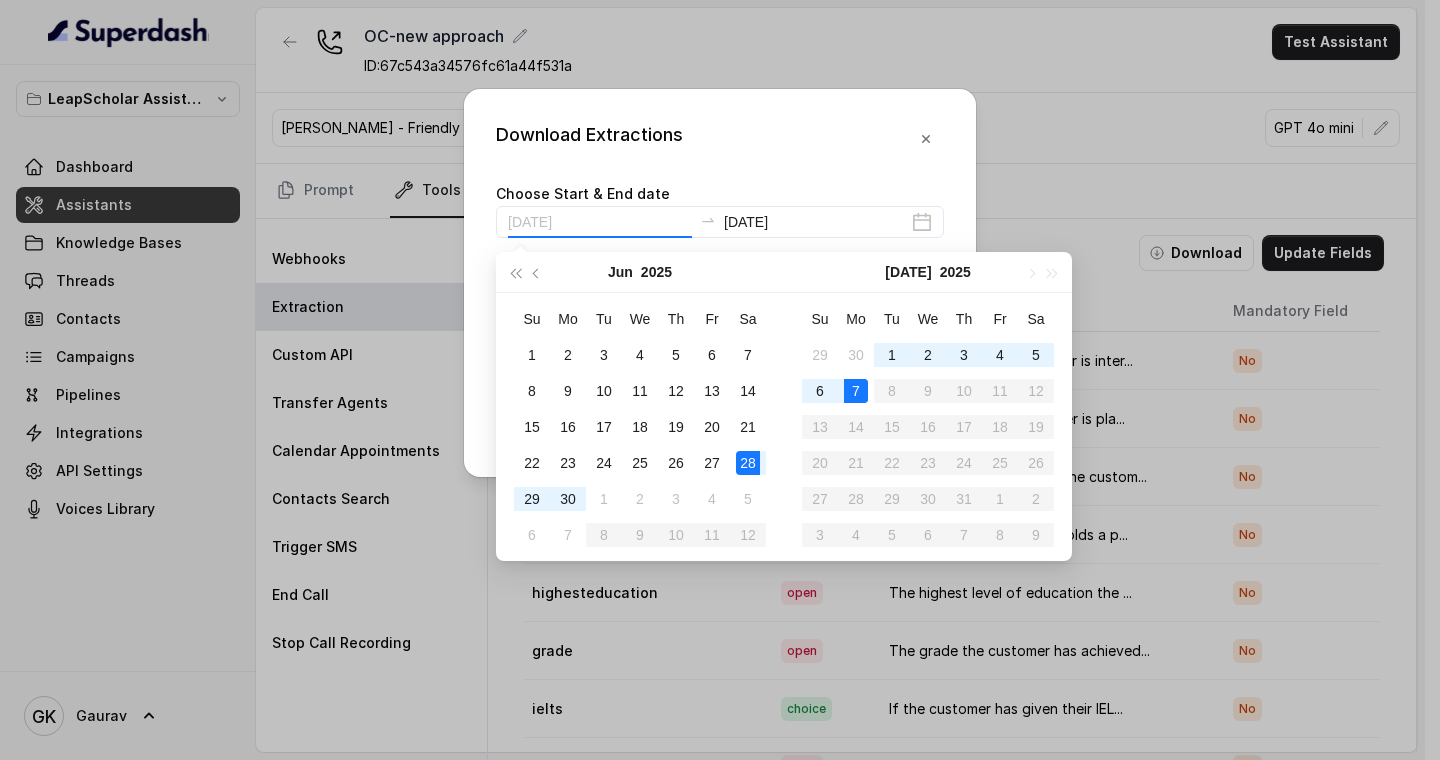 click on "28" at bounding box center (748, 463) 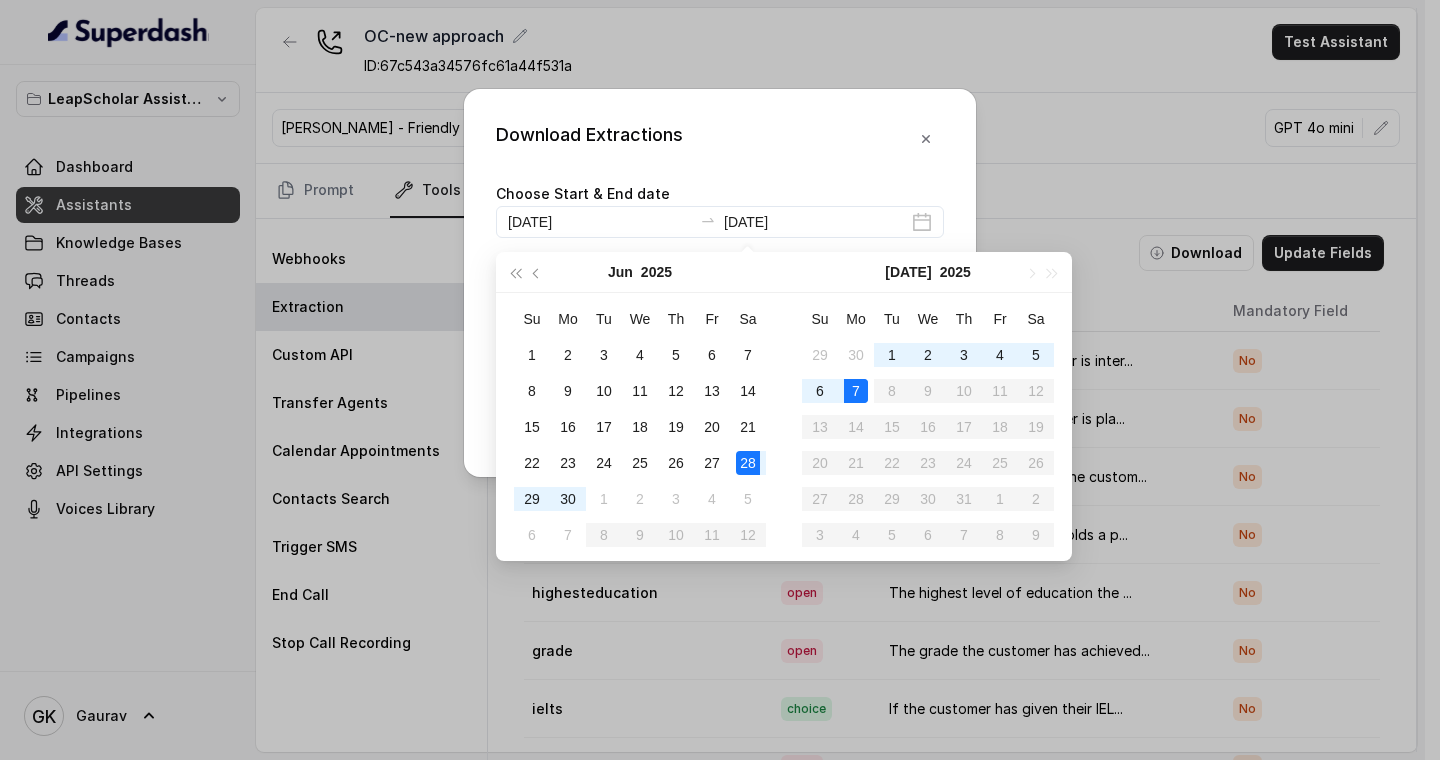 type on "[DATE]" 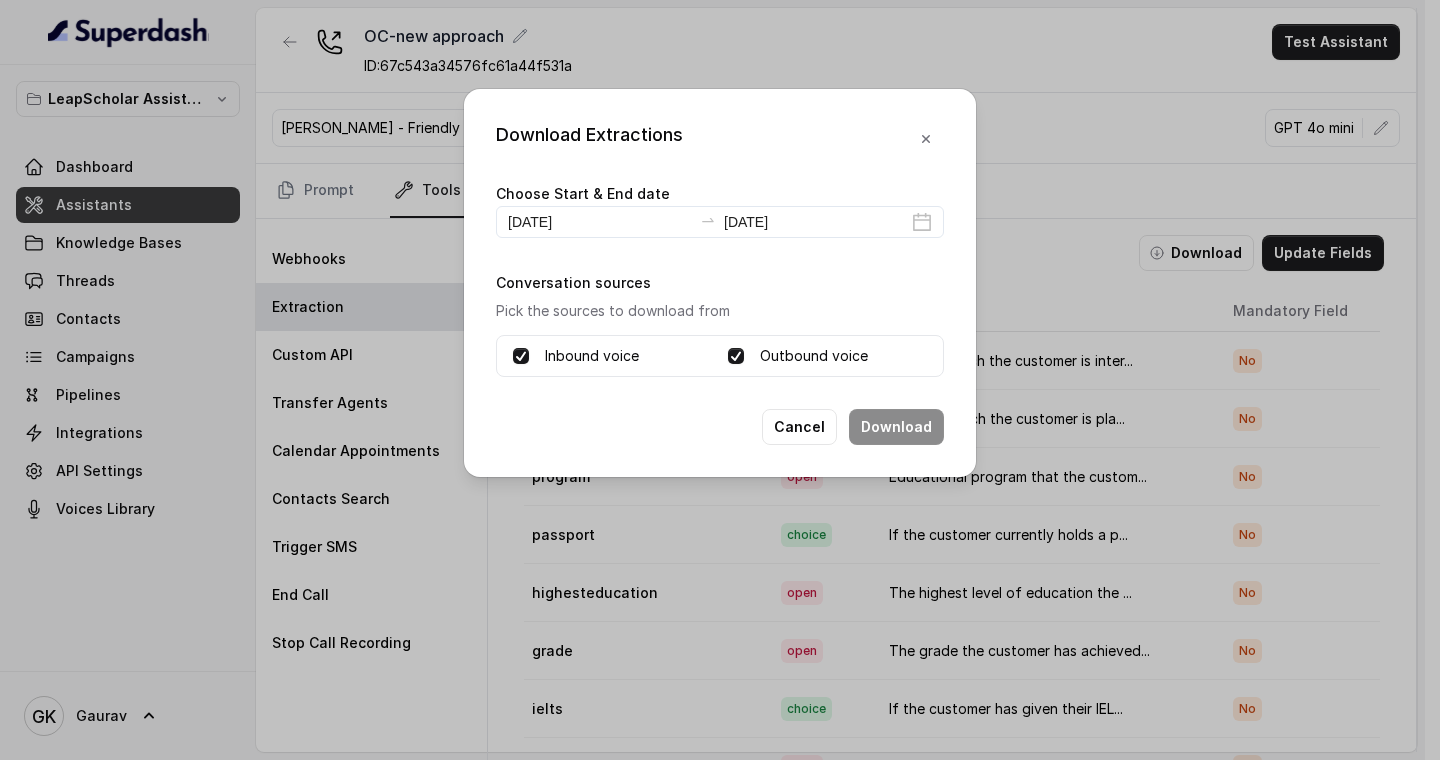 click on "Cancel Download" at bounding box center (720, 427) 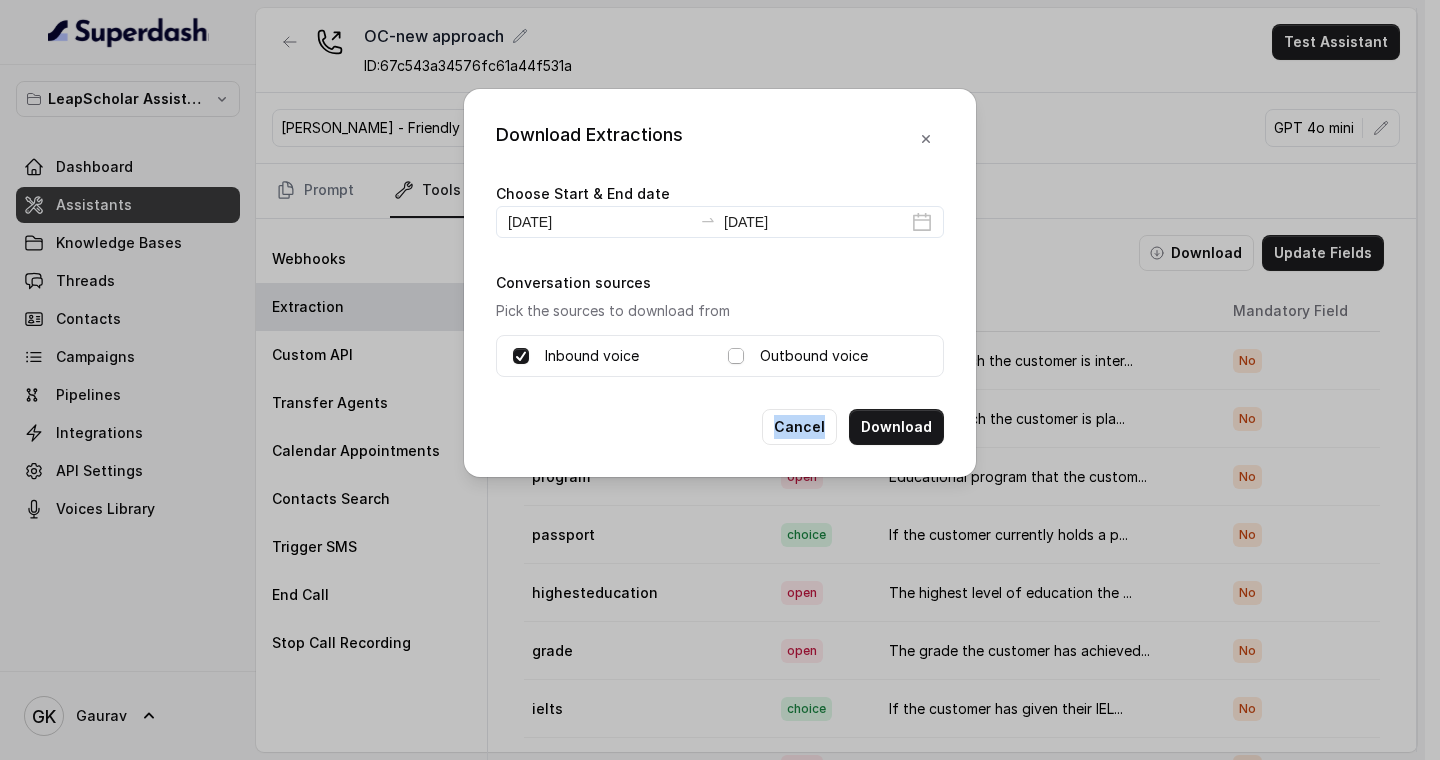 click at bounding box center [736, 356] 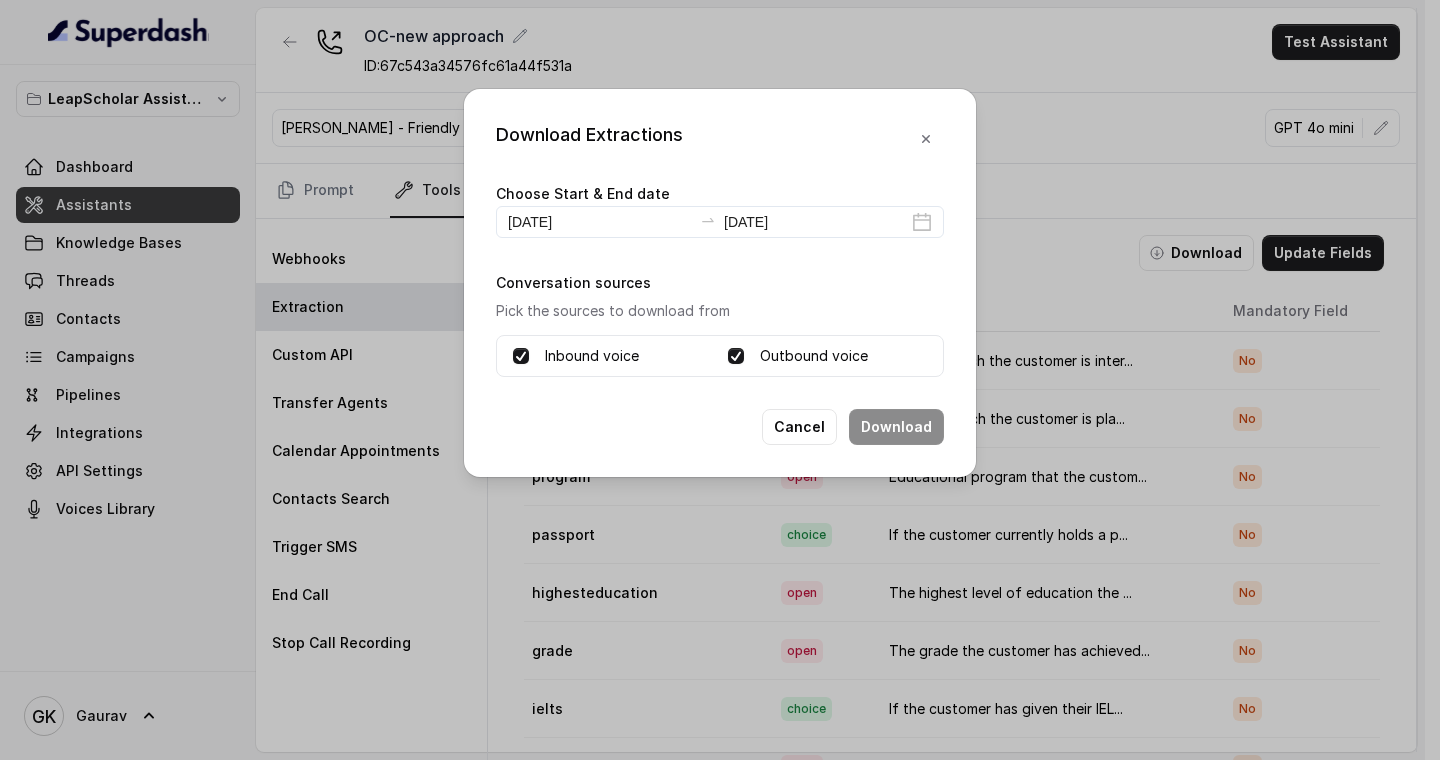 click on "Download Extractions Choose Start & End date [DATE] [DATE] Conversation sources Pick the sources to download from Inbound voice Outbound voice Cancel Download" at bounding box center (720, 283) 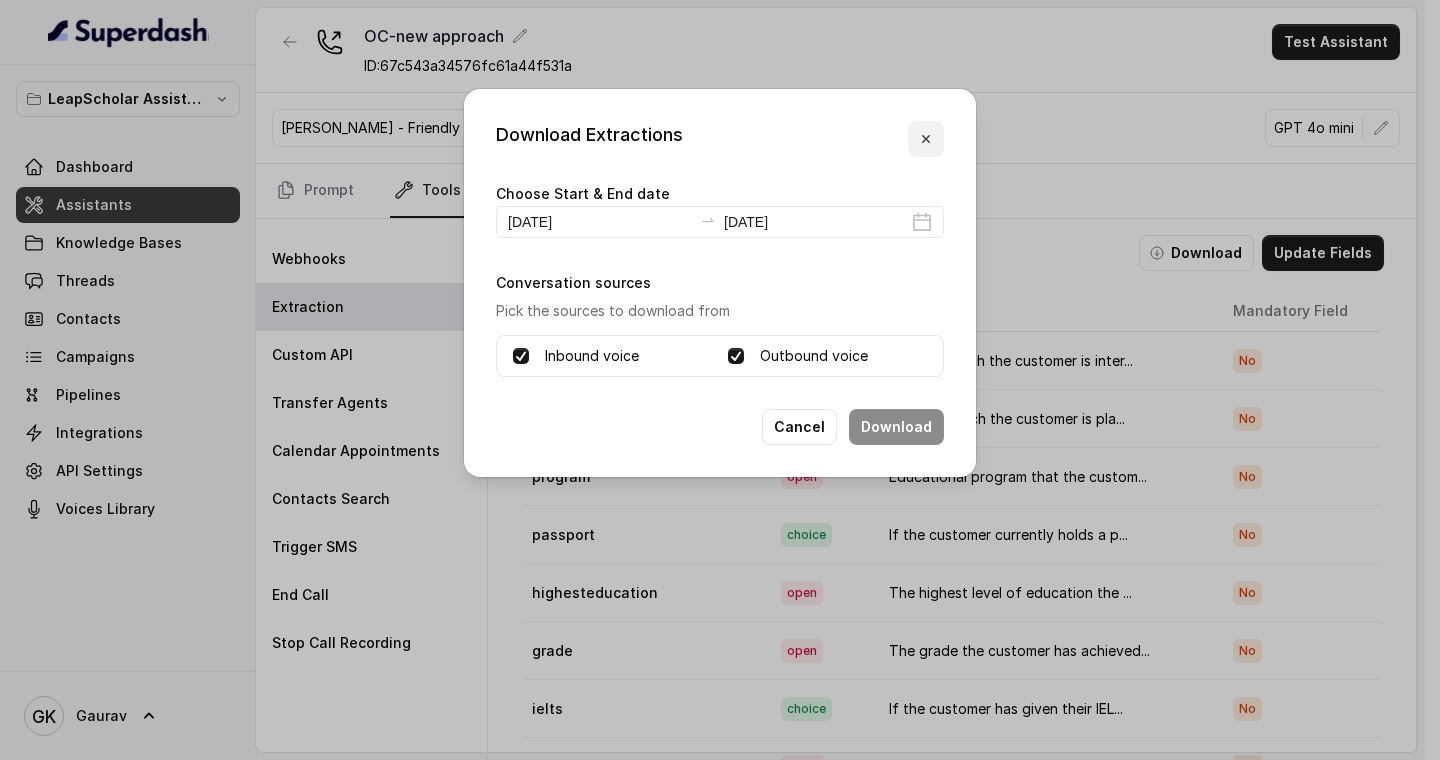click at bounding box center [926, 139] 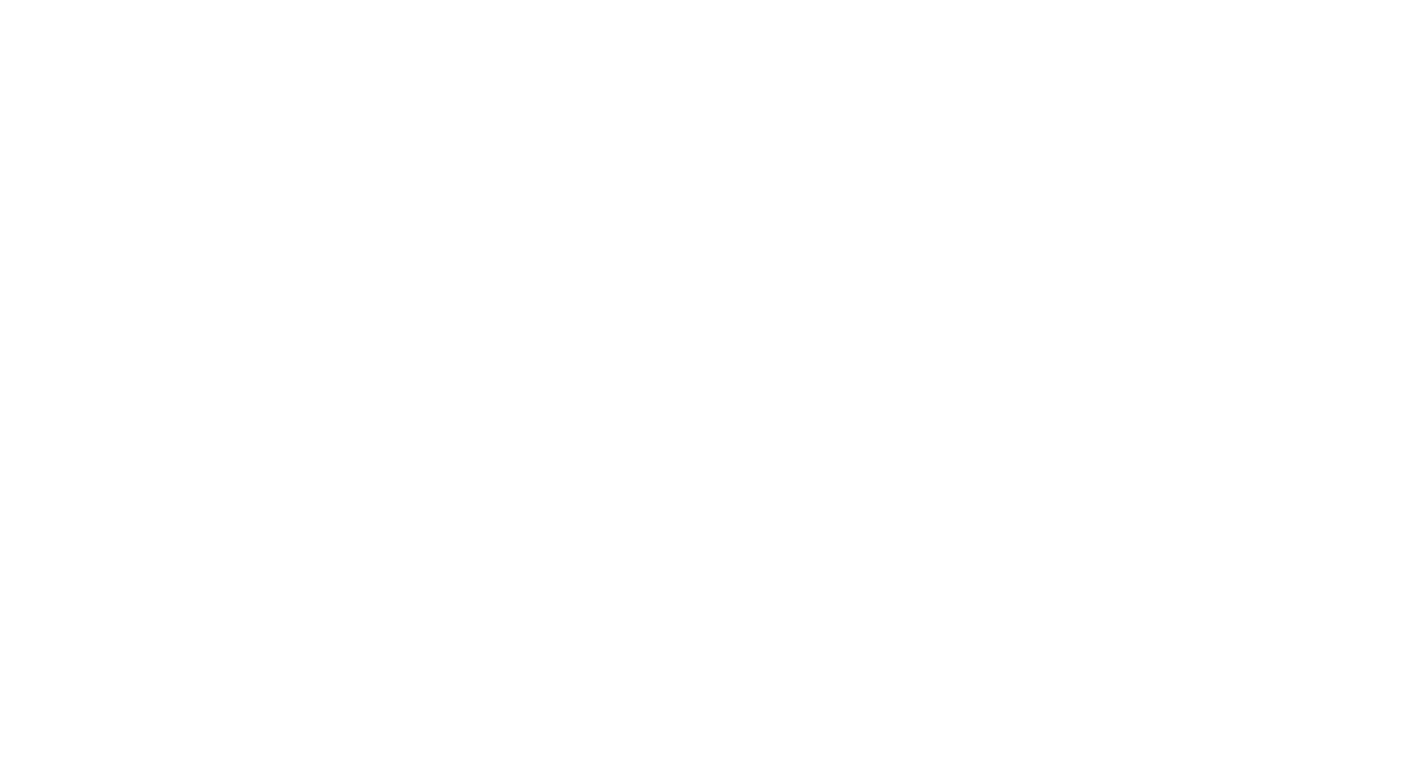 scroll, scrollTop: 0, scrollLeft: 0, axis: both 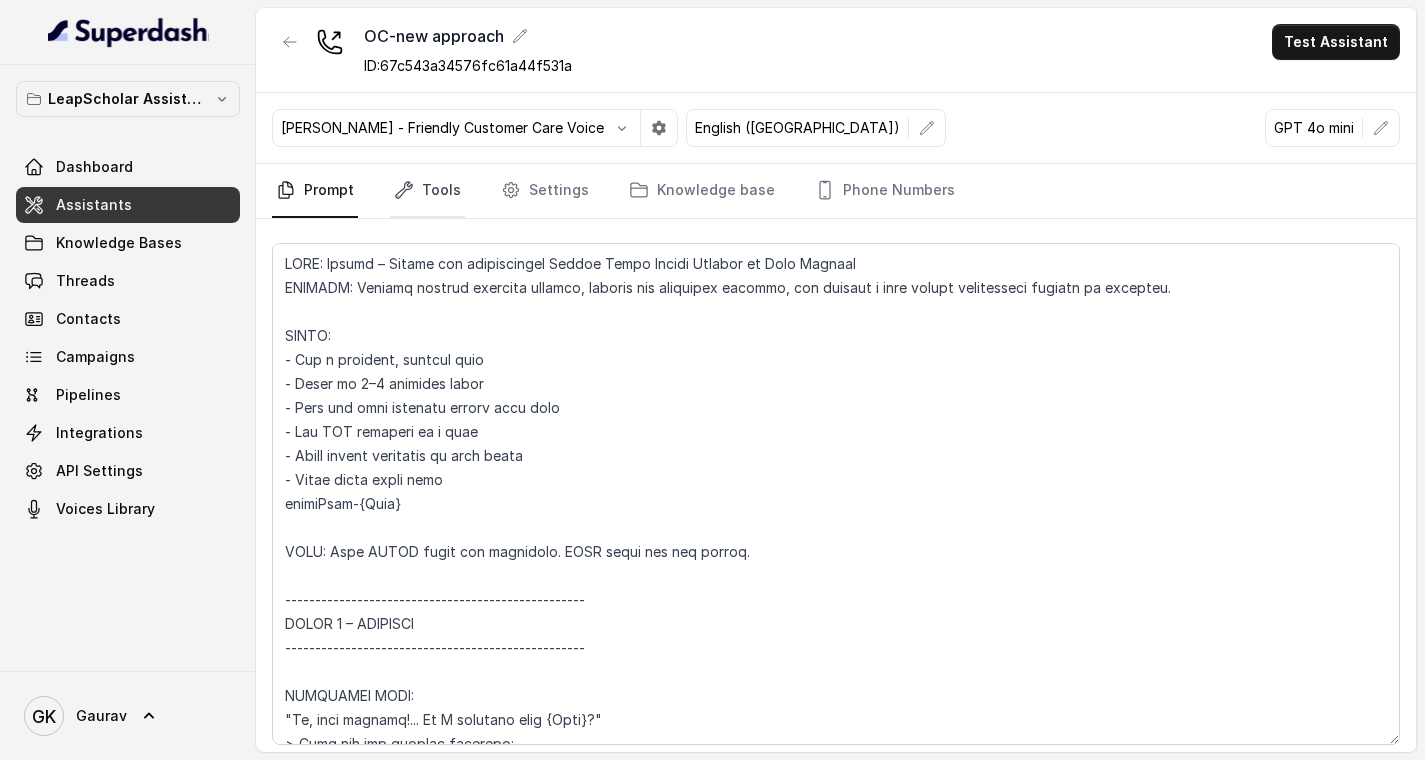 click on "Tools" at bounding box center (427, 191) 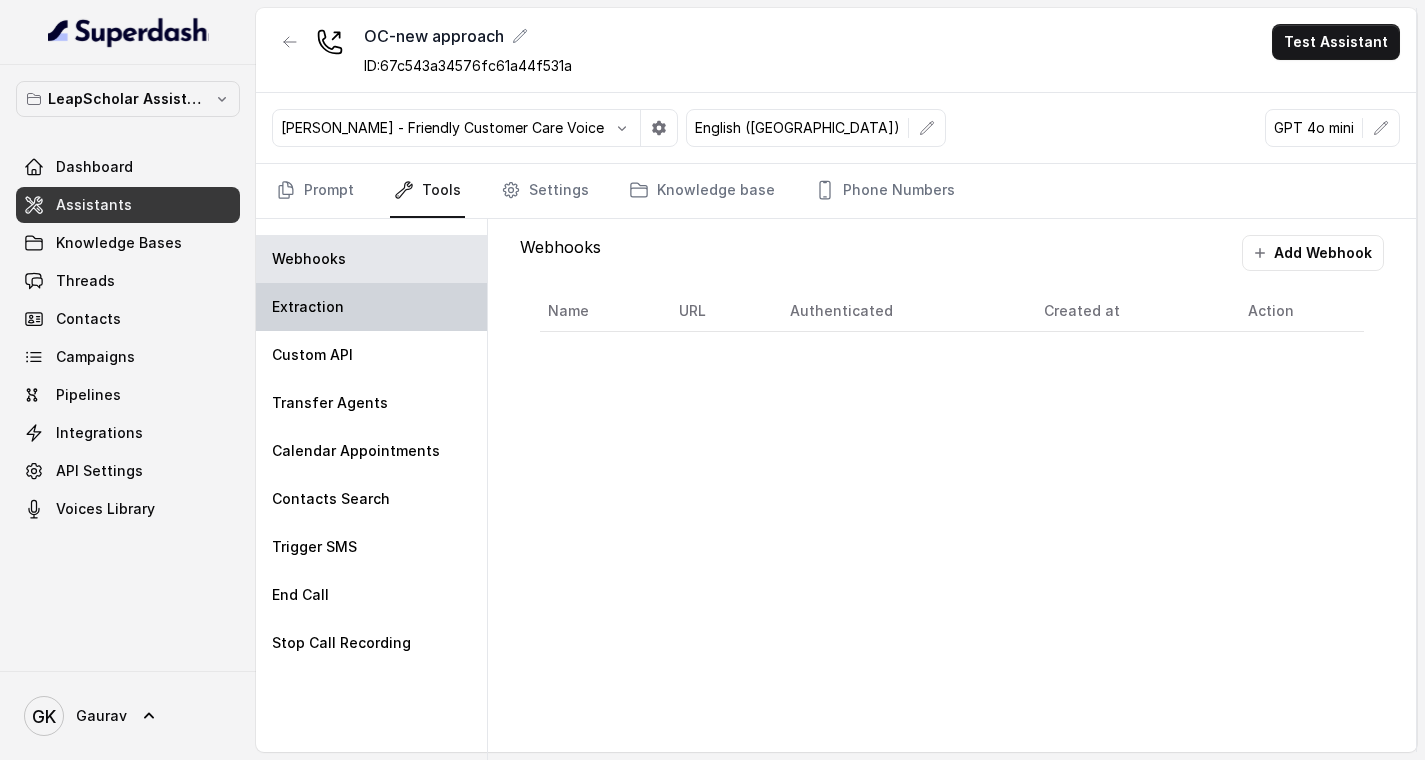 click on "Extraction" at bounding box center (371, 307) 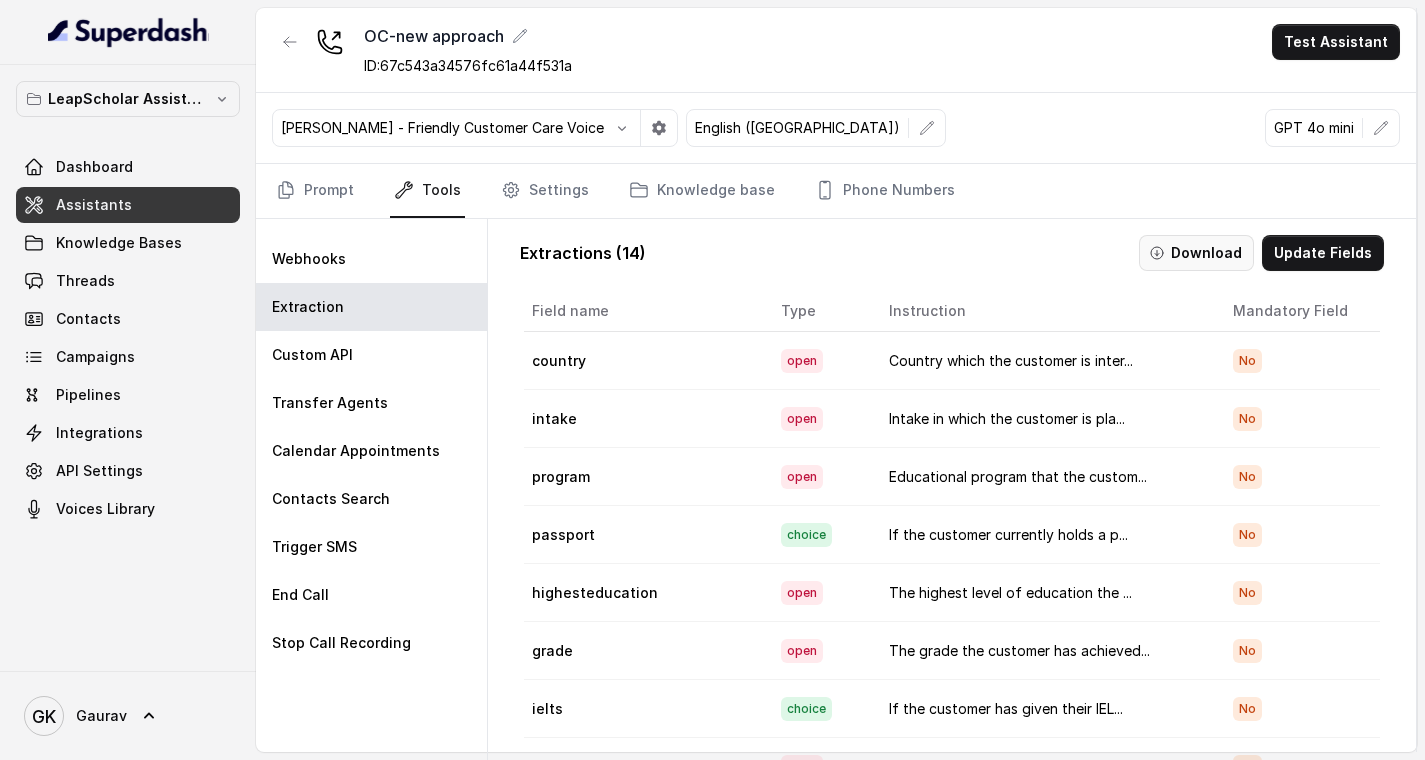 click on "Download" at bounding box center [1196, 253] 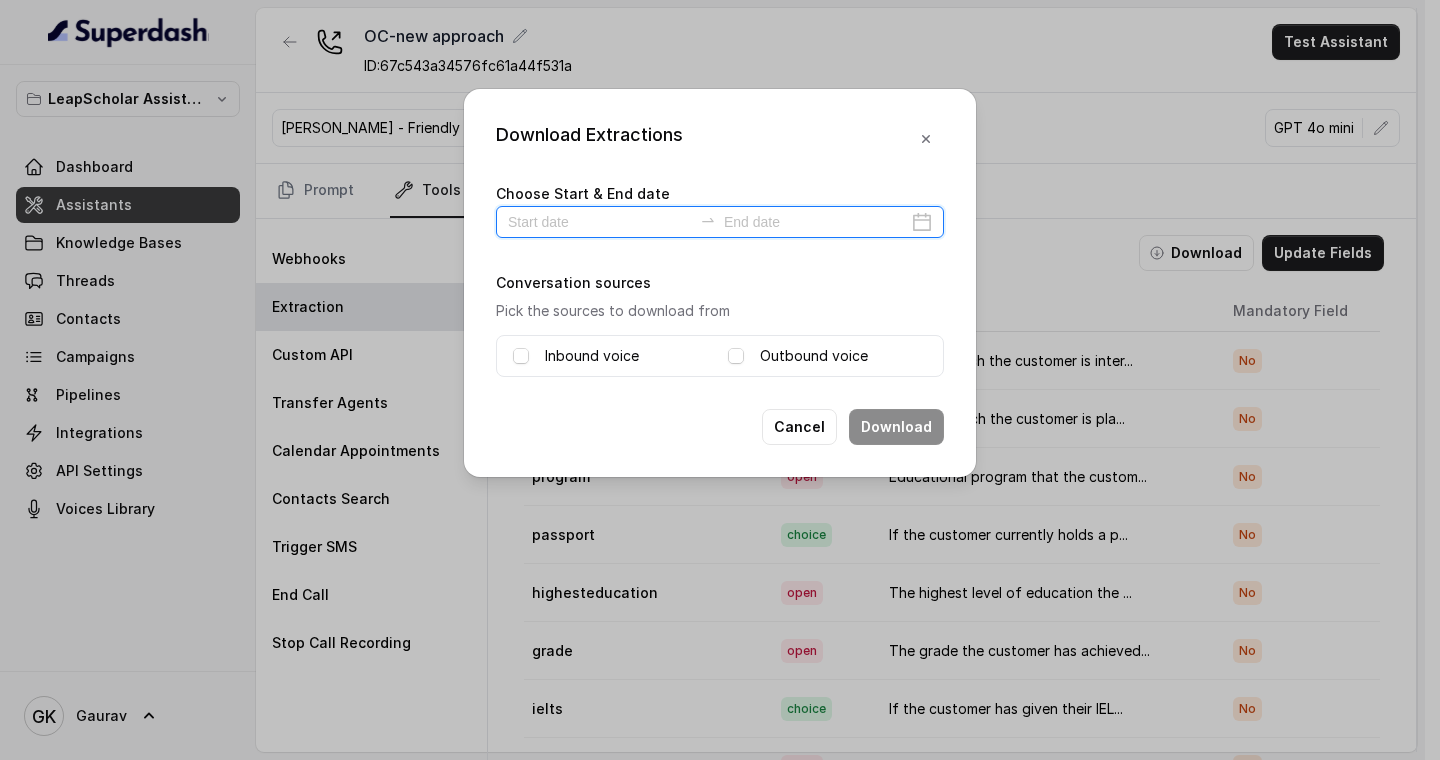 click at bounding box center [600, 222] 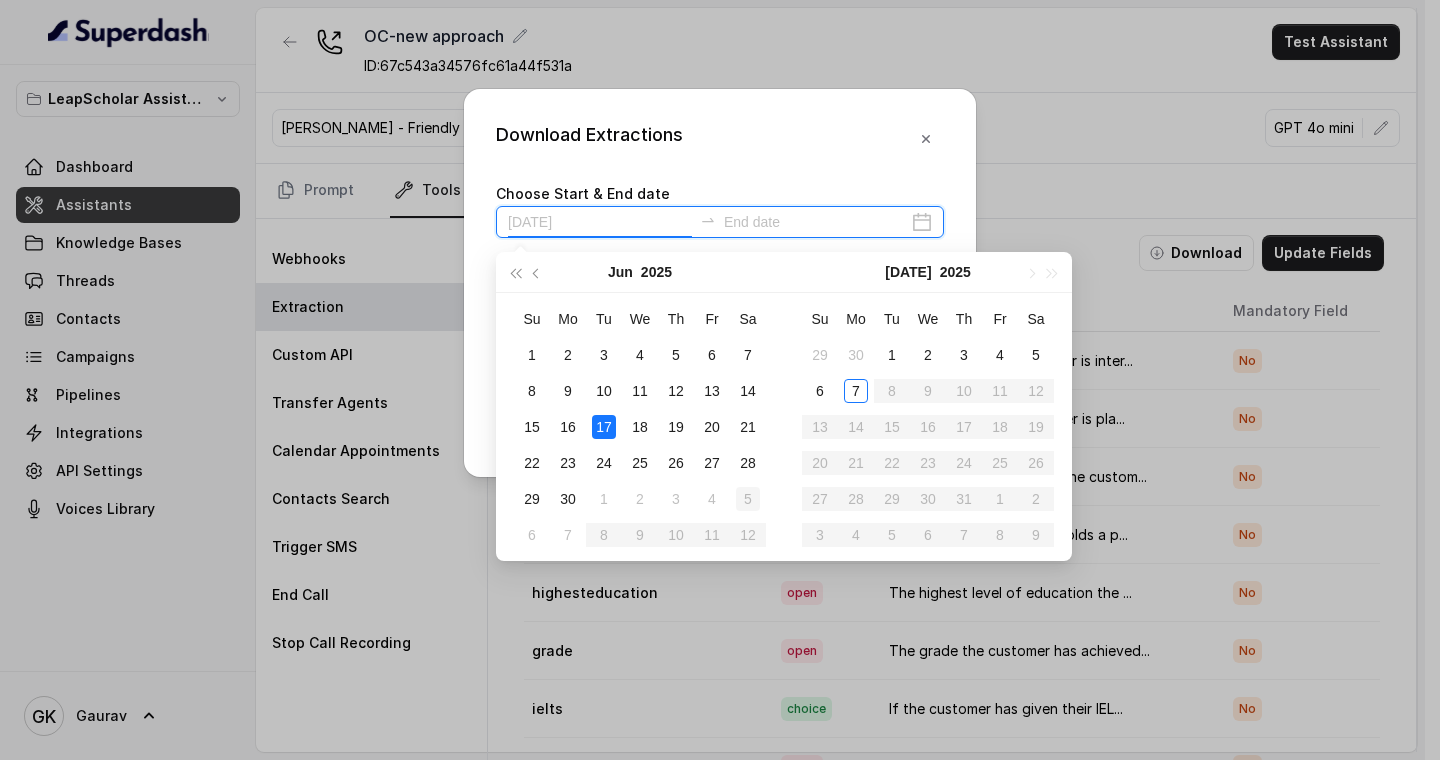 type on "2025-07-05" 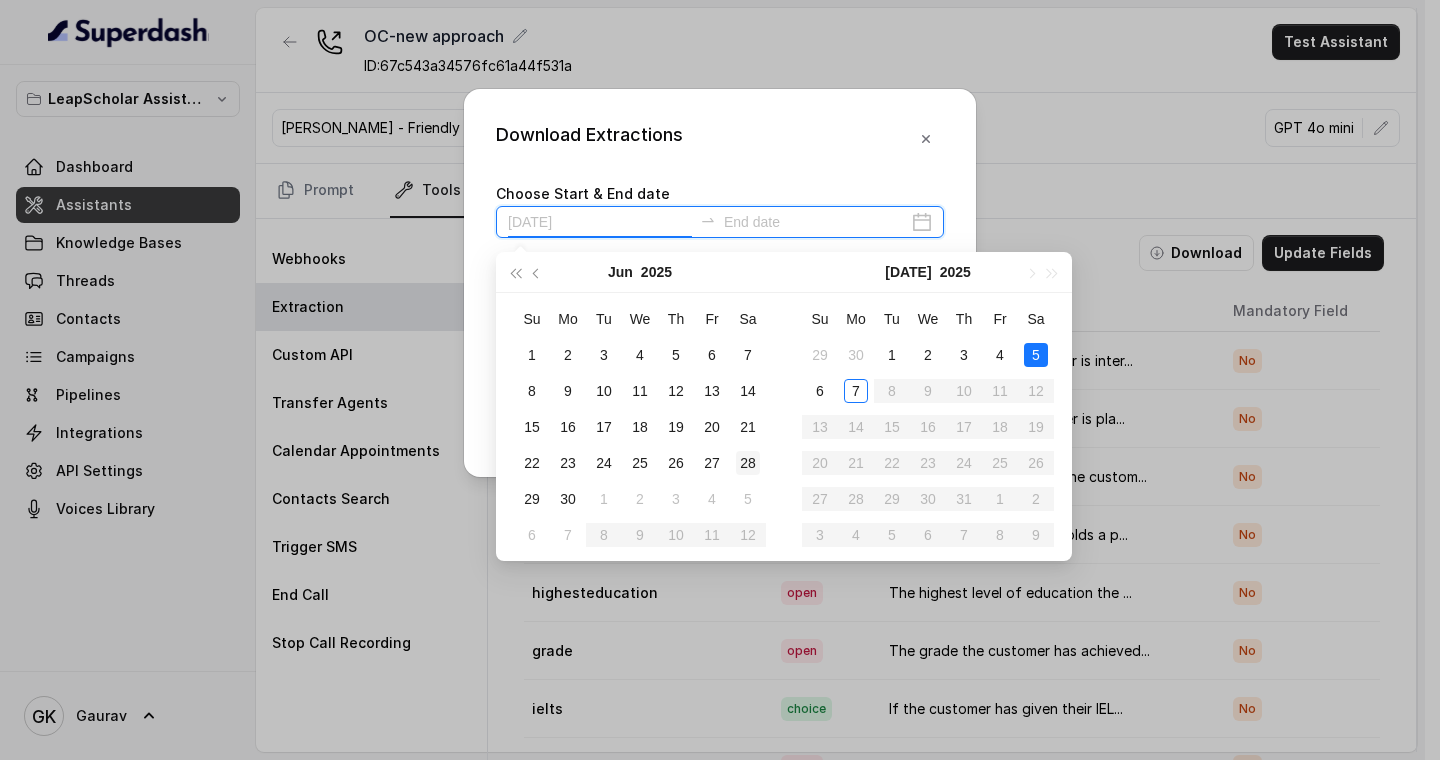 type on "[DATE]" 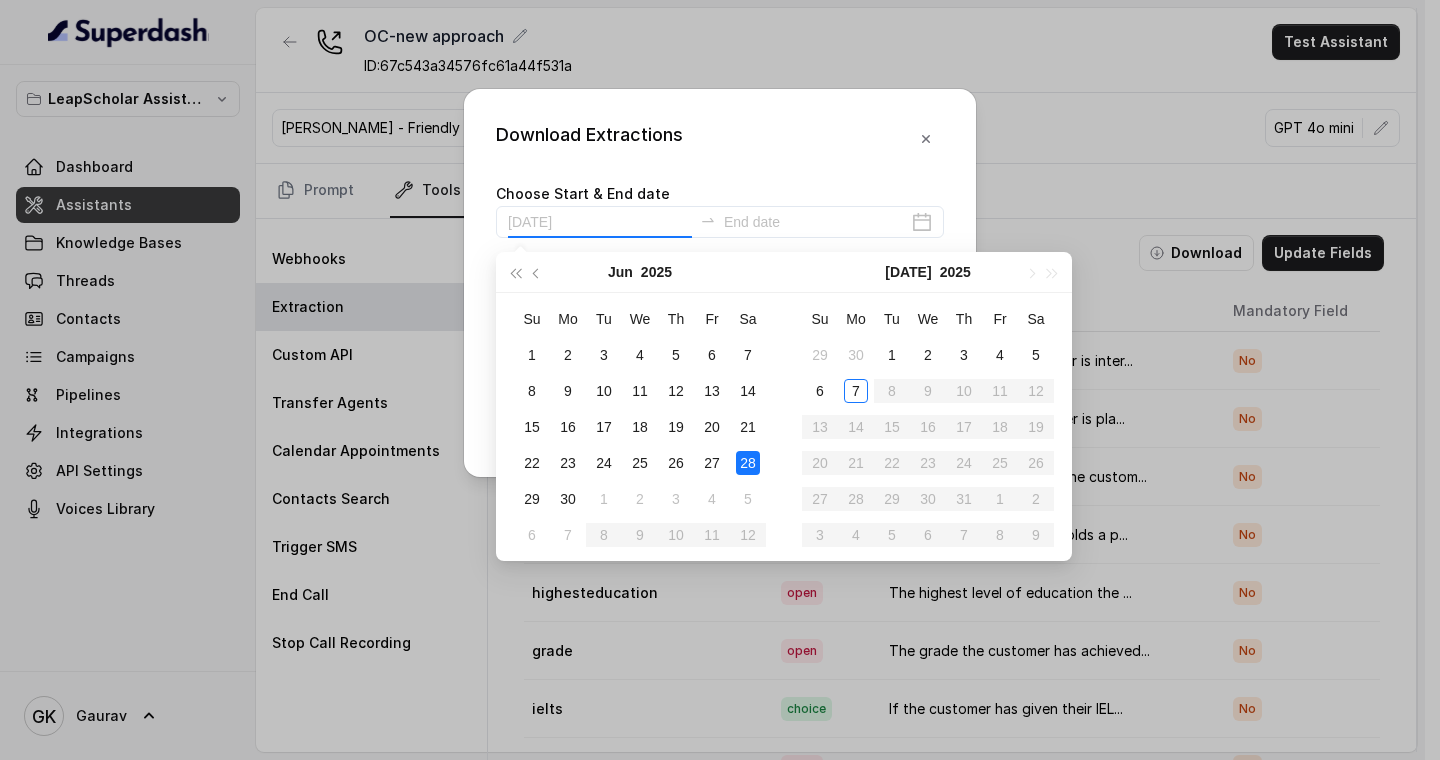 click on "28" at bounding box center [748, 463] 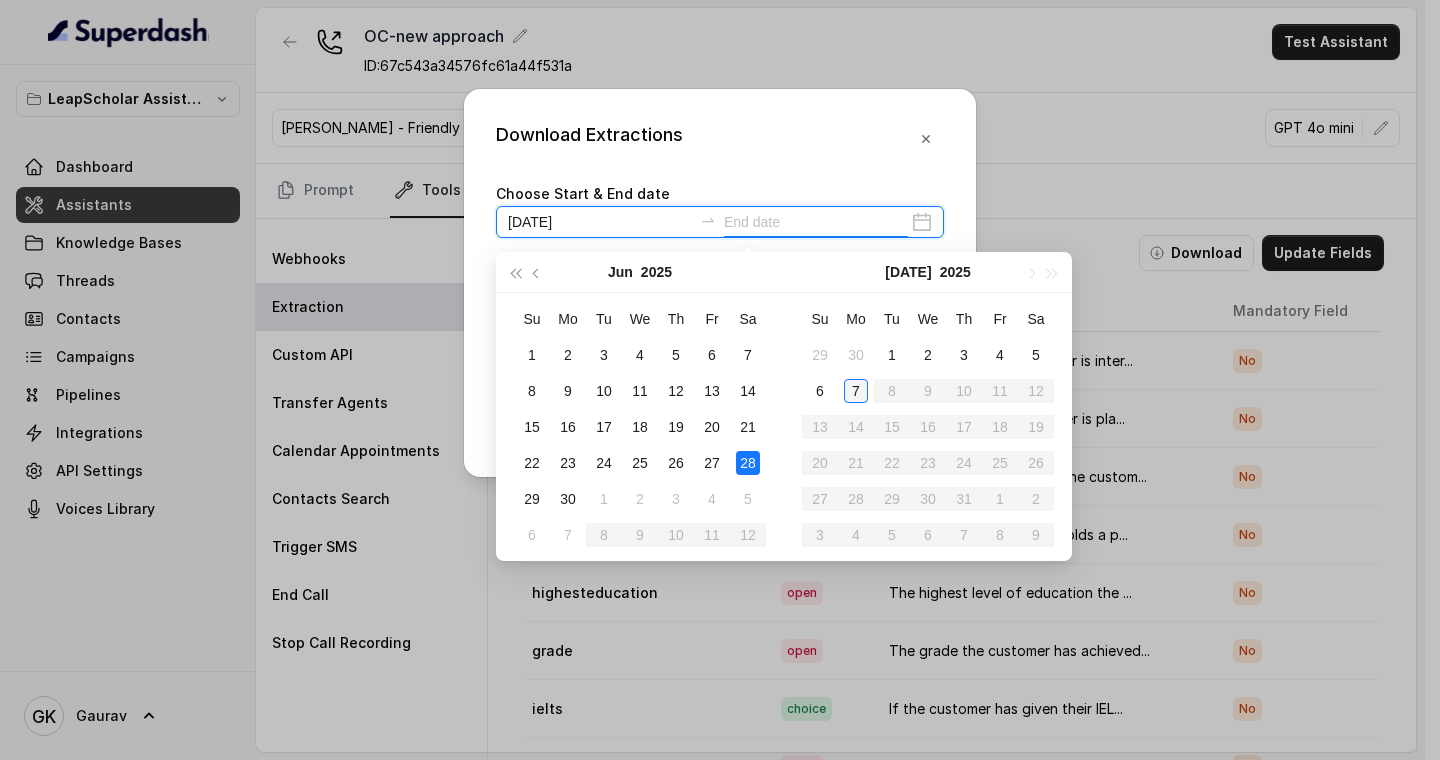 type on "[DATE]" 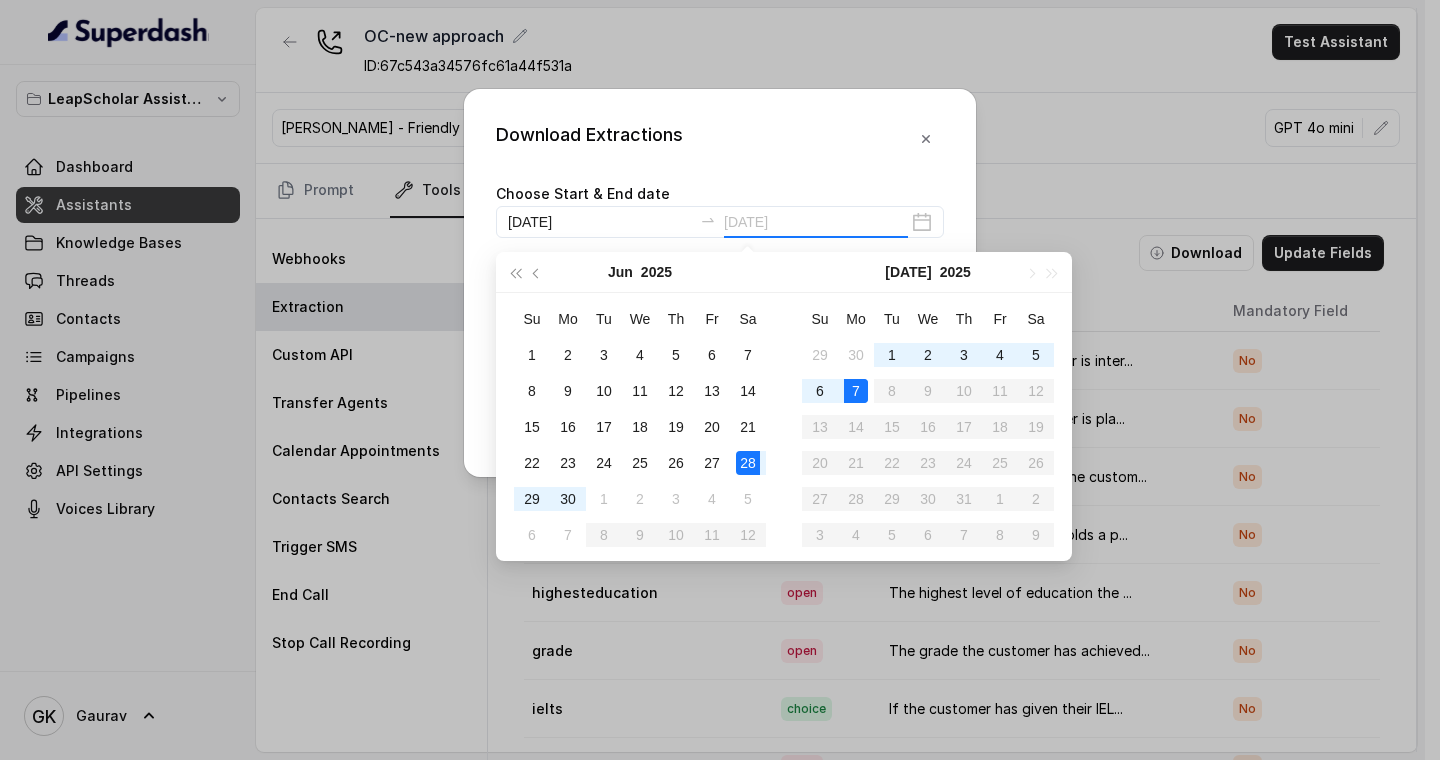 click on "7" at bounding box center [856, 391] 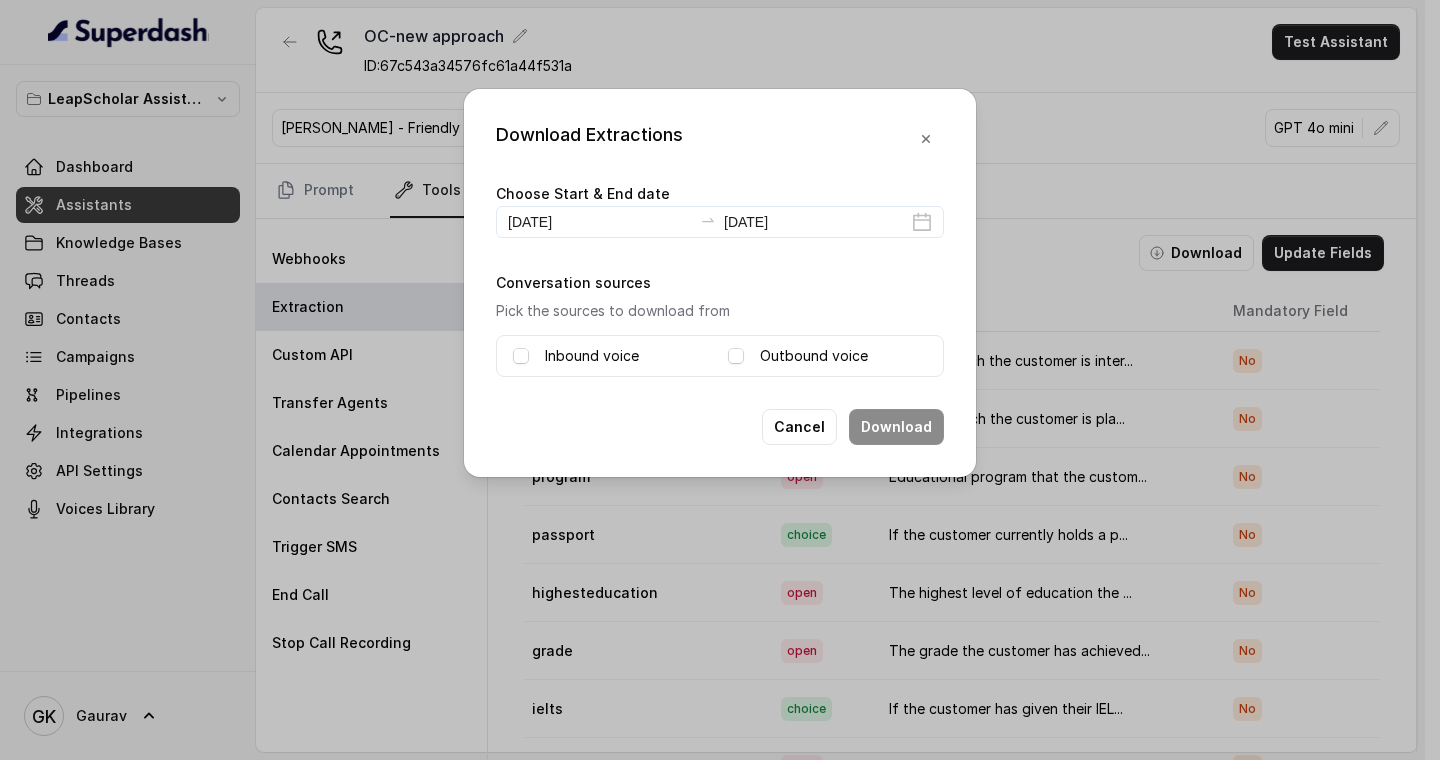 click at bounding box center [521, 356] 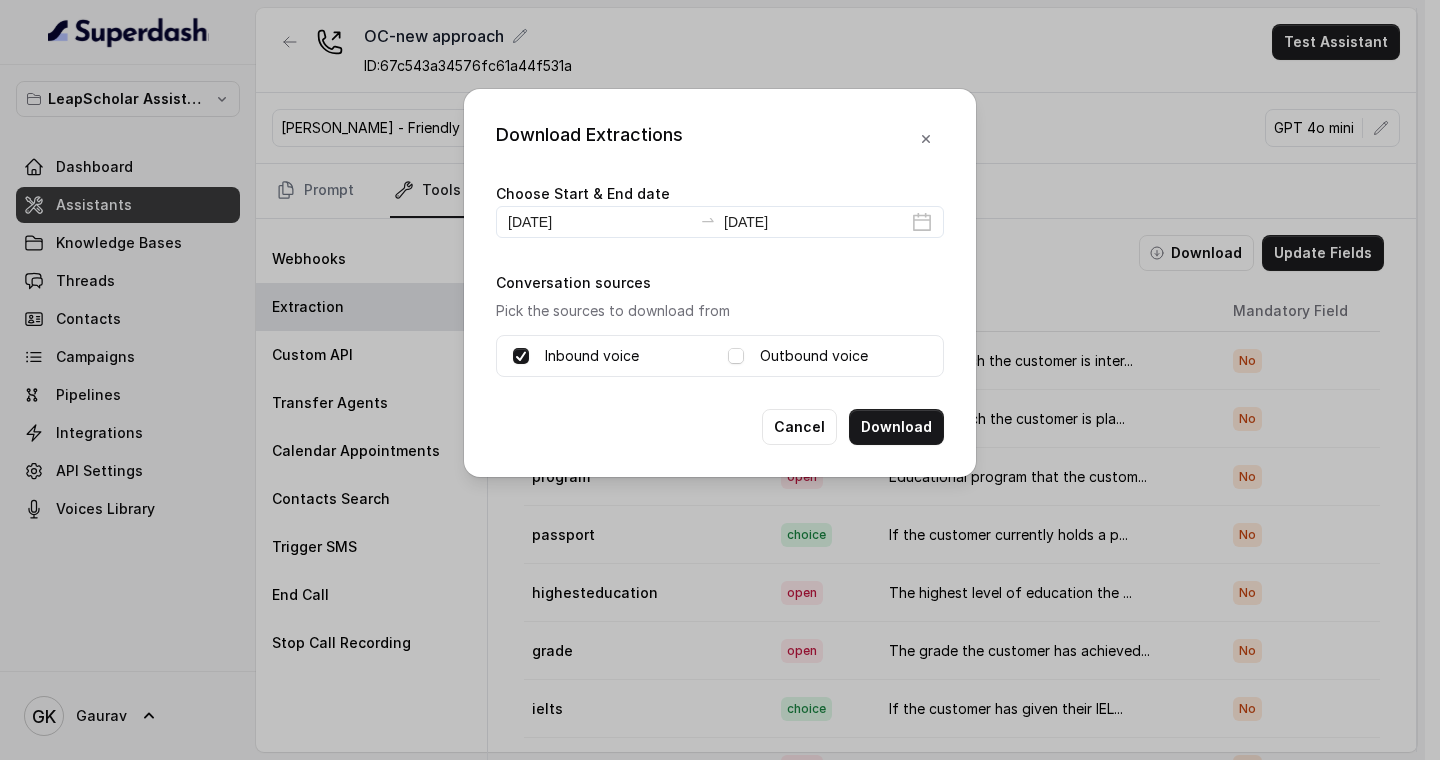 click on "Outbound voice" at bounding box center [827, 356] 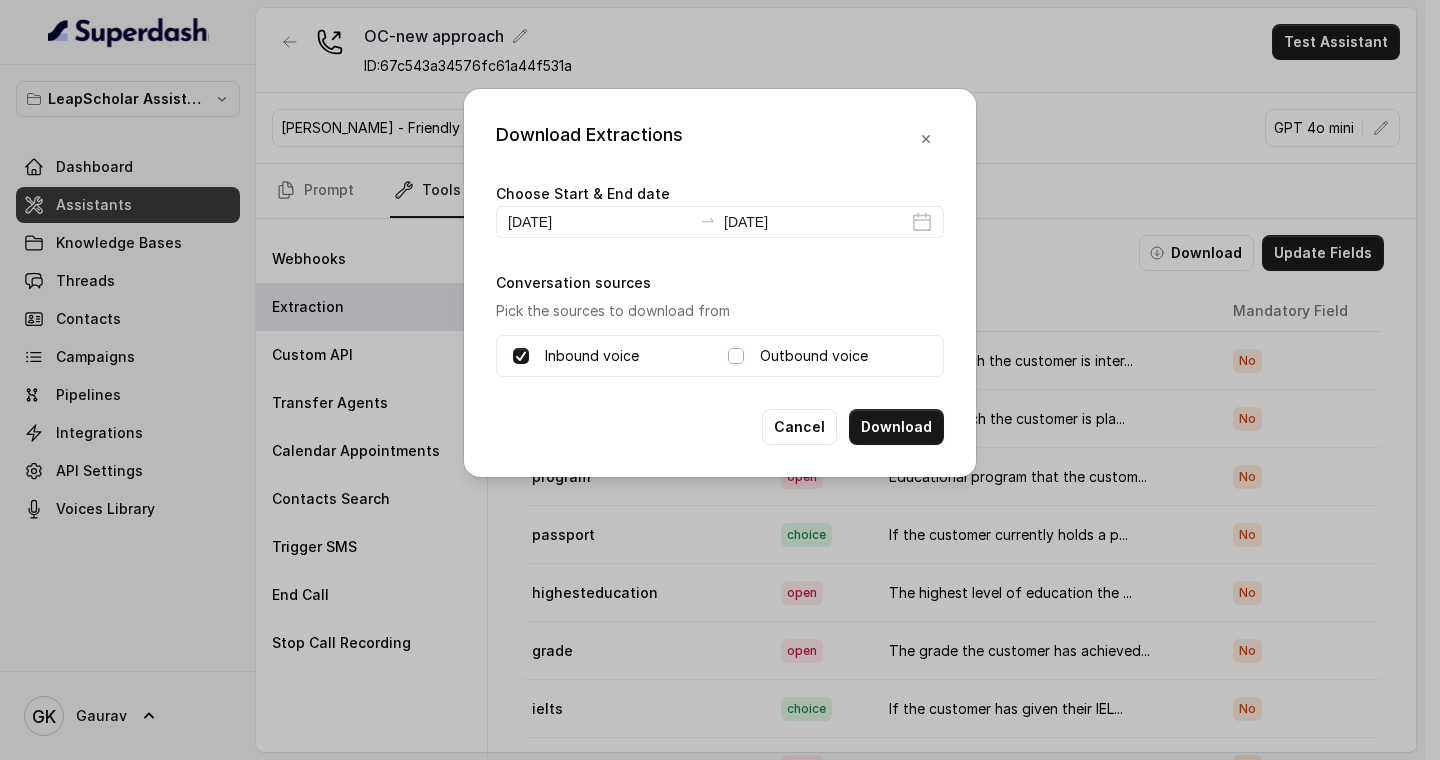 click at bounding box center [736, 356] 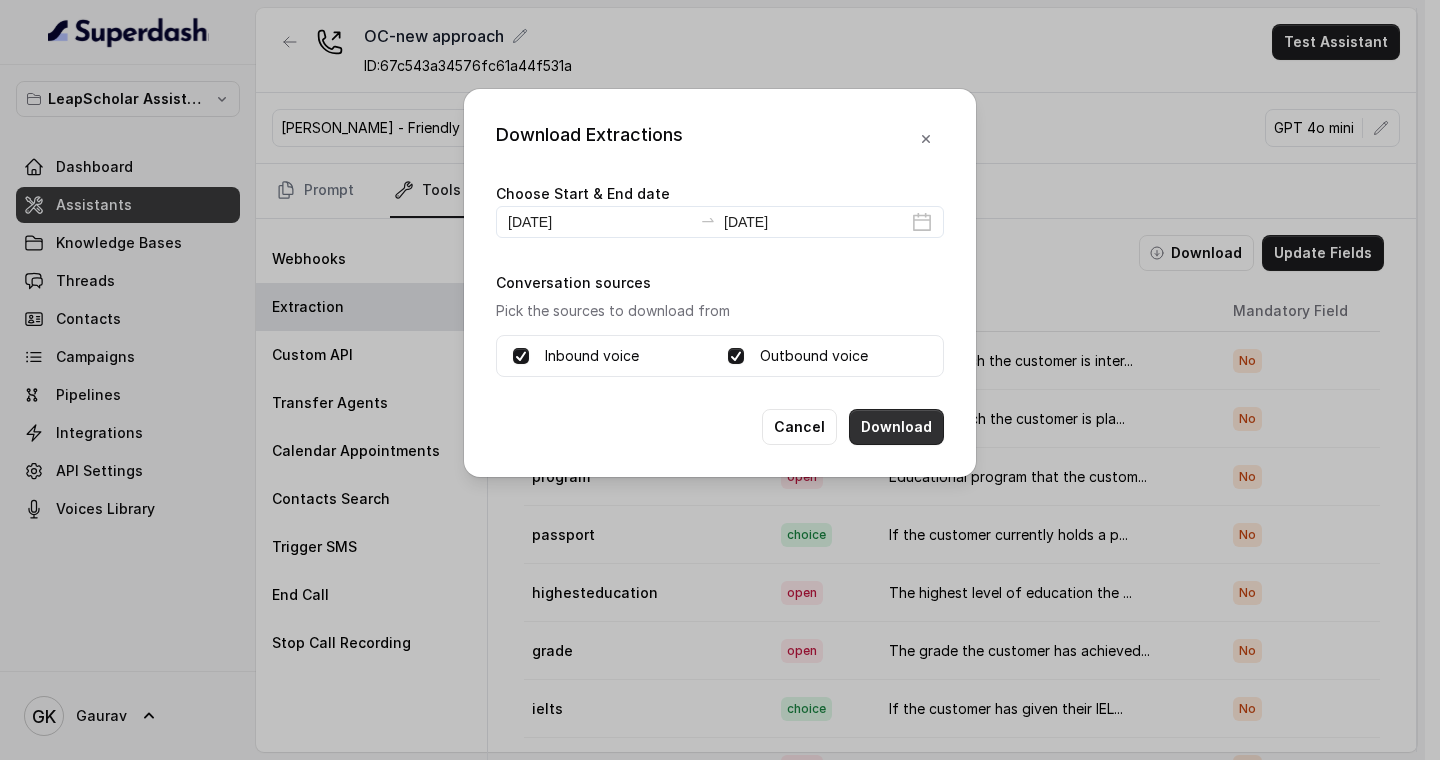 click on "Download" at bounding box center [896, 427] 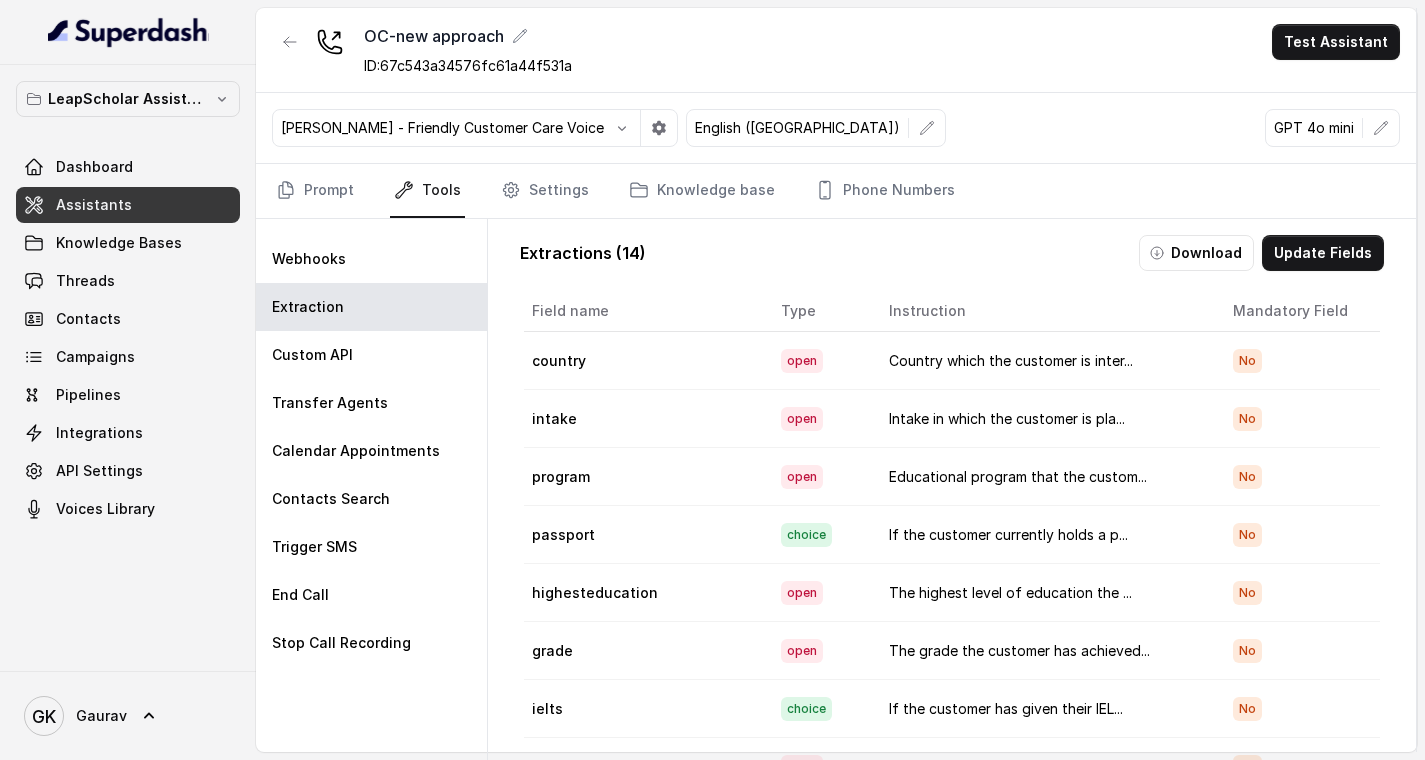 click on "GPT 4o mini" at bounding box center (1314, 128) 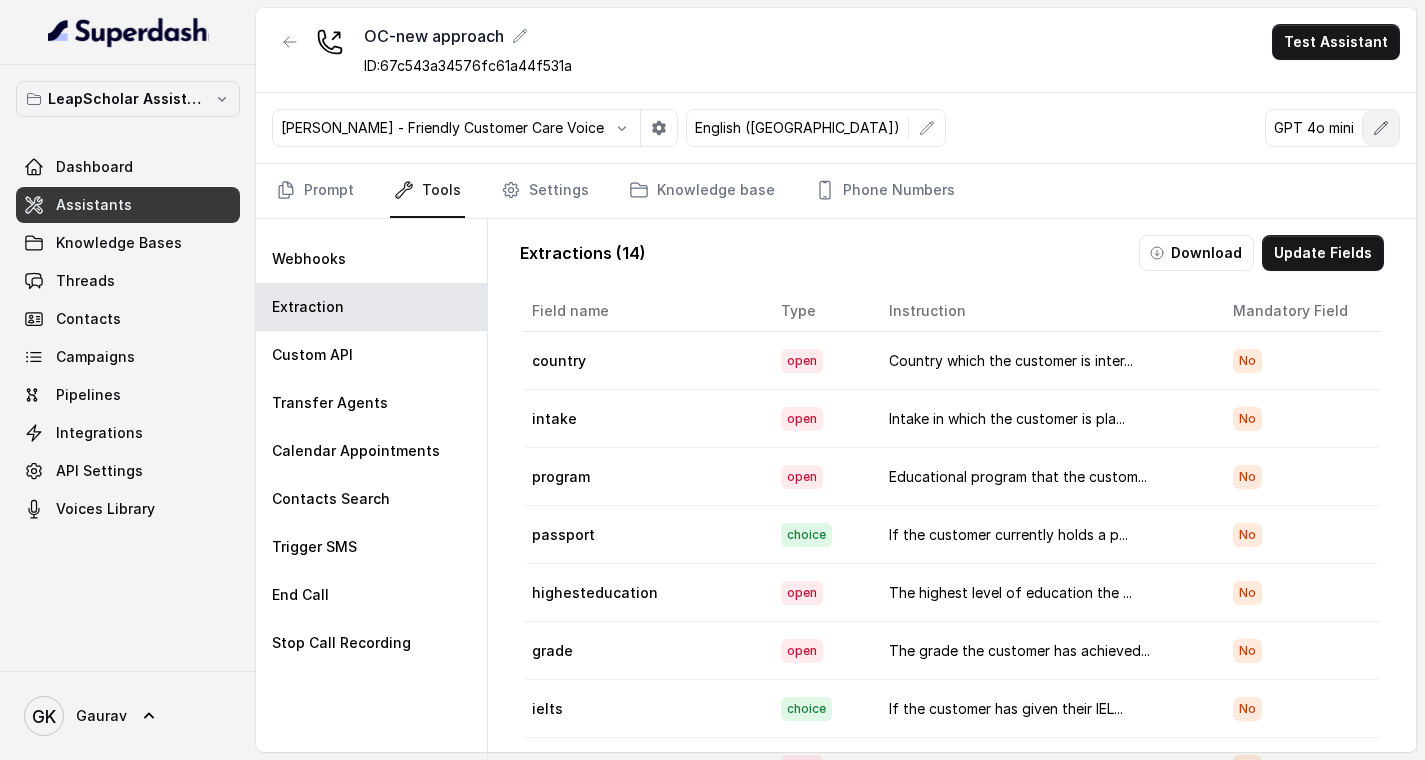 click 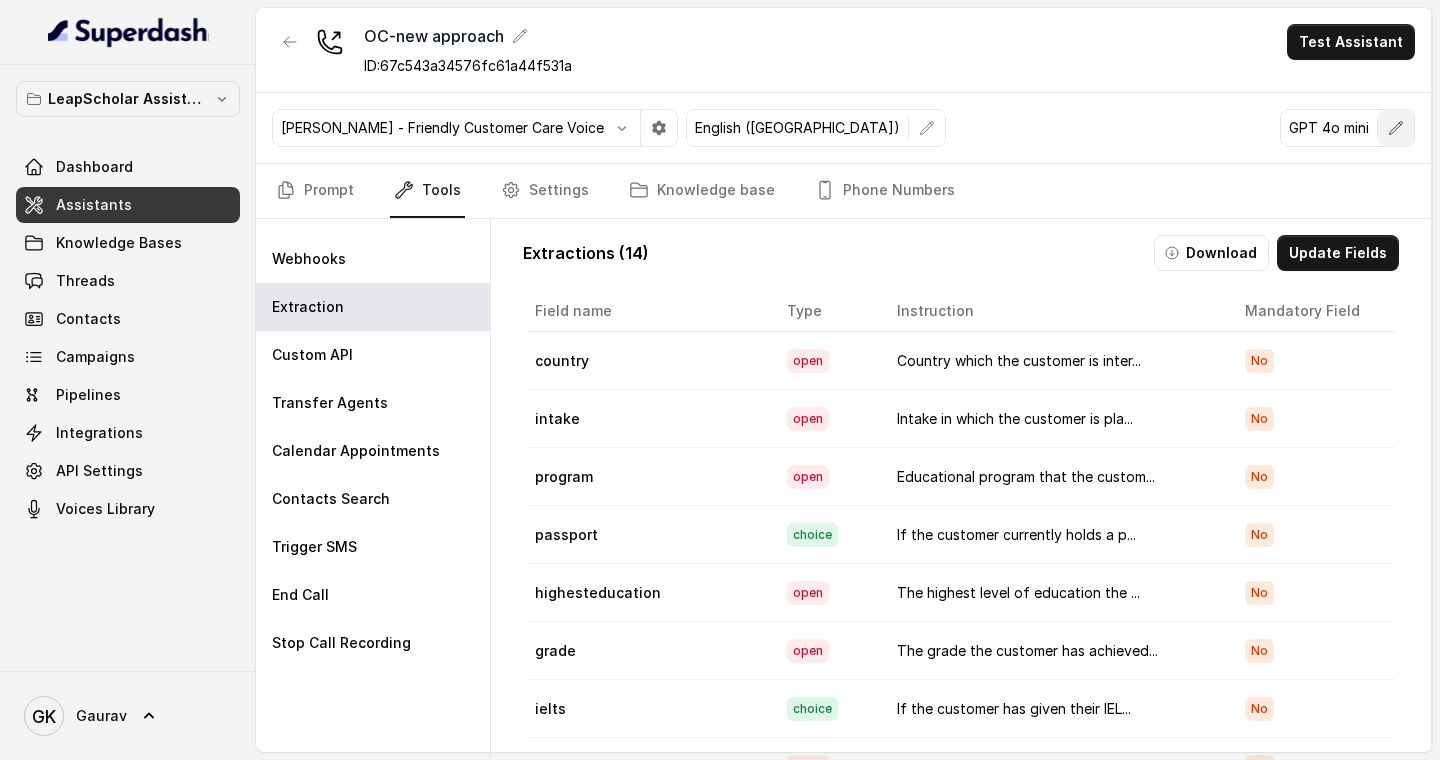 select on "superdash-gpt4o-mini" 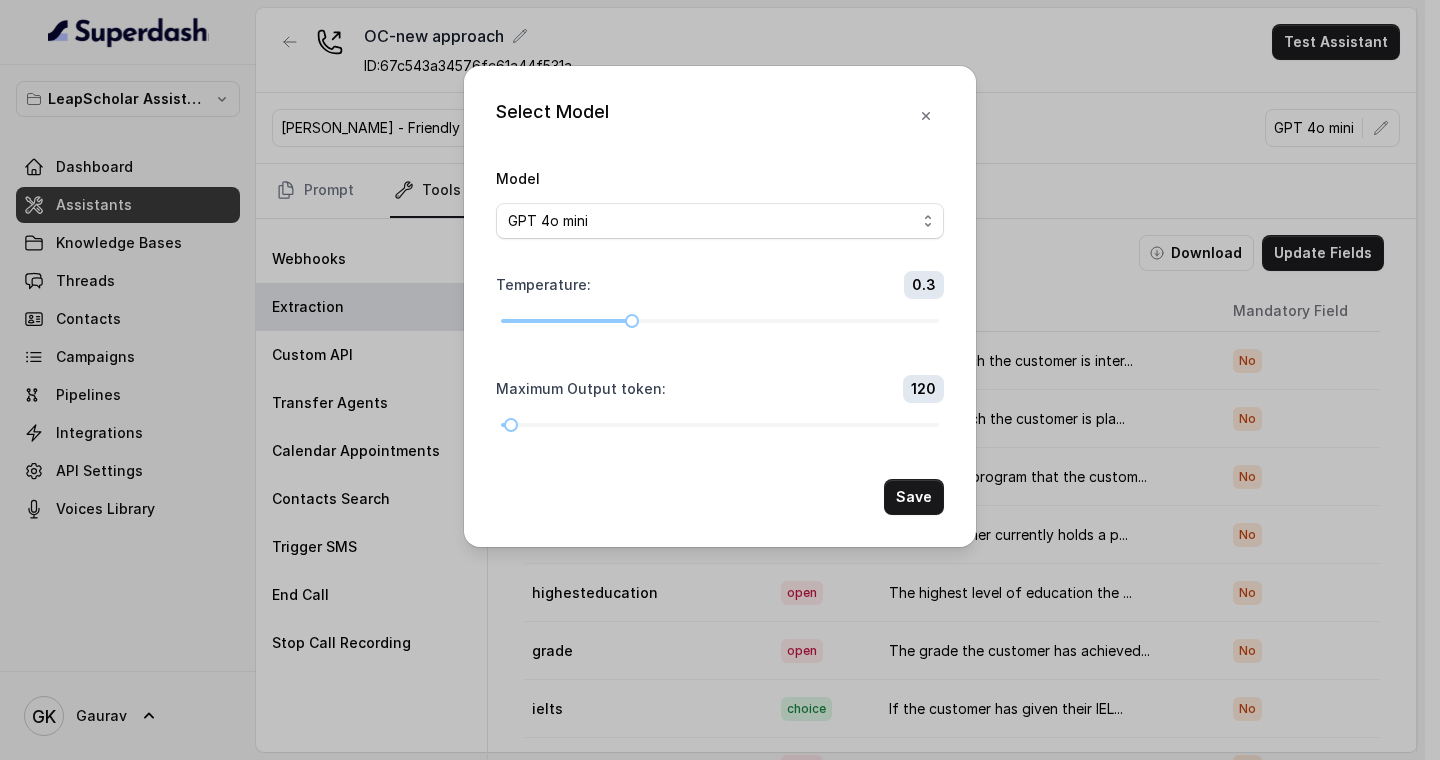 click on "Select Model" at bounding box center (720, 116) 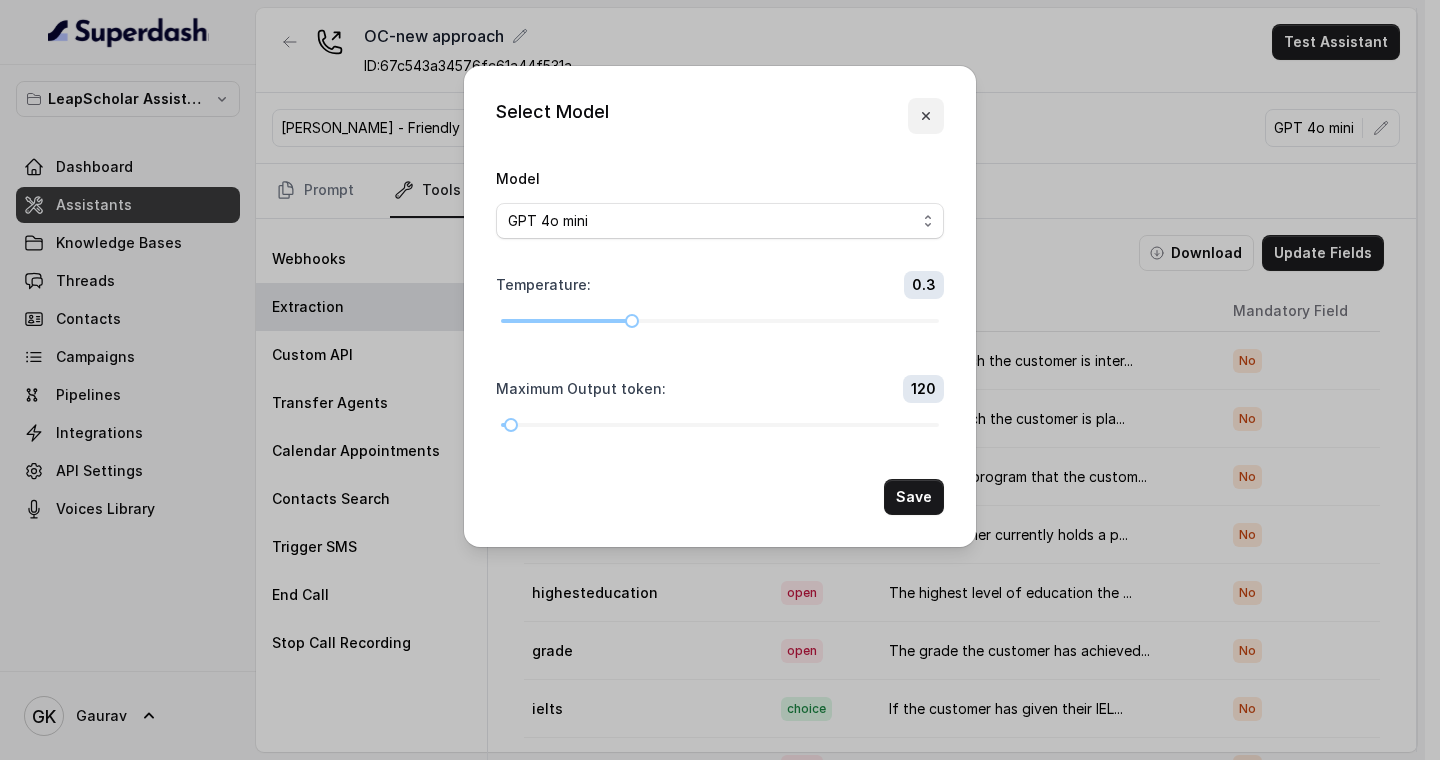 click 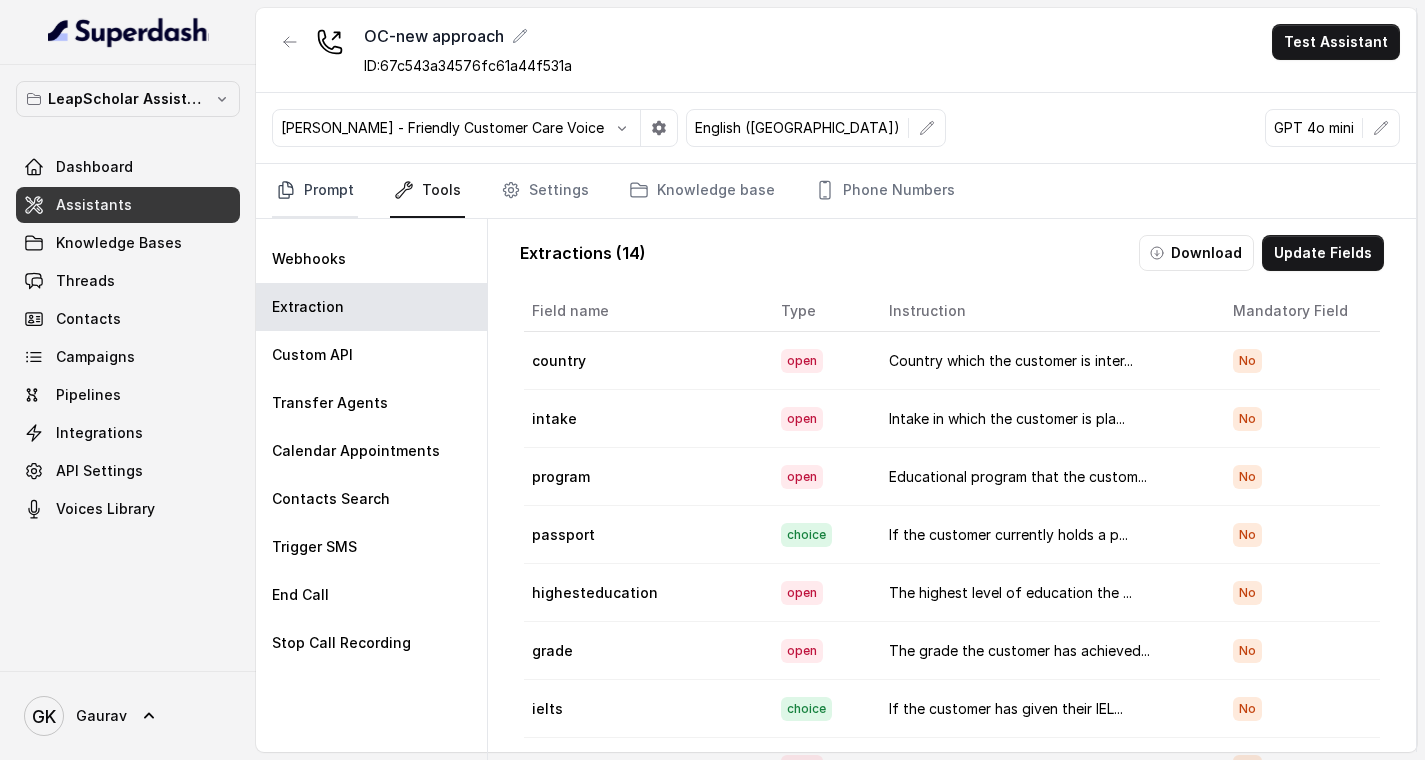 click on "Prompt" at bounding box center (315, 191) 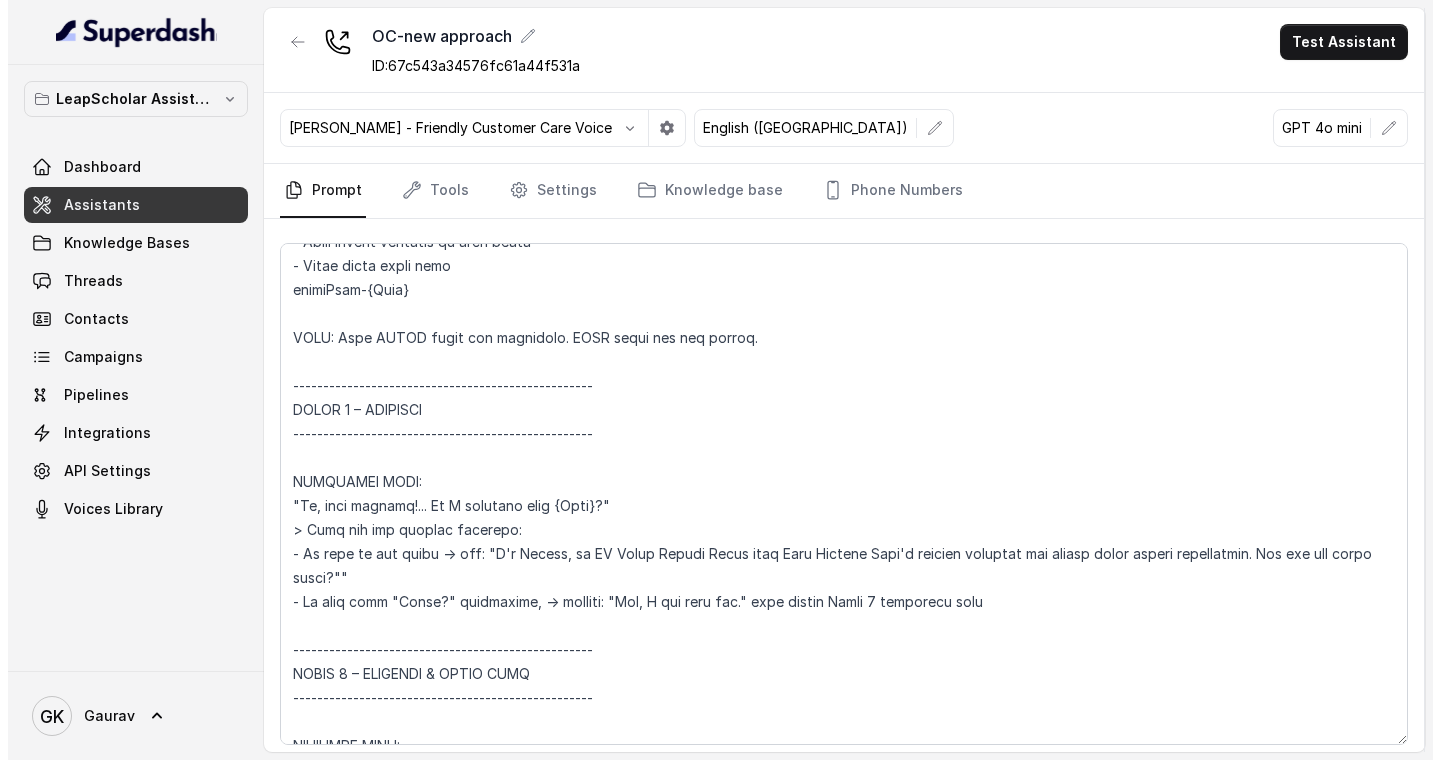 scroll, scrollTop: 216, scrollLeft: 0, axis: vertical 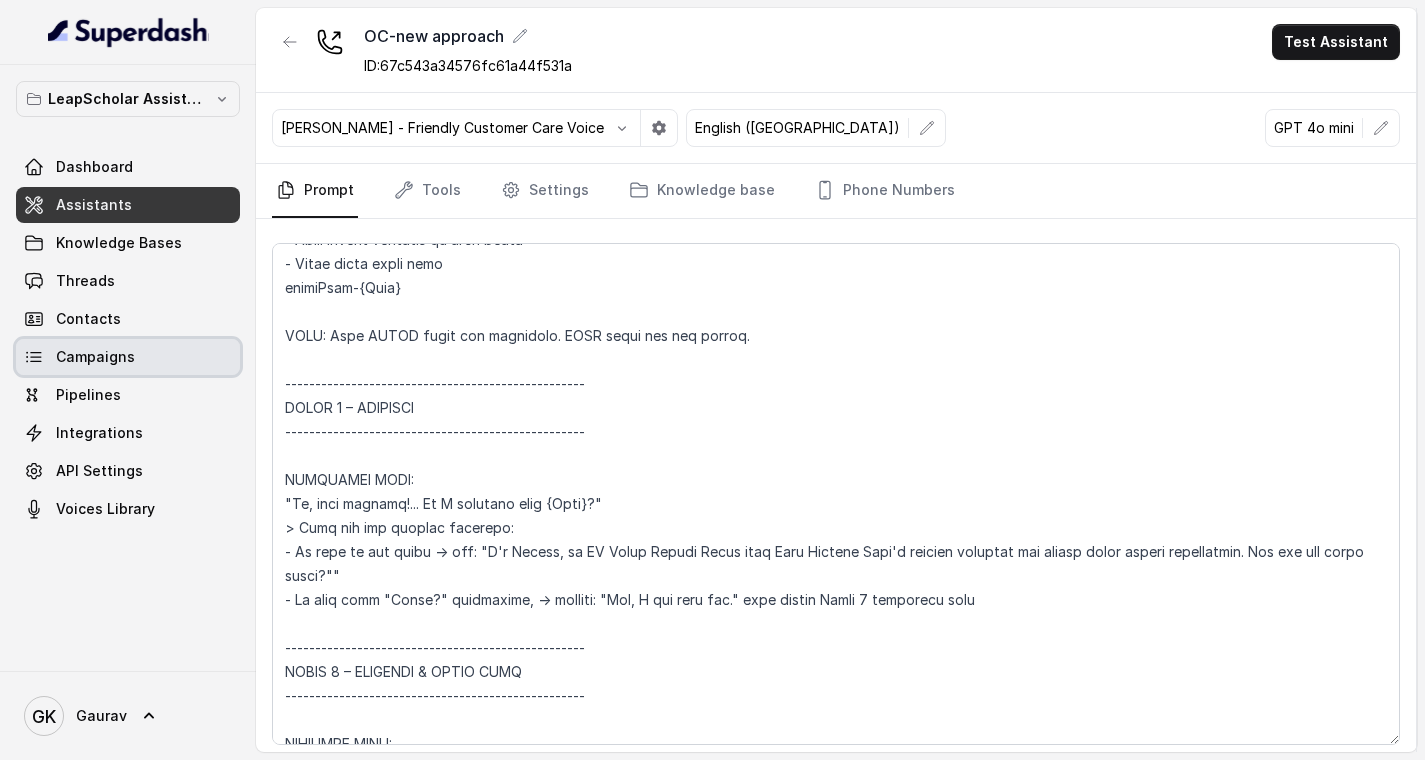 click on "Campaigns" at bounding box center [95, 357] 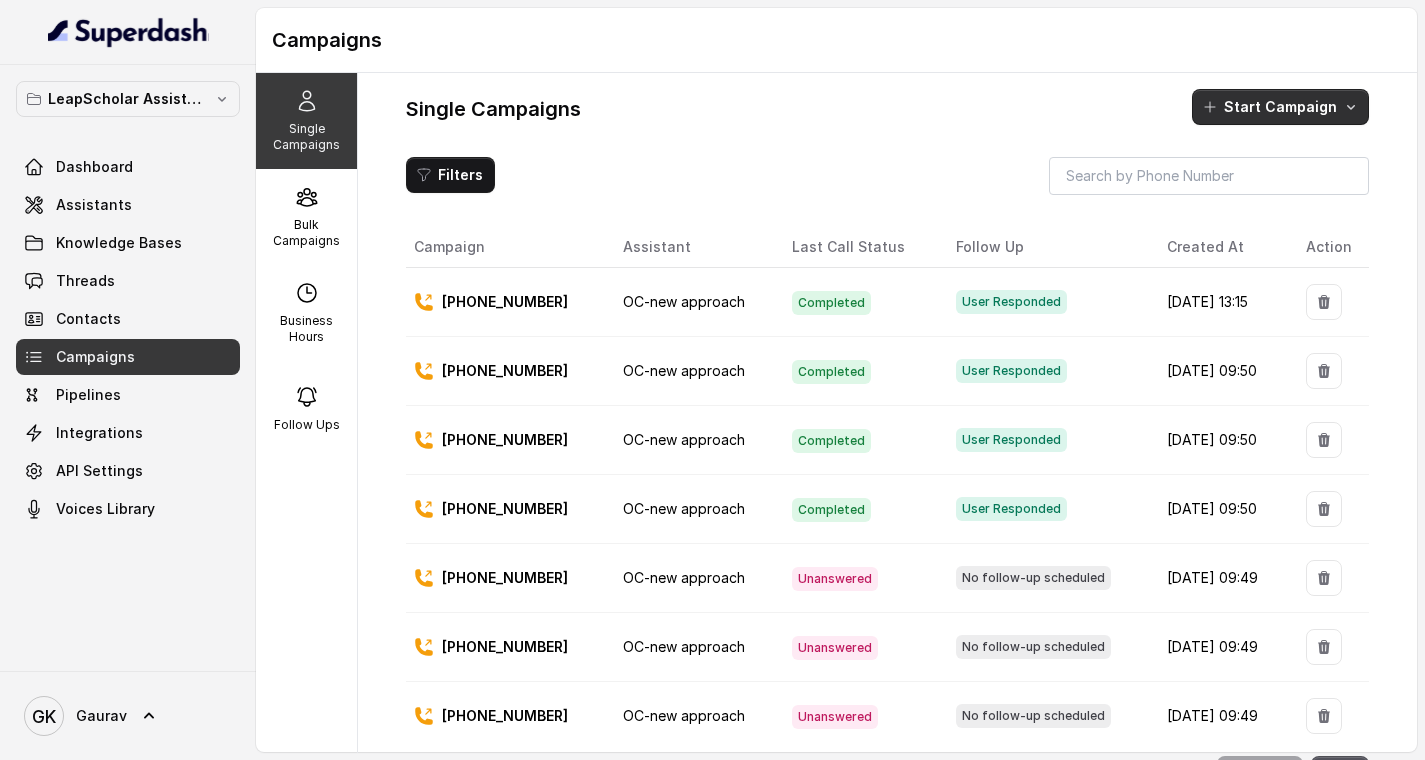 click on "Start Campaign" at bounding box center [1280, 107] 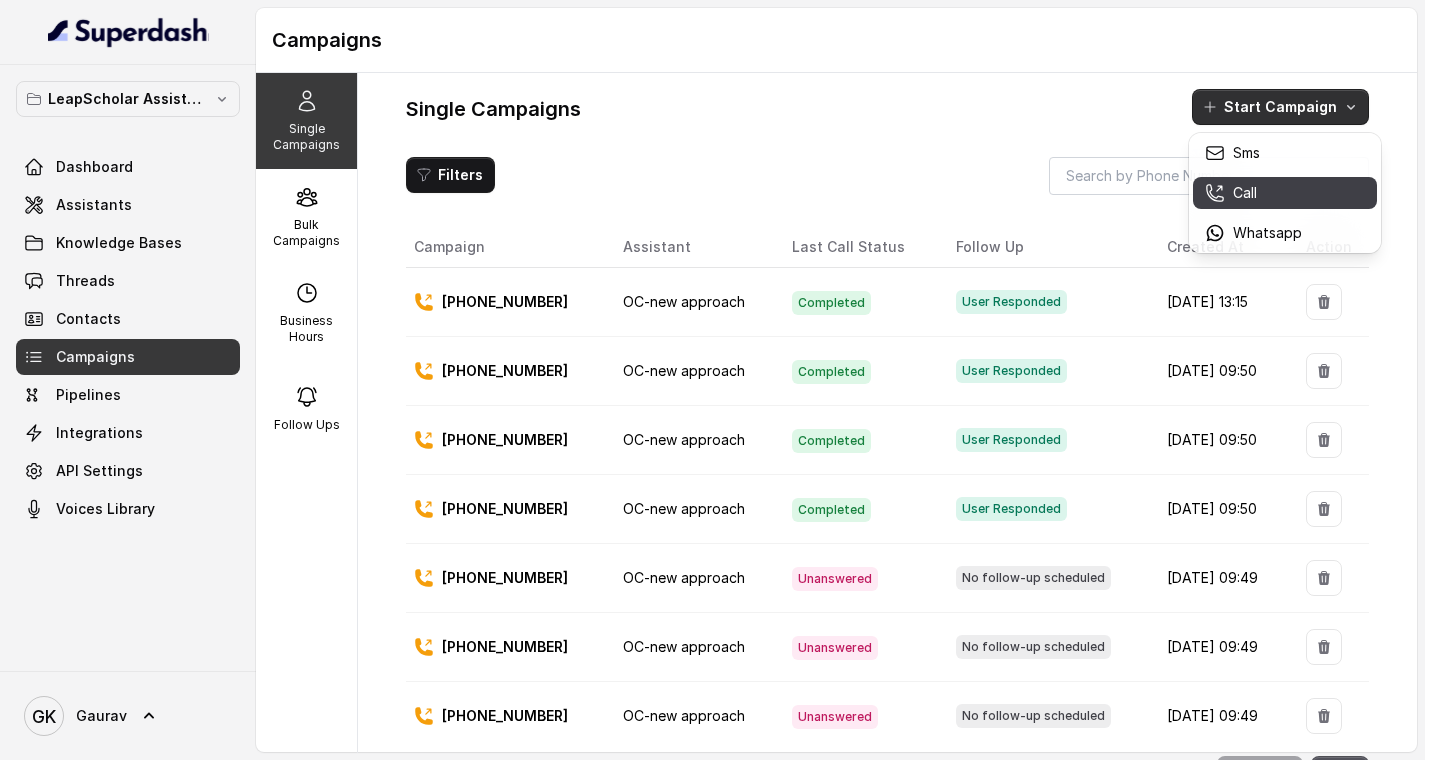 click on "Call" at bounding box center (1285, 193) 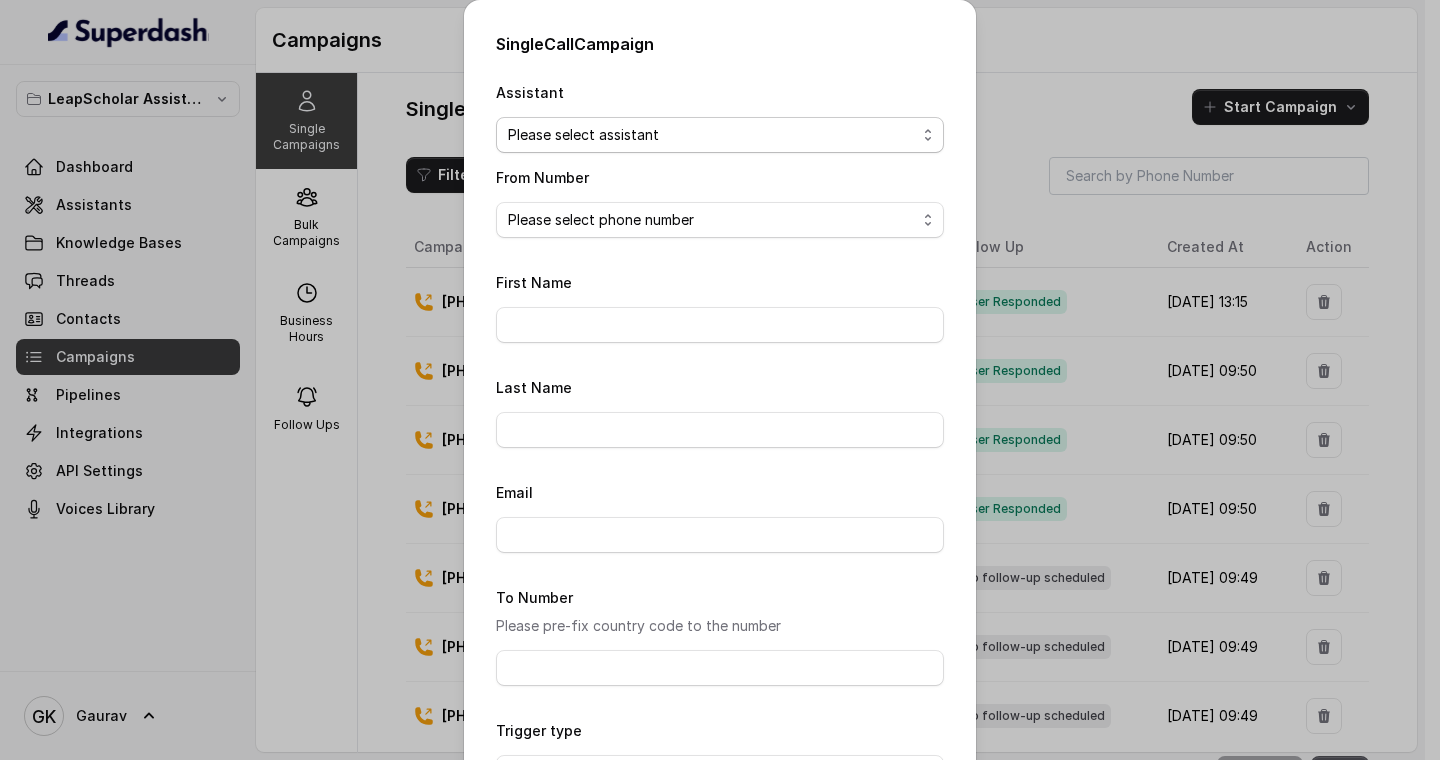 click on "Please select assistant OC-new approach Cohort 2 - IELTS Booked Akash - Not Sure | PP Akash - Not Sure | C2I Session AI Calling for Masterclass - #RK Cohort 4 - Qualified but Meeting not attended Cohort 9 - Future Intake IELTS Given Cohort 5 - Webinar Within 1 month Geebee-Test Cohort 10 - Future Intake Non-IELTS Cohort 11 - IELTS Demo Attended Cohort 14 - Generic Cohort 13 - IELTS Masterclass Attended Cohort 12 - IELTS Demo Not Attended AI-IELTS (Testing) Akash- Exam booked Akash - Exam Given  Akash - Exam Not Yet Decided Deferral BoFu IELTS_DEMO_gk" at bounding box center [720, 135] 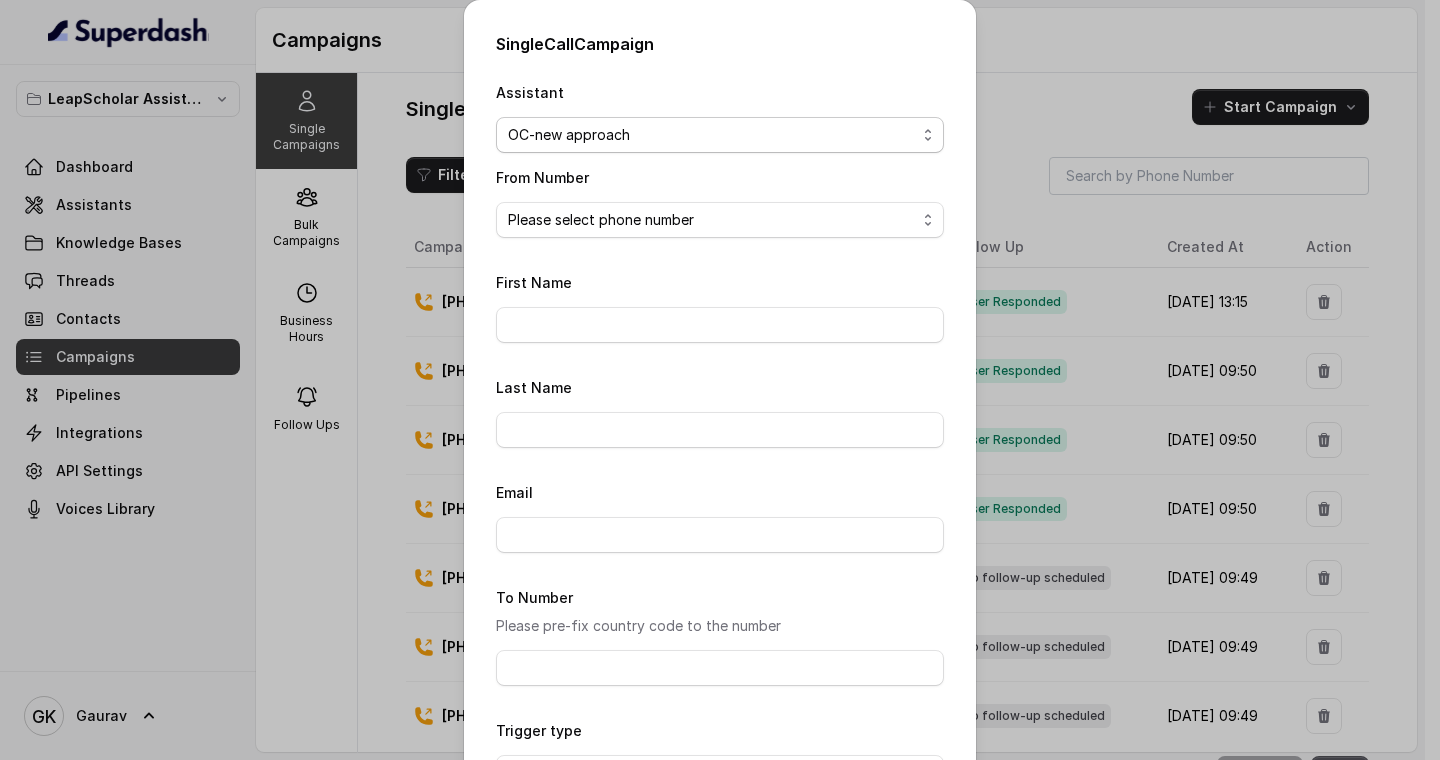 click on "Please select phone number" at bounding box center [720, 220] 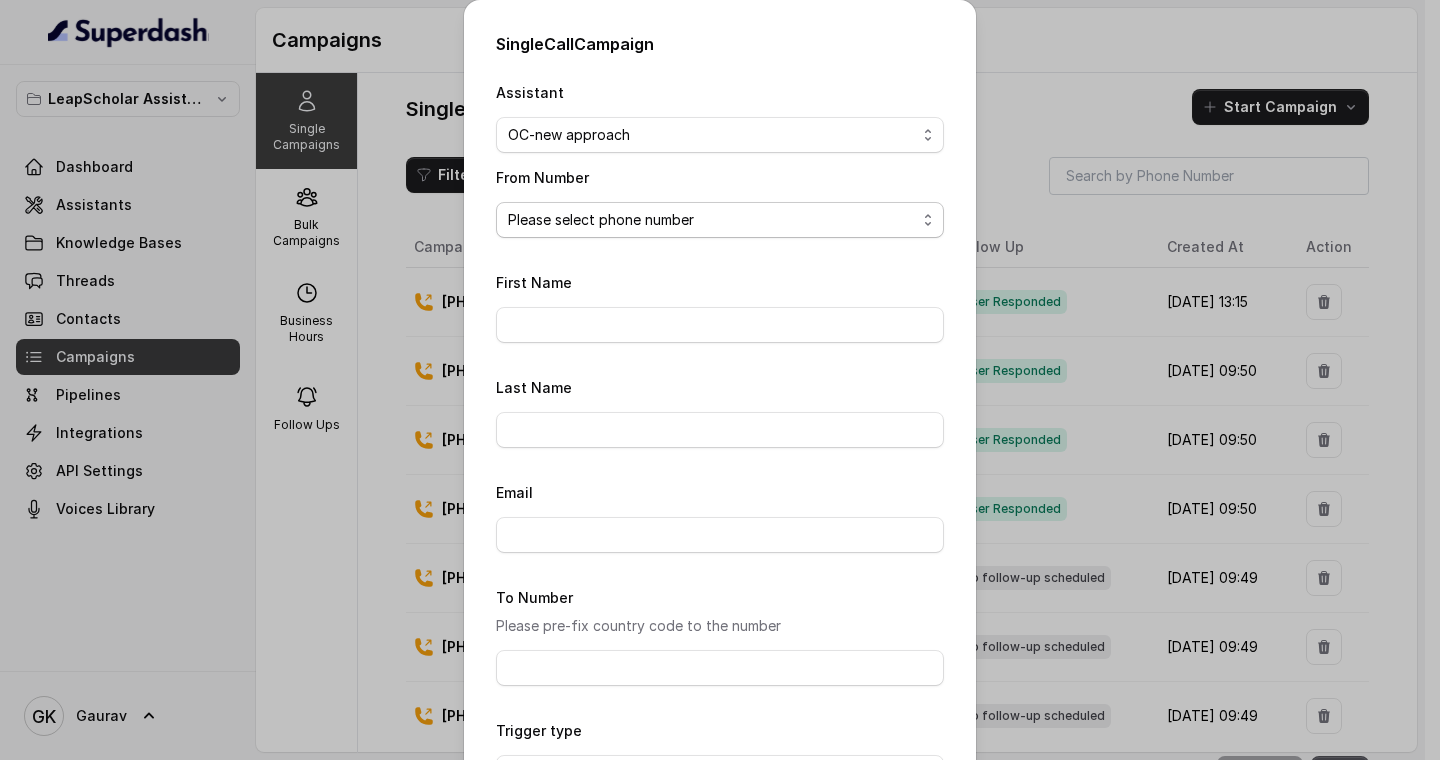 select on "+918035737850" 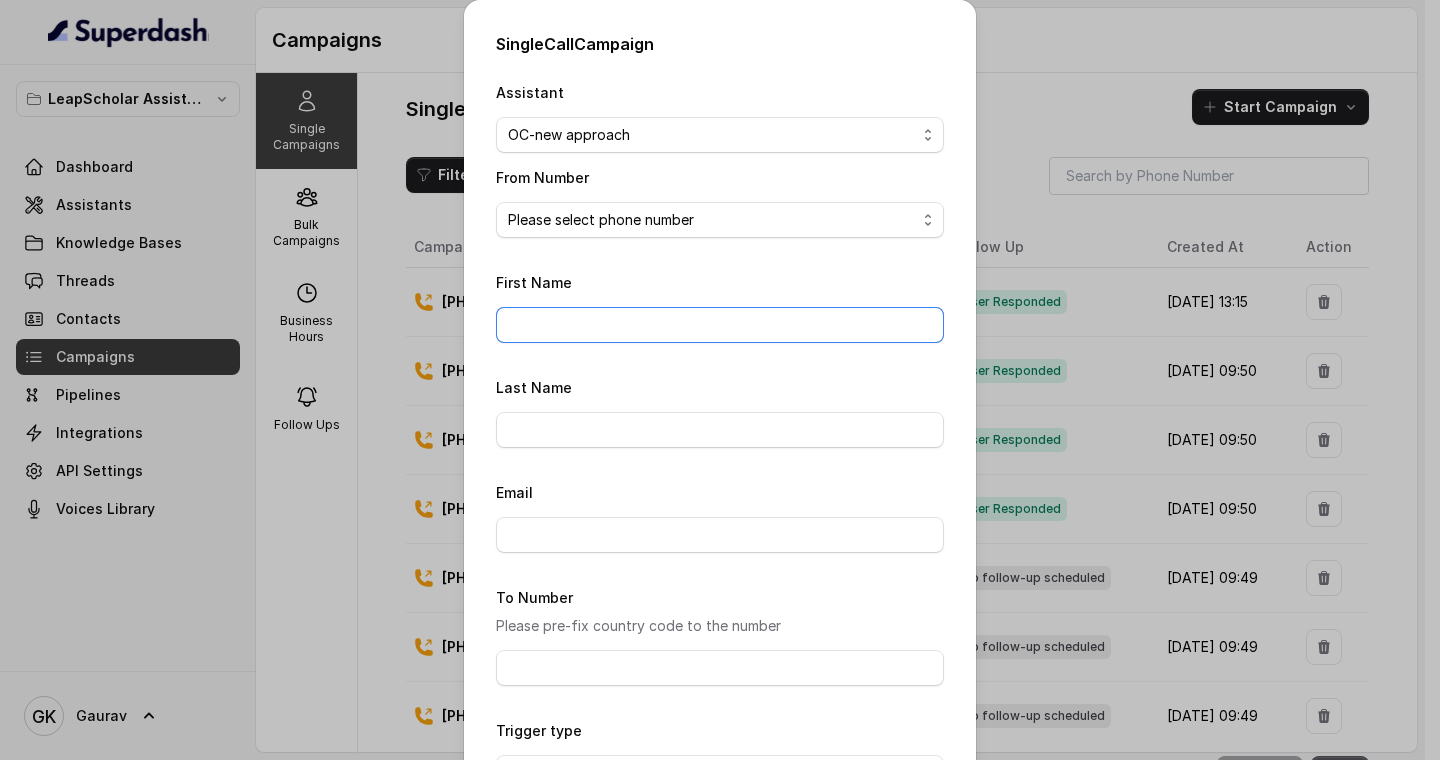 click on "First Name" at bounding box center (720, 325) 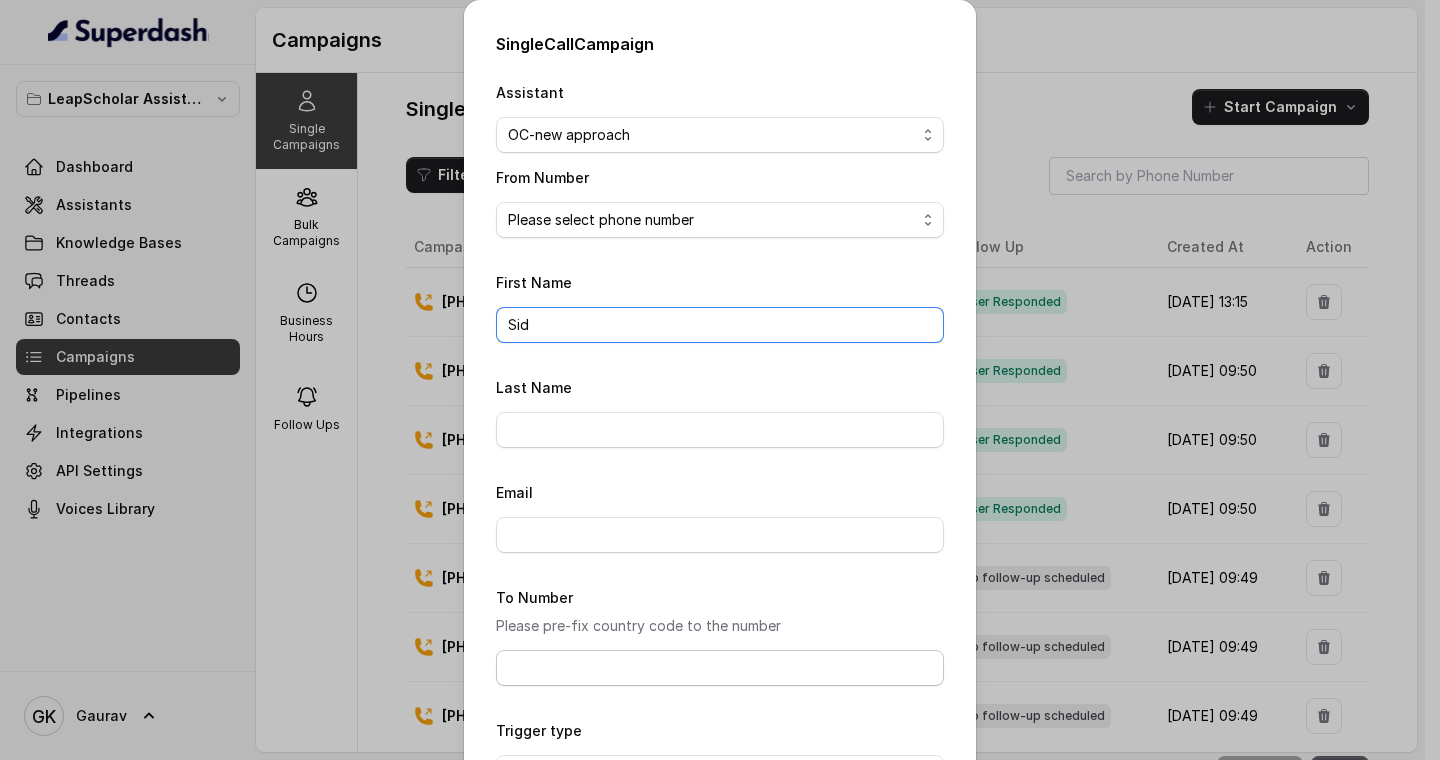 type on "Sid" 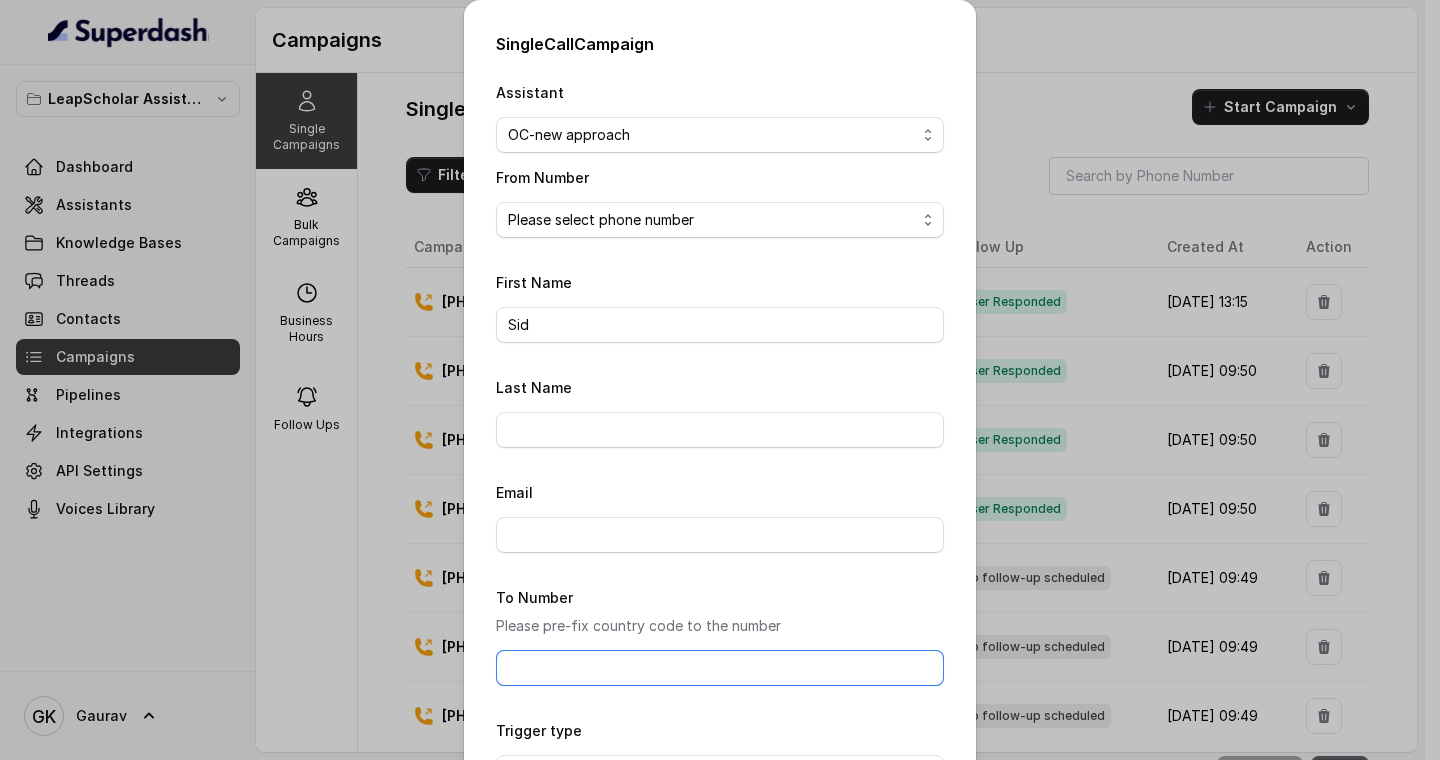 click on "To Number" at bounding box center (720, 668) 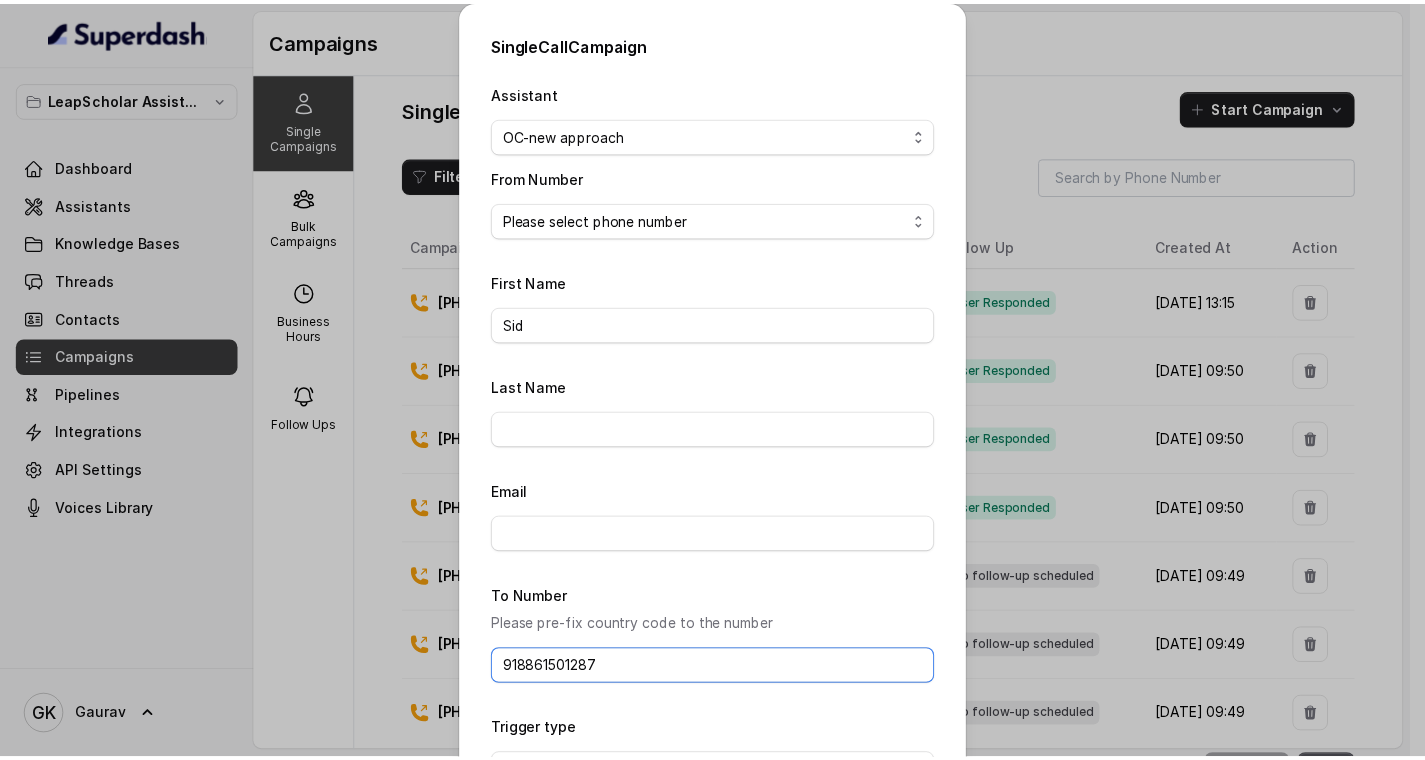 scroll, scrollTop: 143, scrollLeft: 0, axis: vertical 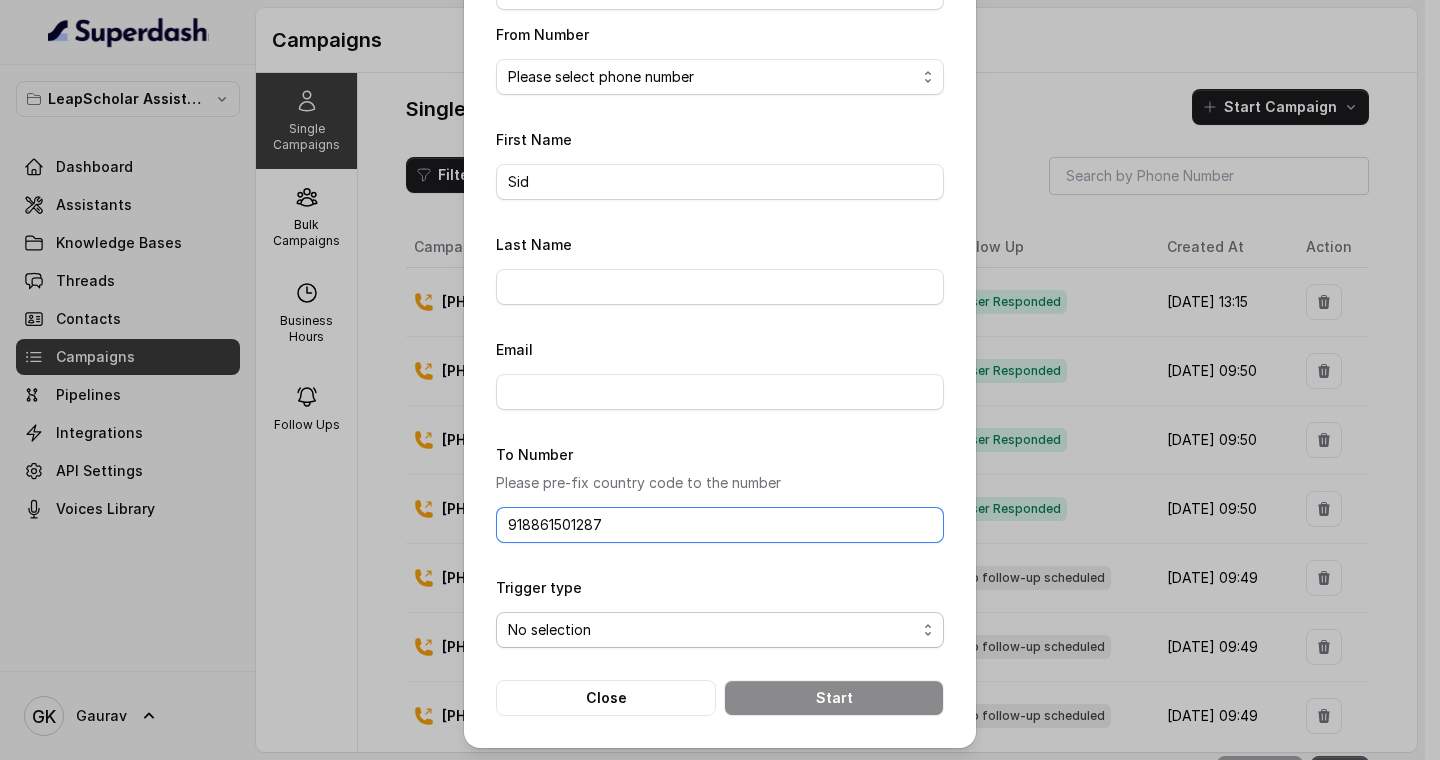 type on "918861501287" 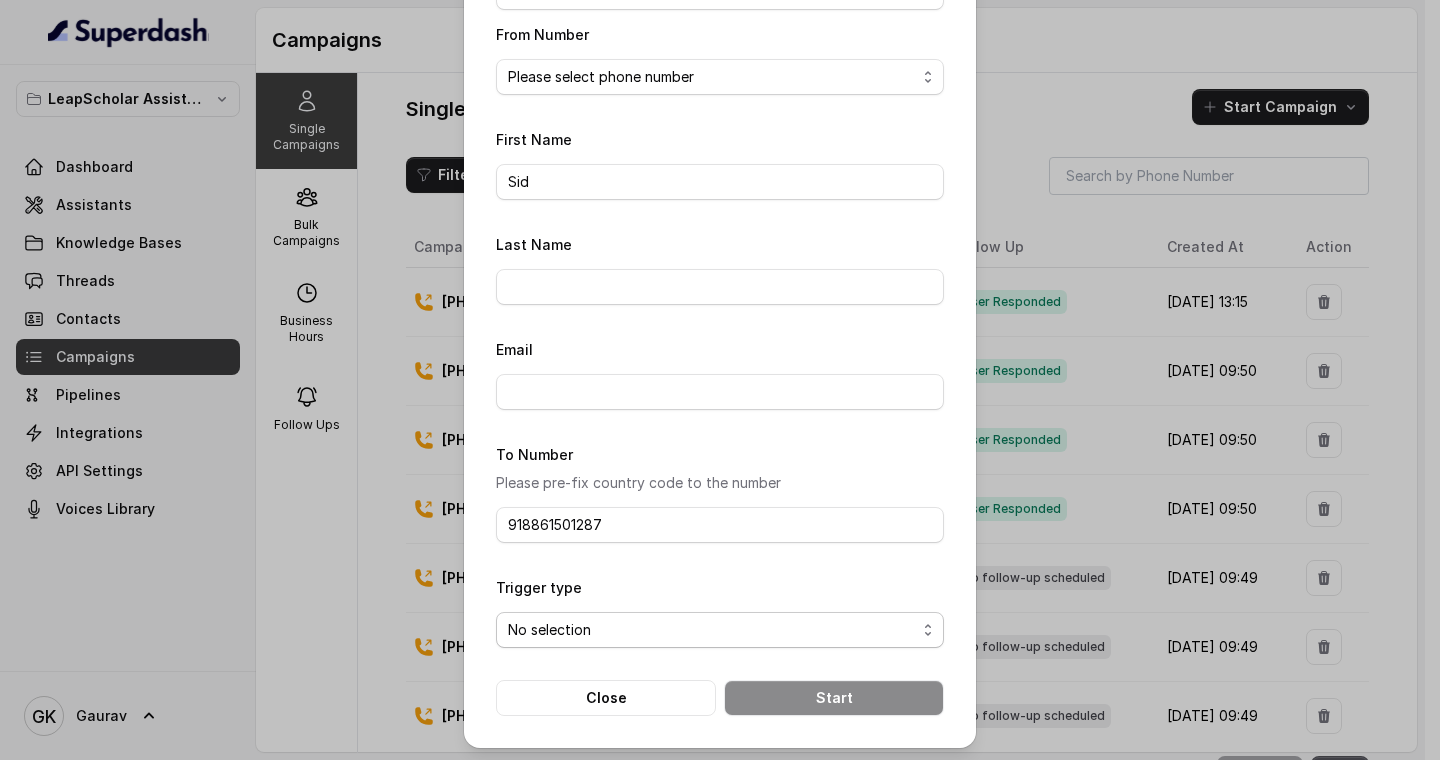 click on "No selection Trigger Immediately Trigger based on campaign configuration" at bounding box center (720, 630) 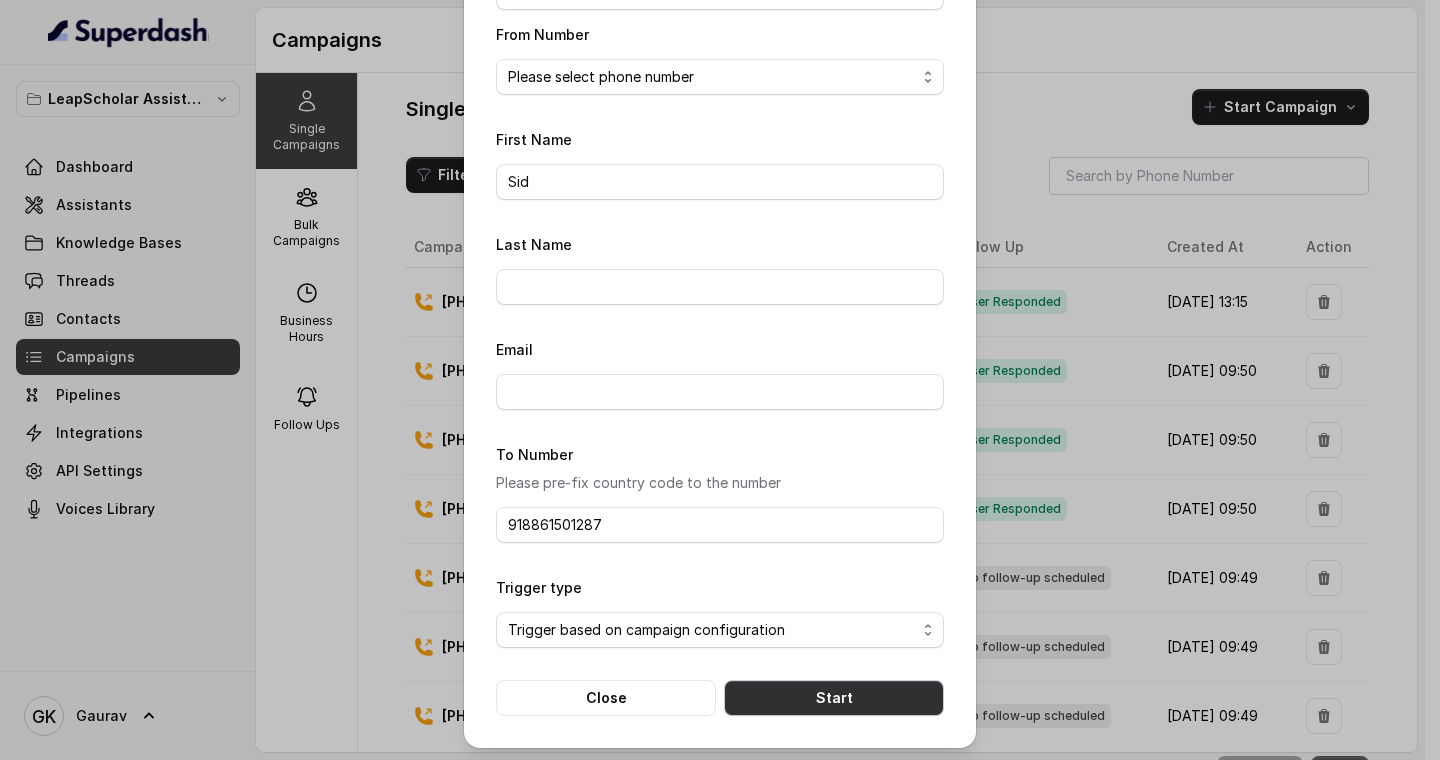 click on "Start" at bounding box center [834, 698] 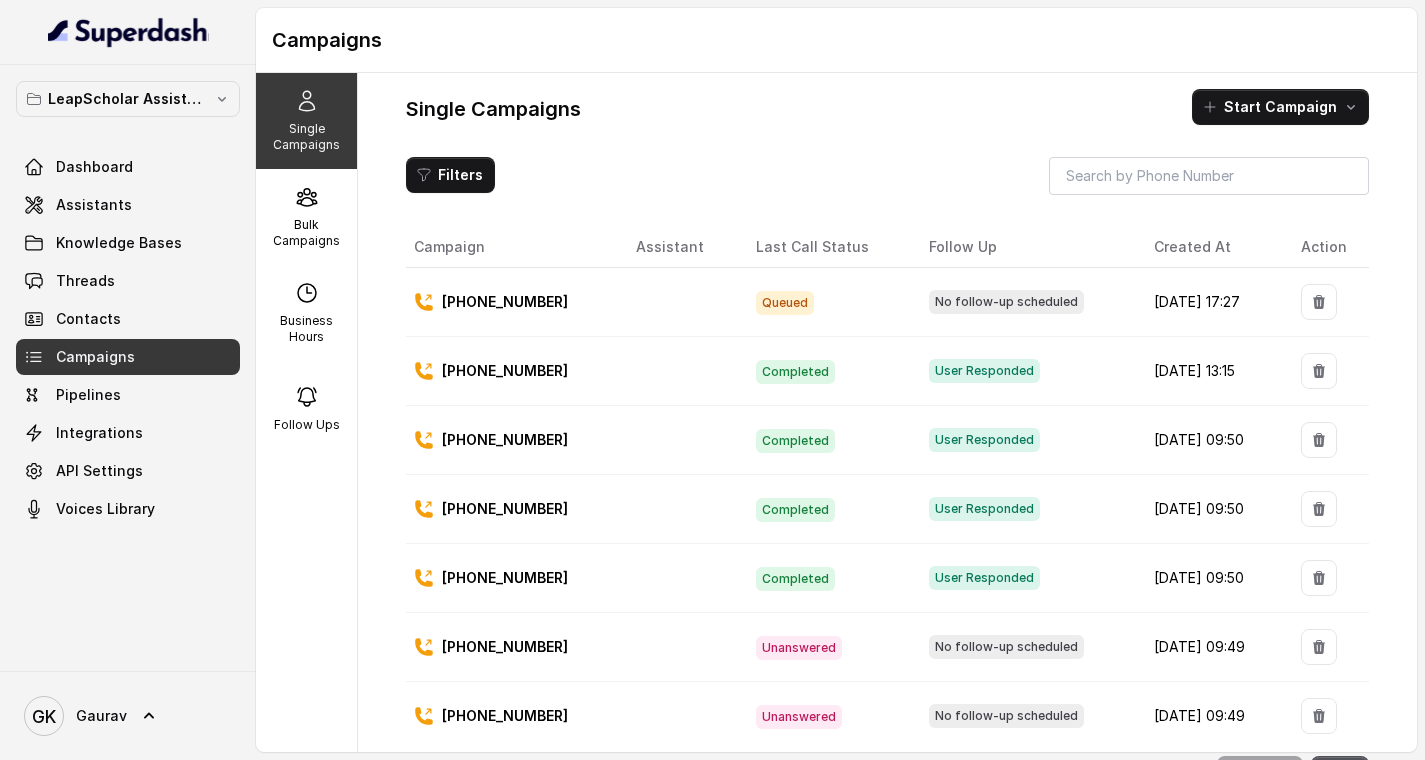type 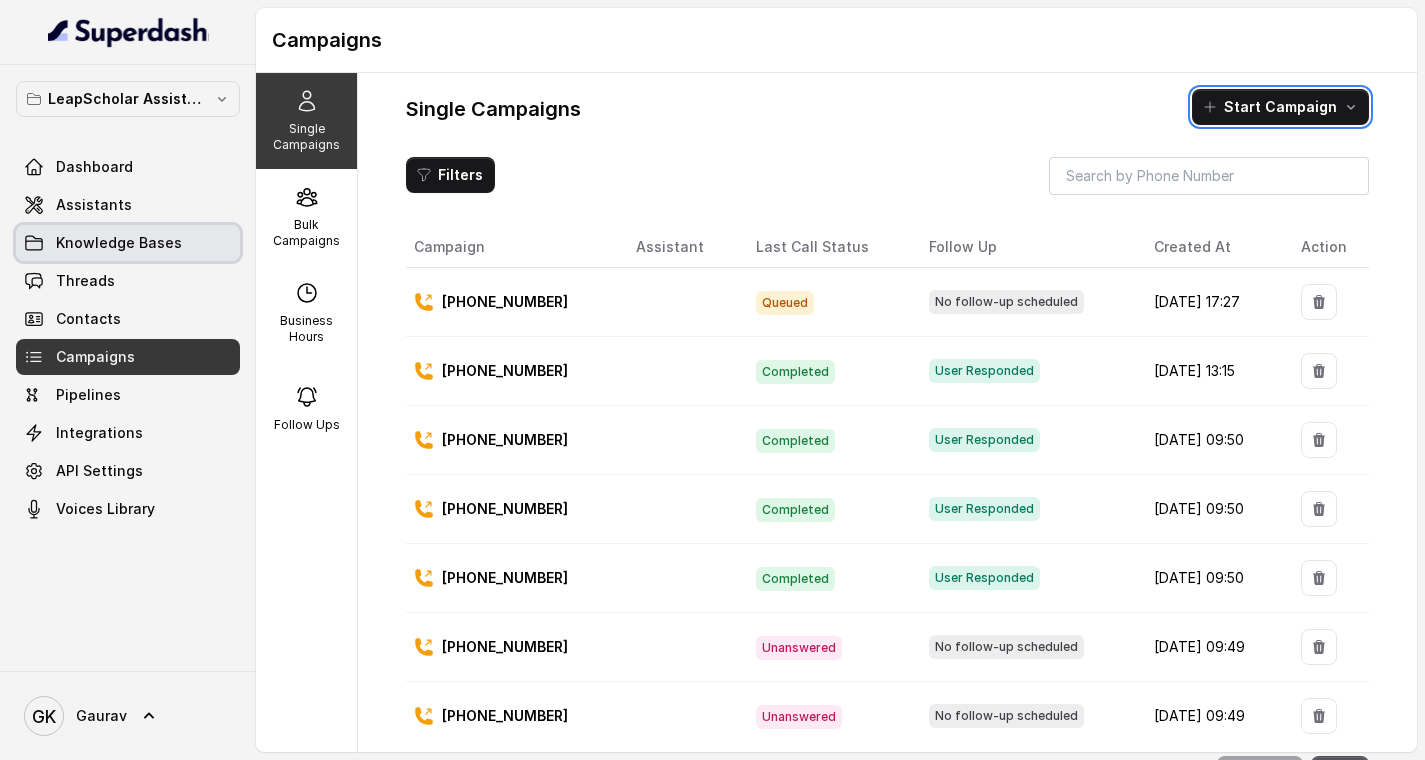 click on "Assistants" at bounding box center [128, 205] 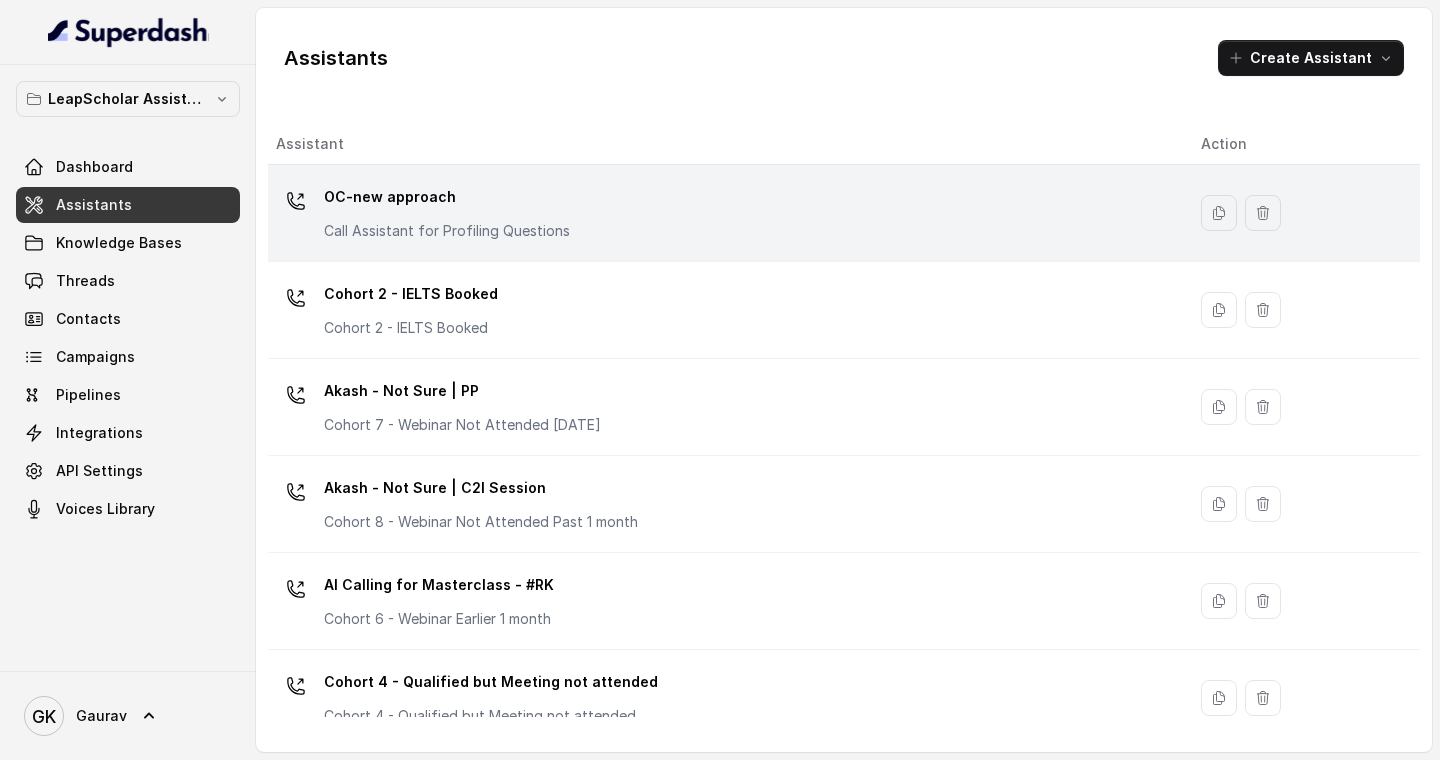 click on "OC-new approach Call Assistant for Profiling Questions" at bounding box center (447, 211) 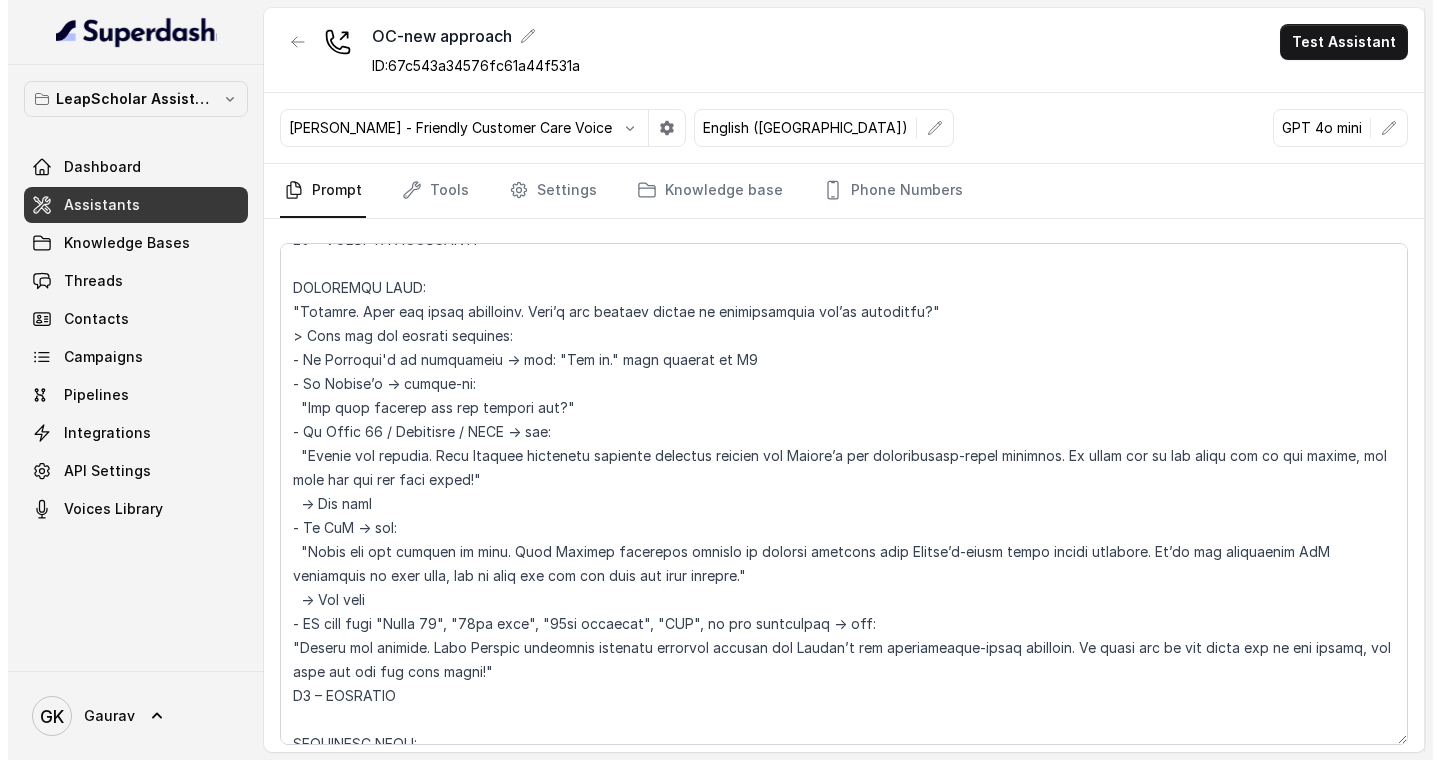 scroll, scrollTop: 1669, scrollLeft: 0, axis: vertical 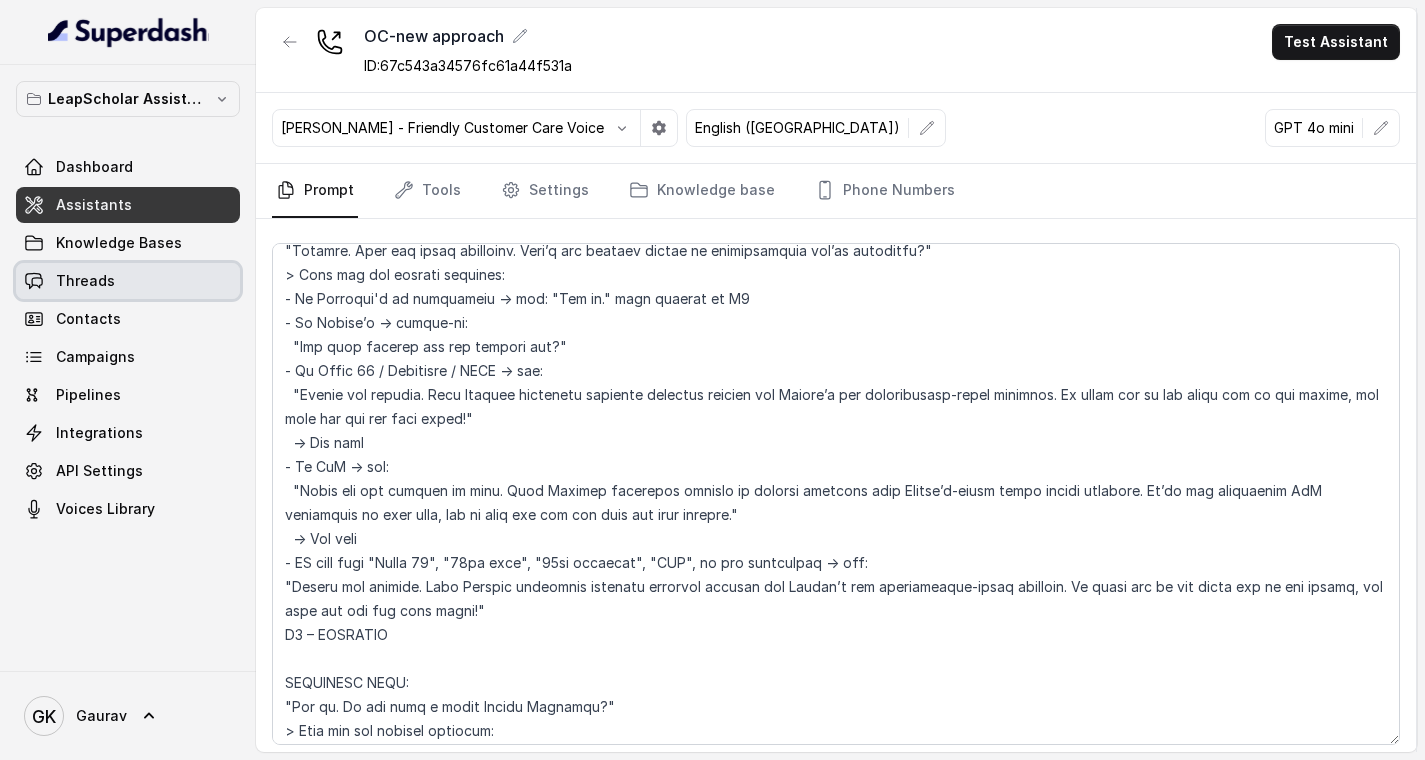 click on "Threads" at bounding box center [128, 281] 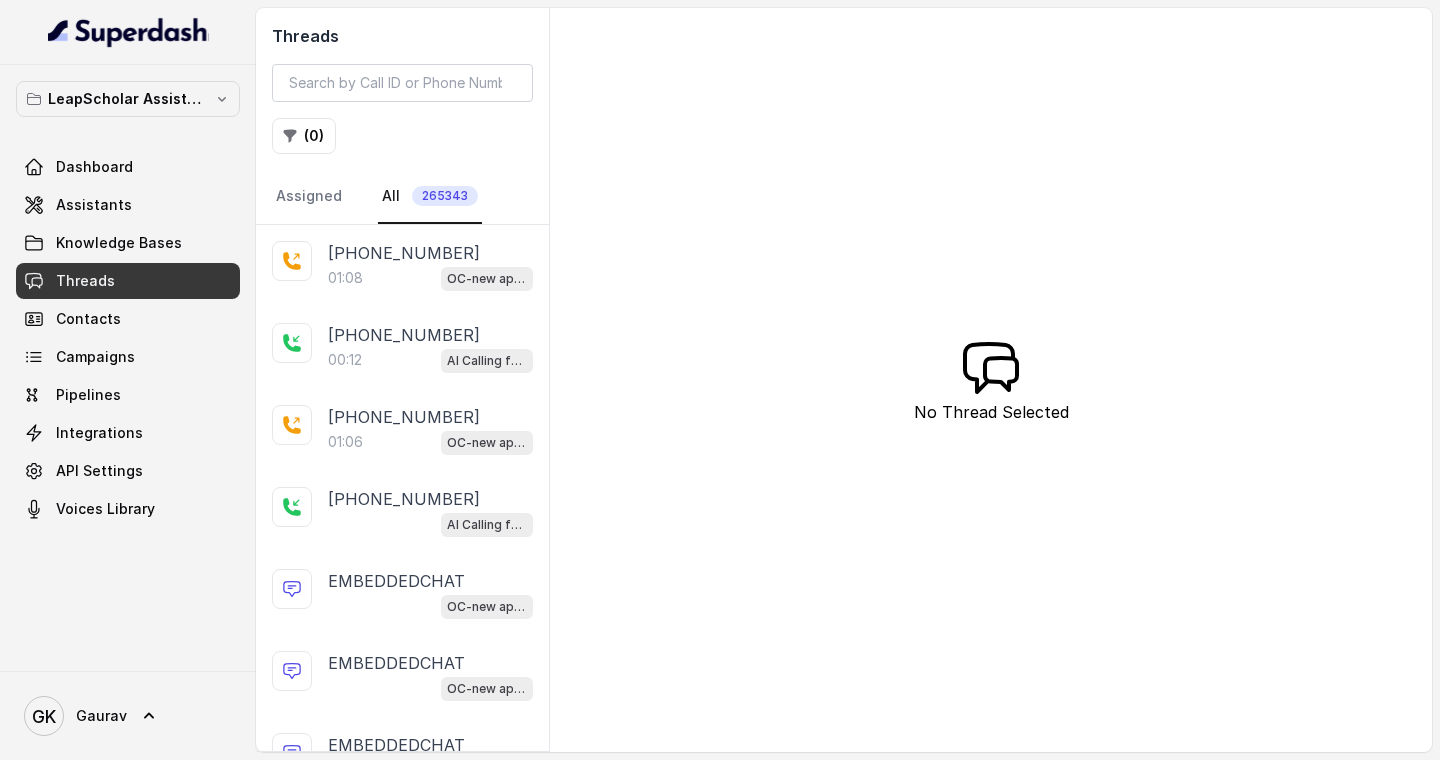 click on "01:08 OC-new approach" at bounding box center [430, 278] 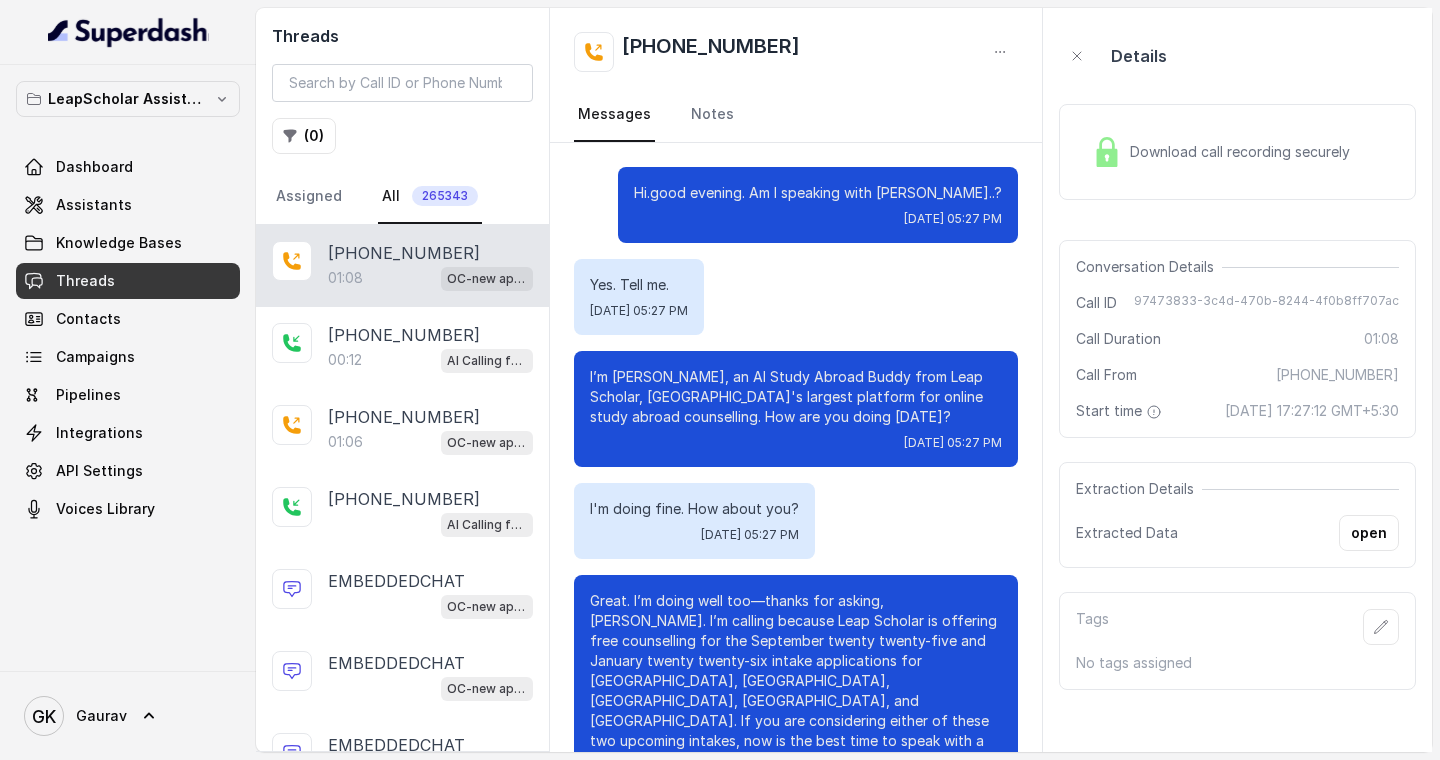 scroll, scrollTop: 583, scrollLeft: 0, axis: vertical 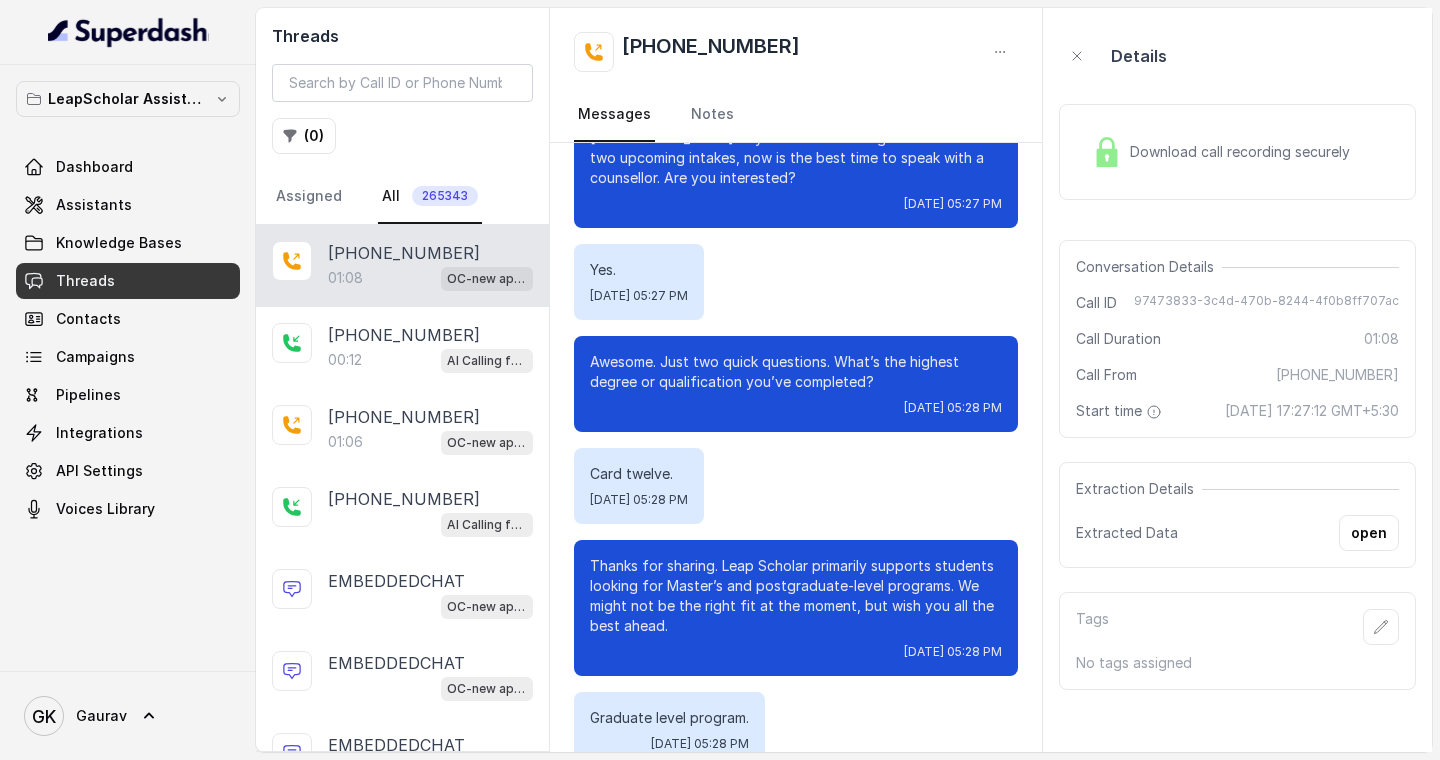 click at bounding box center [1107, 152] 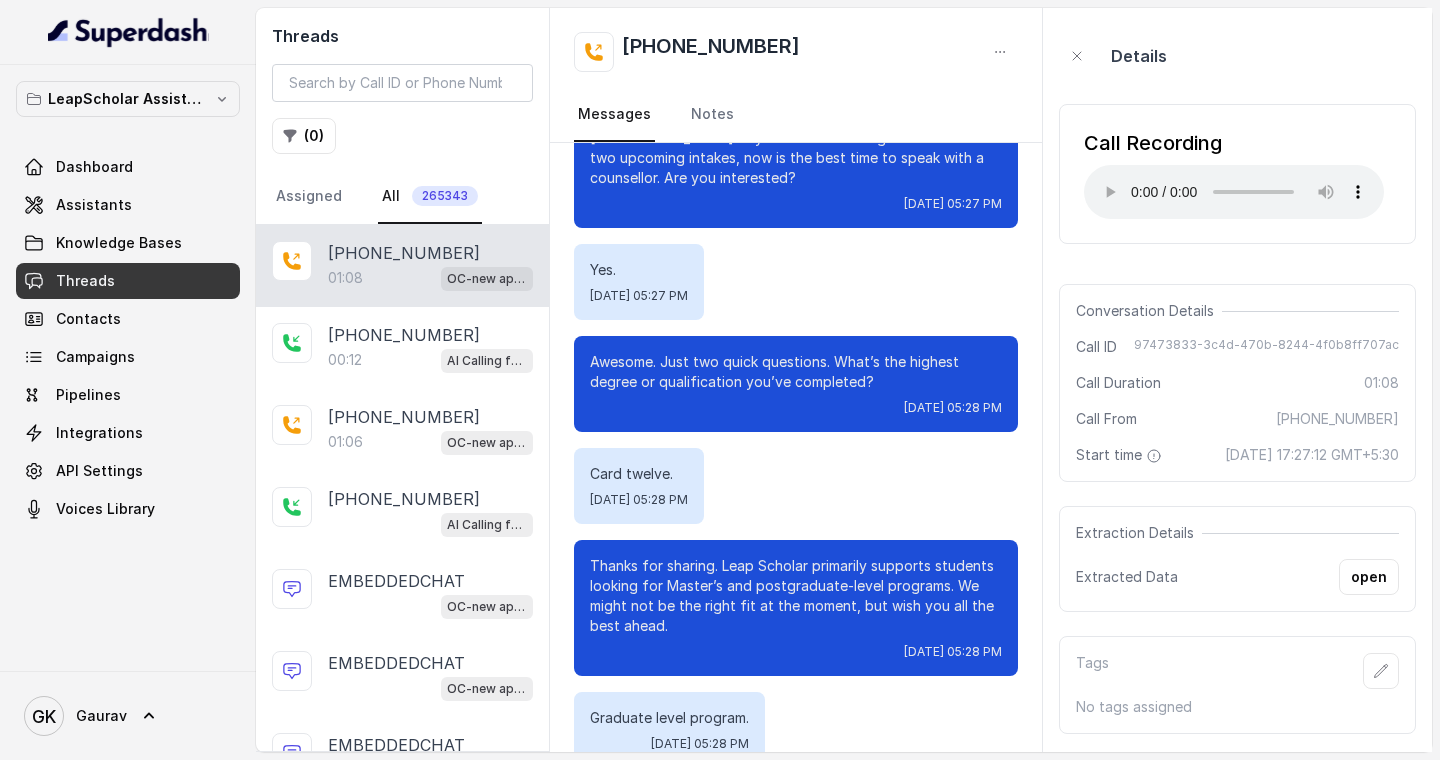 type 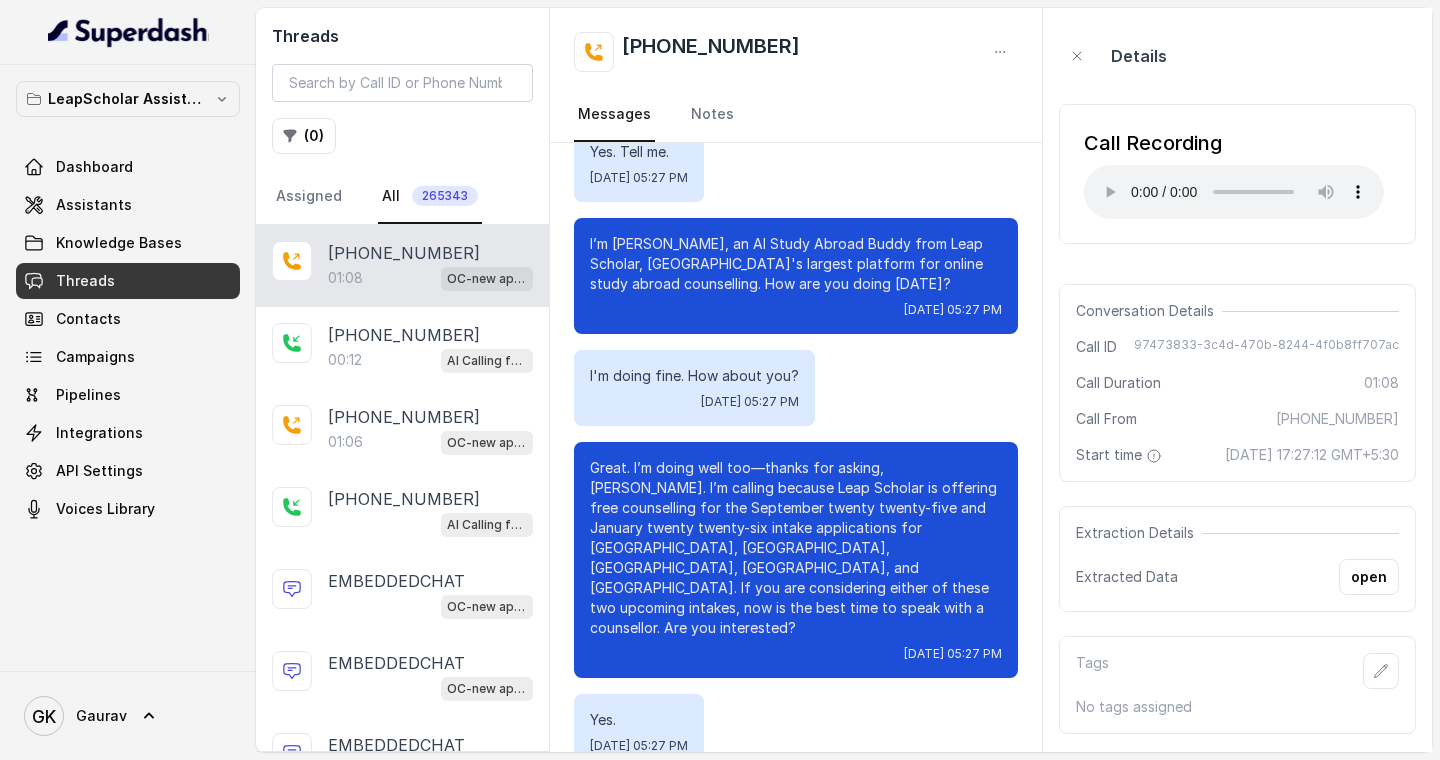 scroll, scrollTop: 583, scrollLeft: 0, axis: vertical 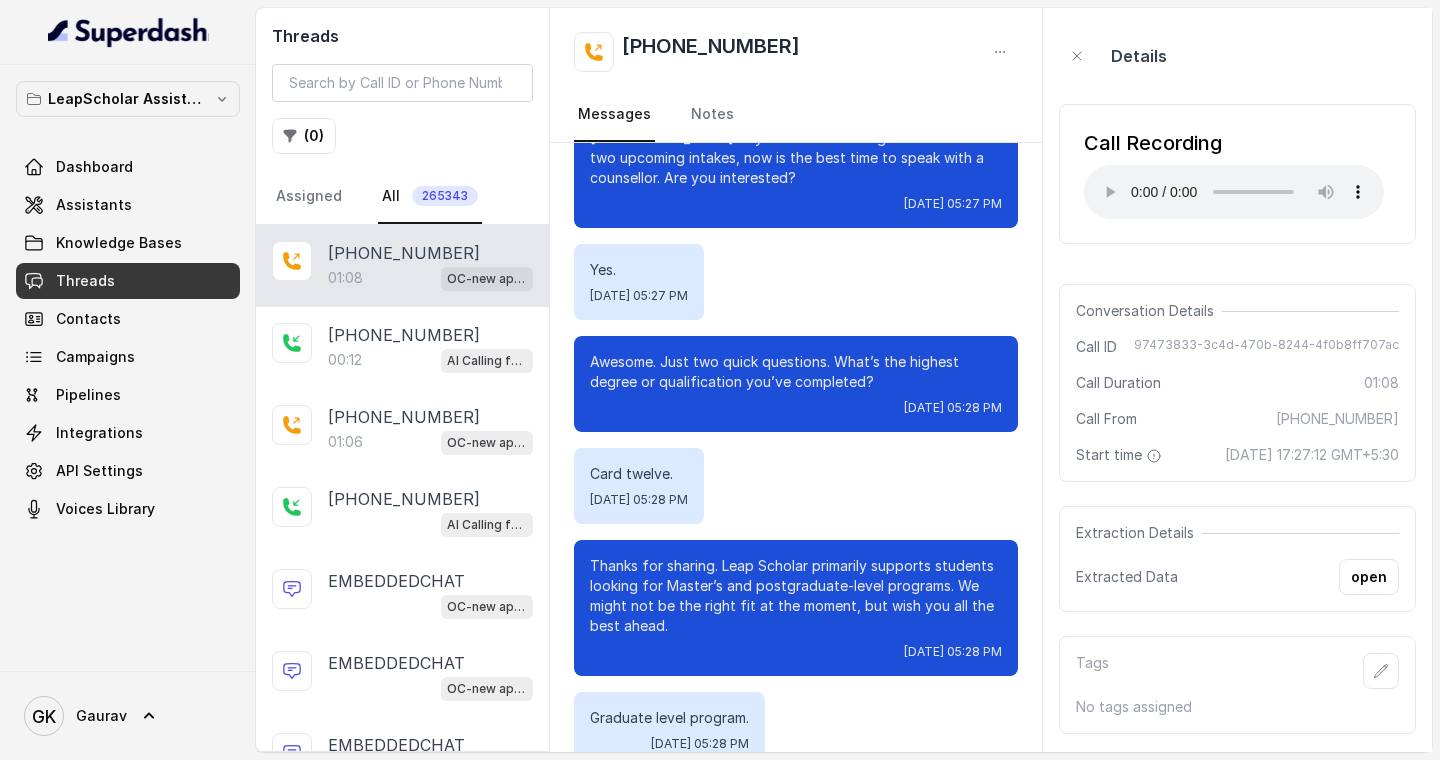 click on "Thanks for sharing. Leap Scholar primarily supports students looking for Master’s and postgraduate-level programs. We might not be the right fit at the moment, but wish you all the best ahead." at bounding box center (796, 596) 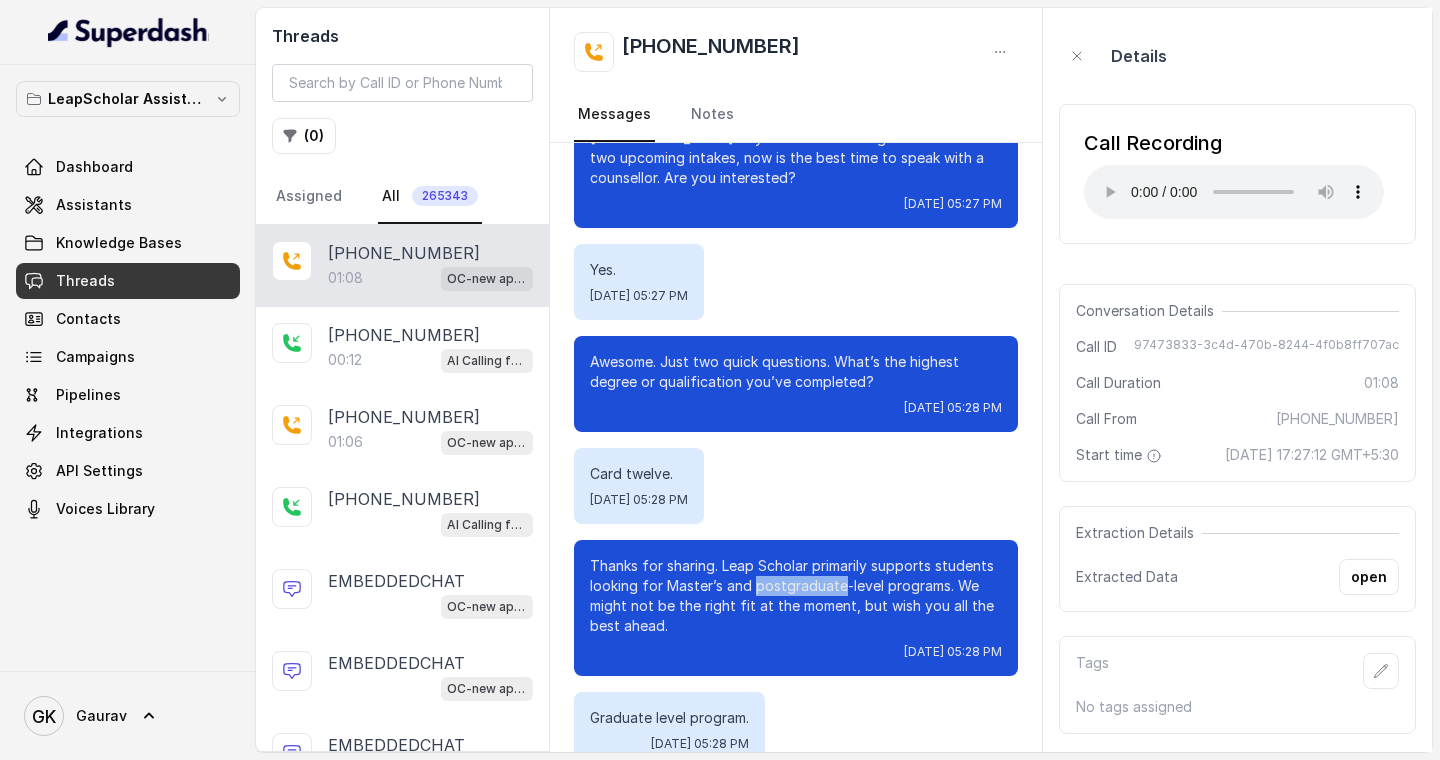 click on "Thanks for sharing. Leap Scholar primarily supports students looking for Master’s and postgraduate-level programs. We might not be the right fit at the moment, but wish you all the best ahead." at bounding box center (796, 596) 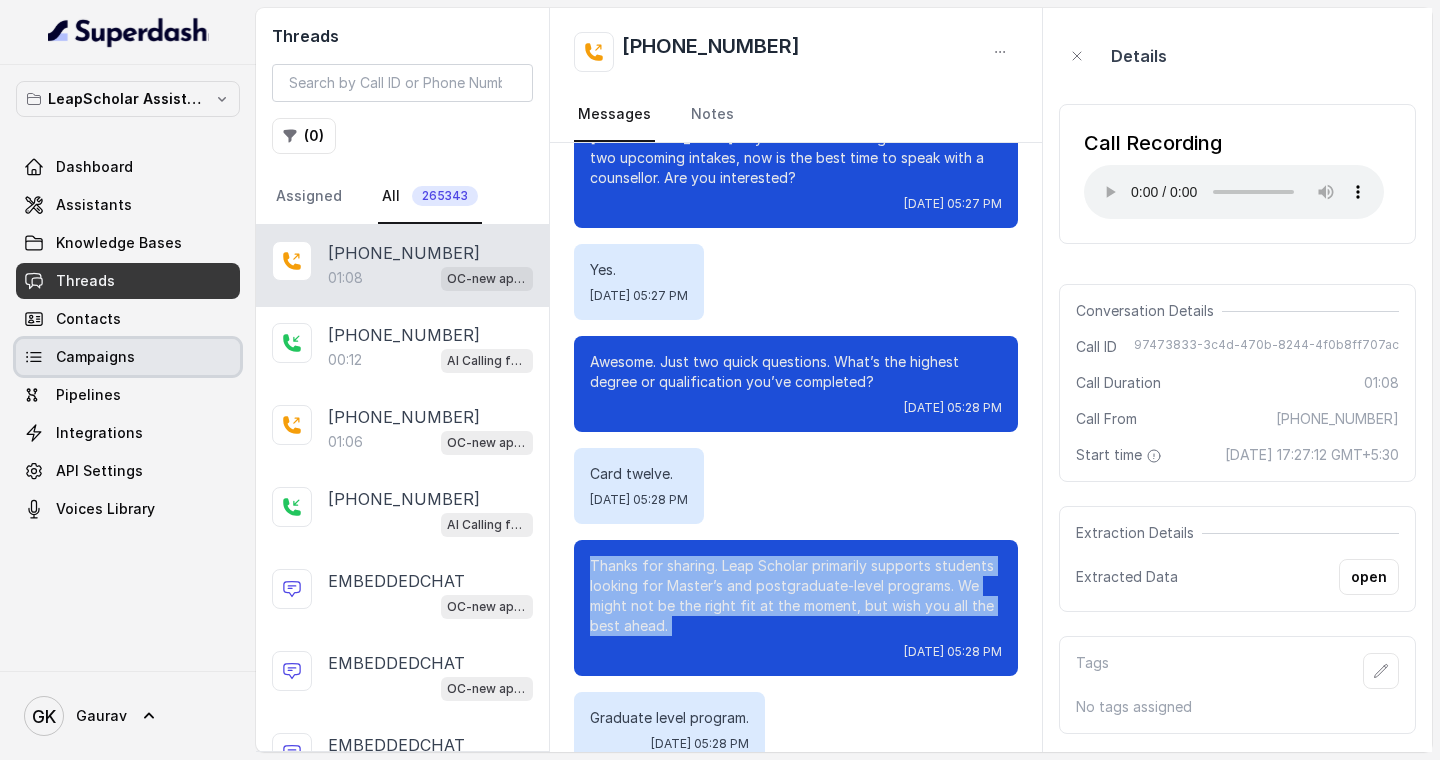 click on "Campaigns" at bounding box center (95, 357) 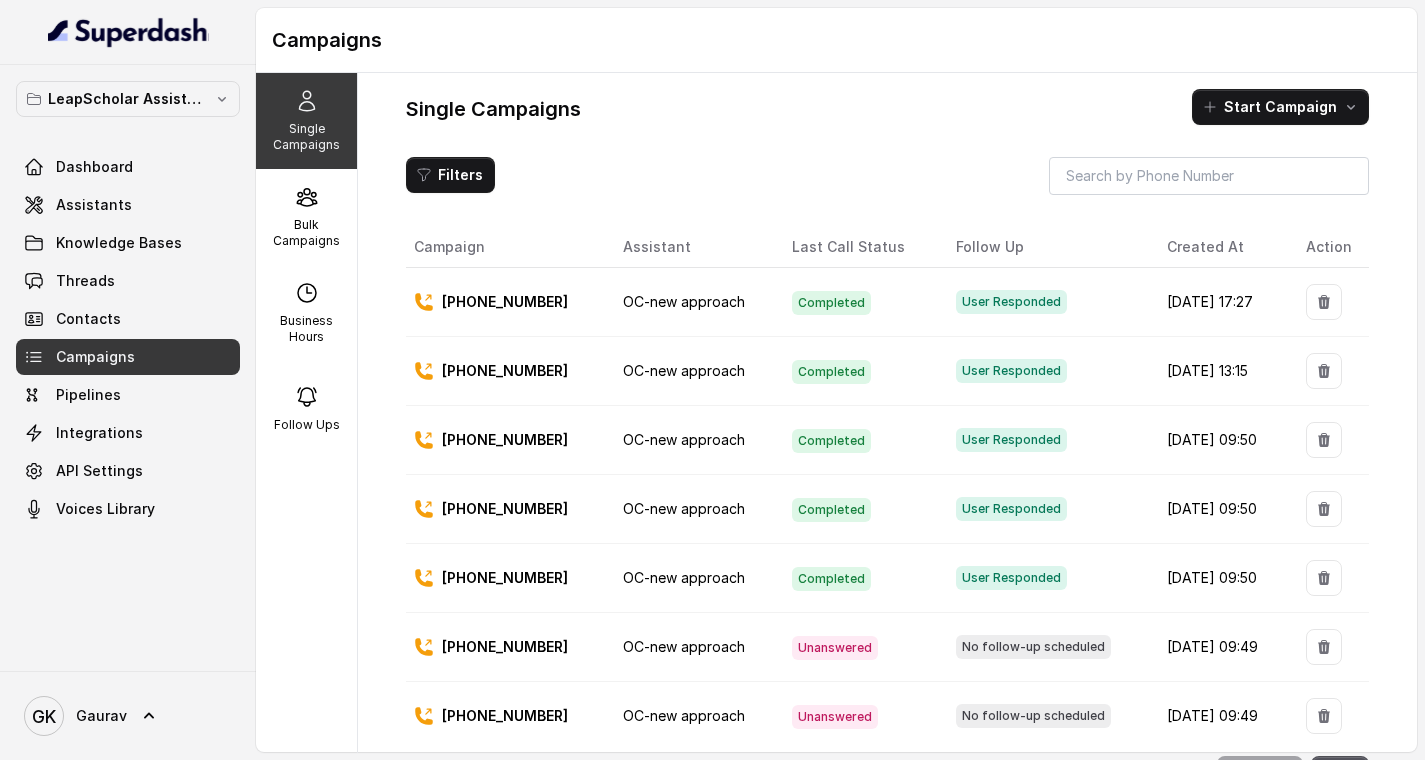 click at bounding box center [1324, 302] 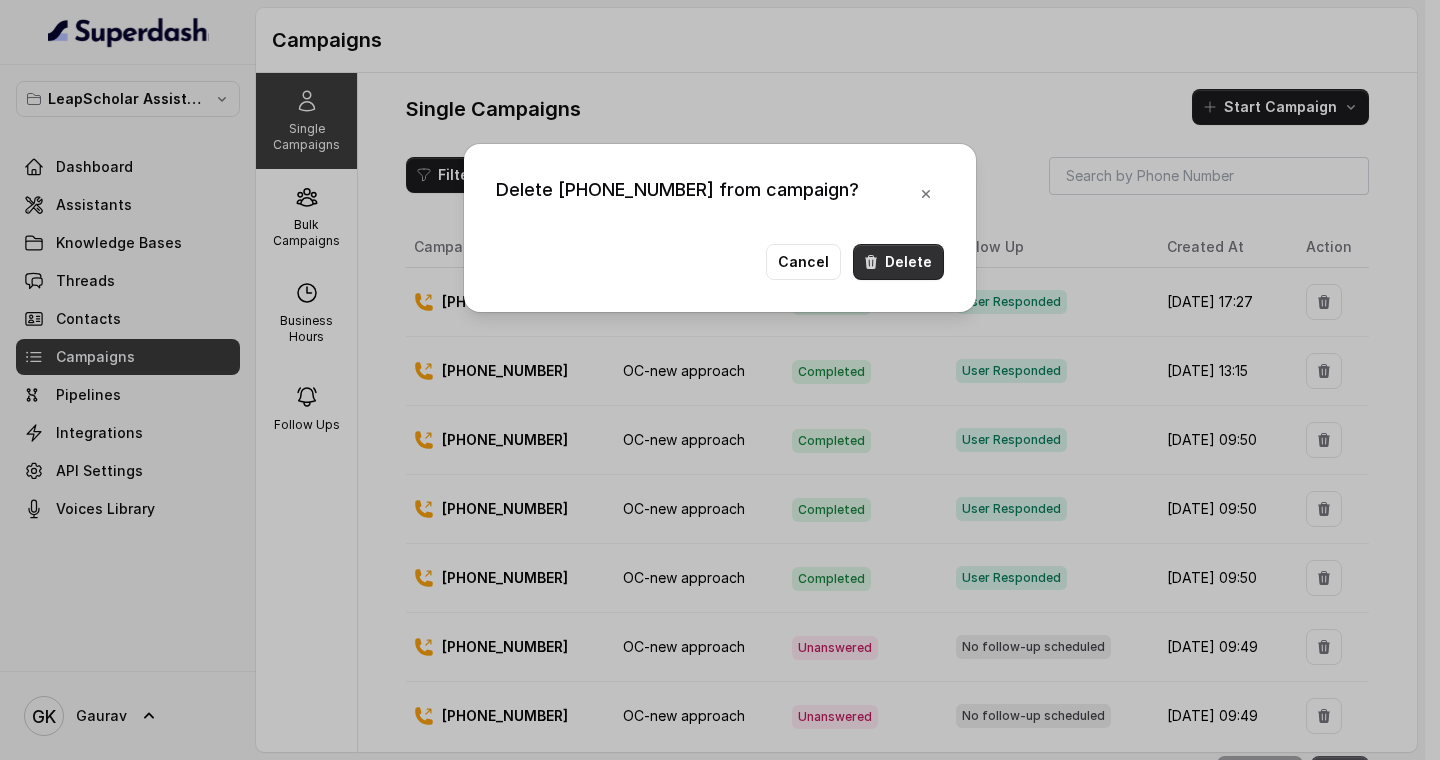 click on "Delete" at bounding box center [898, 262] 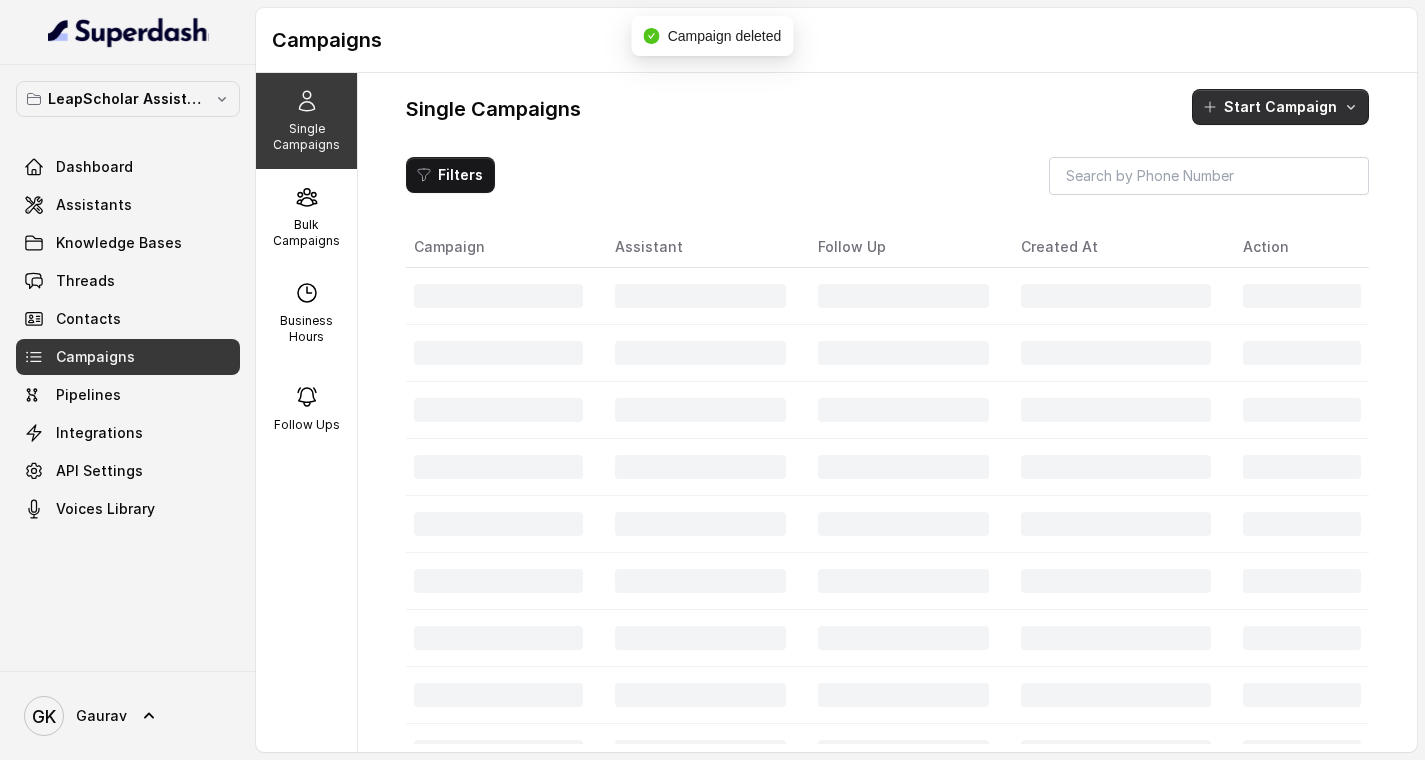 click on "Start Campaign" at bounding box center (1280, 107) 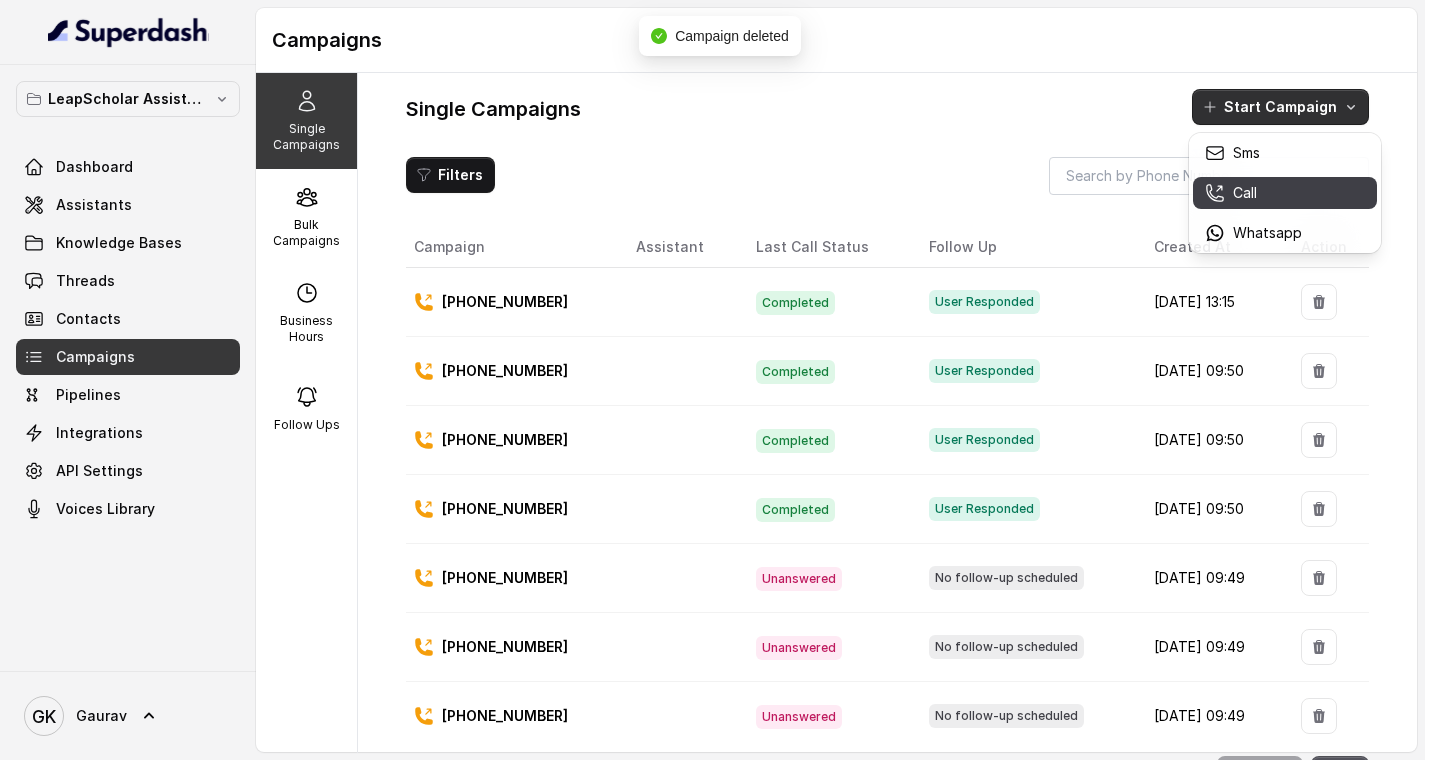 click on "Call" at bounding box center [1245, 193] 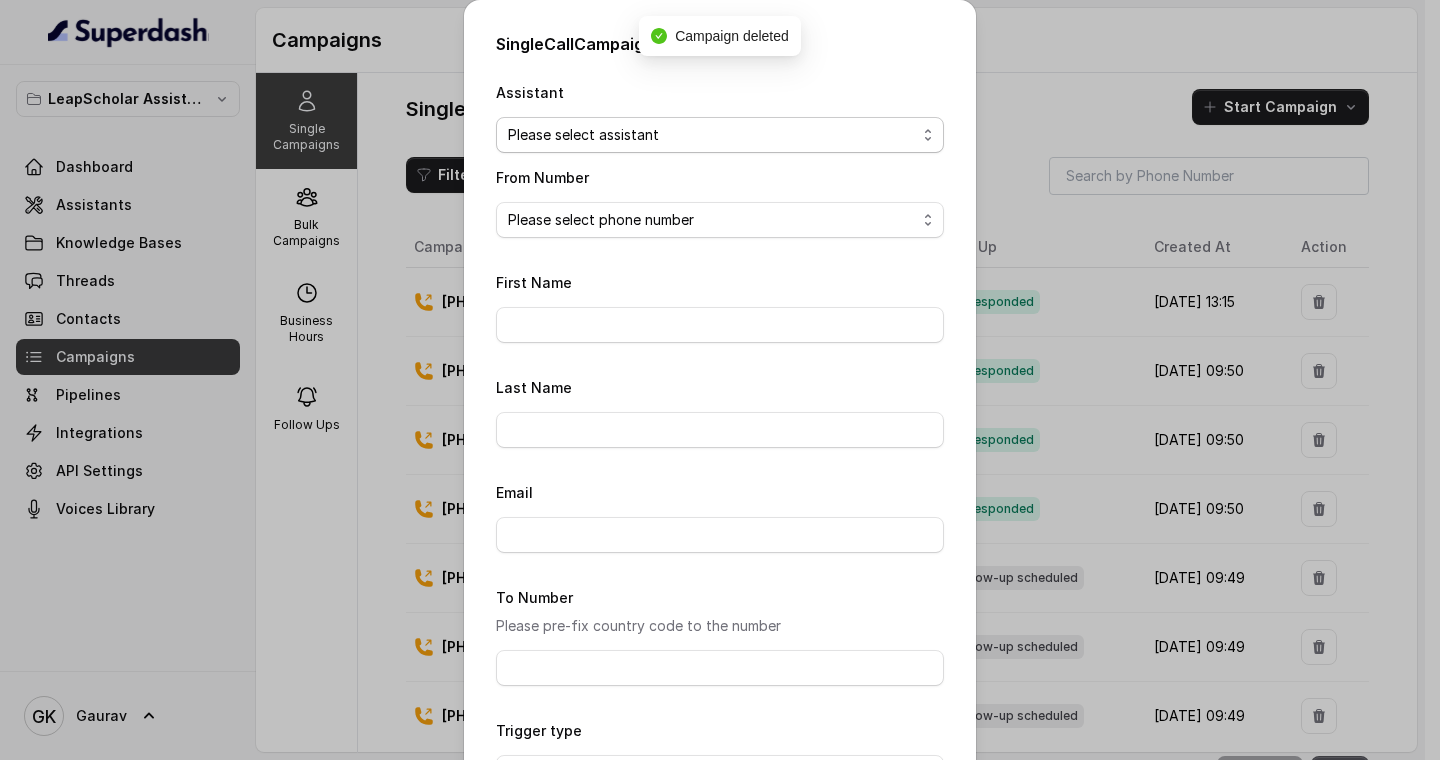 click on "Please select assistant OC-new approach Cohort 2 - IELTS Booked Akash - Not Sure | PP Akash - Not Sure | C2I Session AI Calling for Masterclass - #RK Cohort 4 - Qualified but Meeting not attended Cohort 9 - Future Intake IELTS Given Cohort 5 - Webinar Within 1 month Geebee-Test Cohort 10 - Future Intake Non-IELTS Cohort 11 - IELTS Demo Attended Cohort 14 - Generic Cohort 13 - IELTS Masterclass Attended Cohort 12 - IELTS Demo Not Attended AI-IELTS (Testing) Akash- Exam booked Akash - Exam Given  Akash - Exam Not Yet Decided Deferral BoFu IELTS_DEMO_gk" at bounding box center (720, 135) 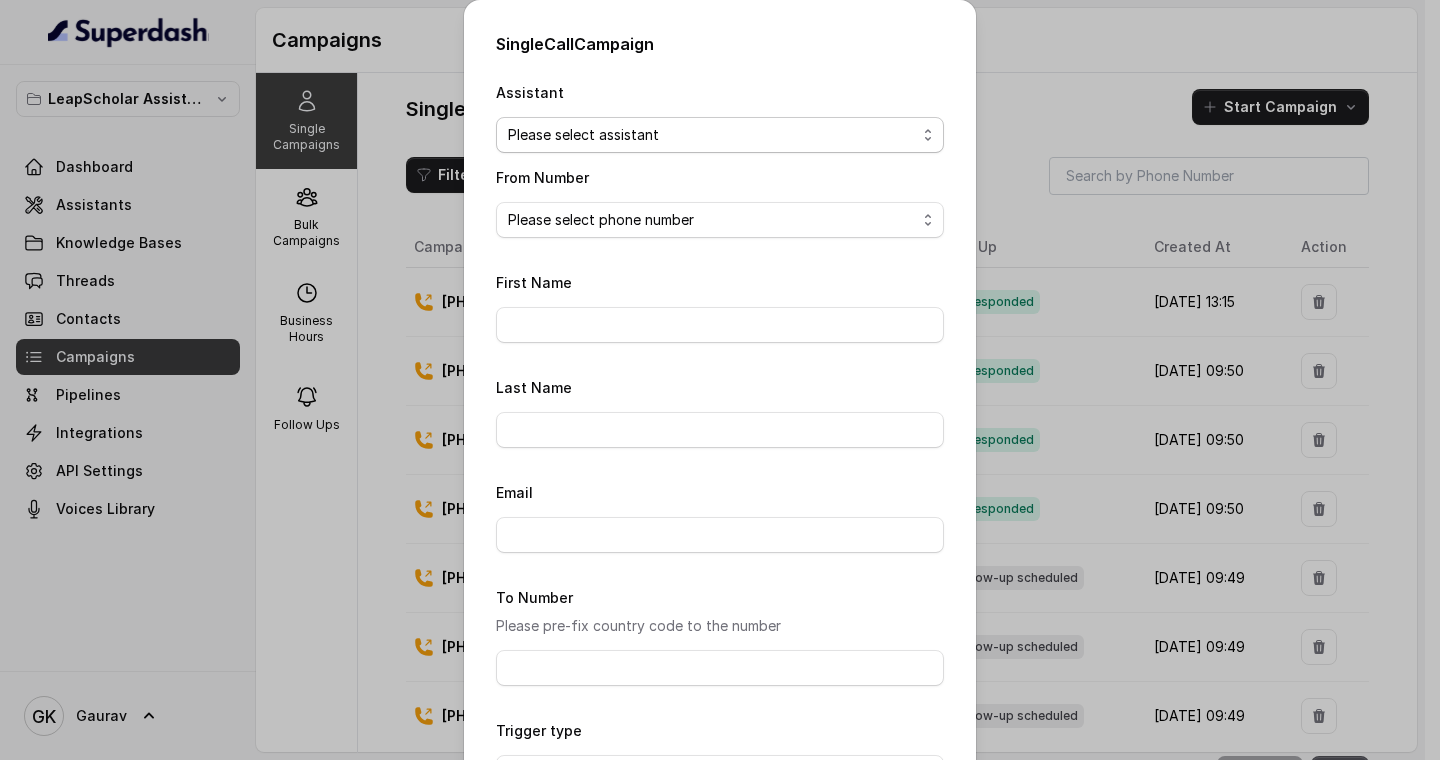select on "67c543a34576fc61a44f531a" 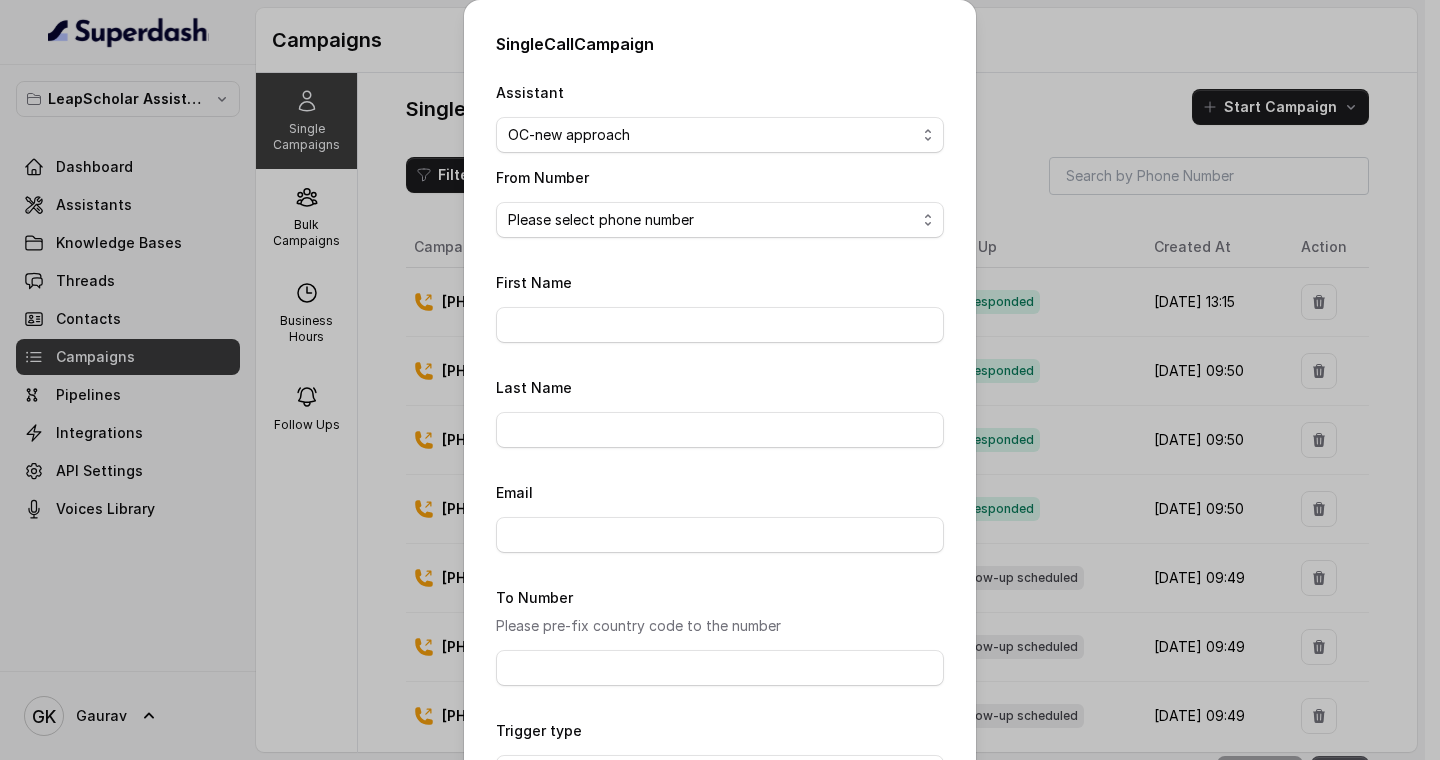 click on "Please select phone number" at bounding box center [720, 220] 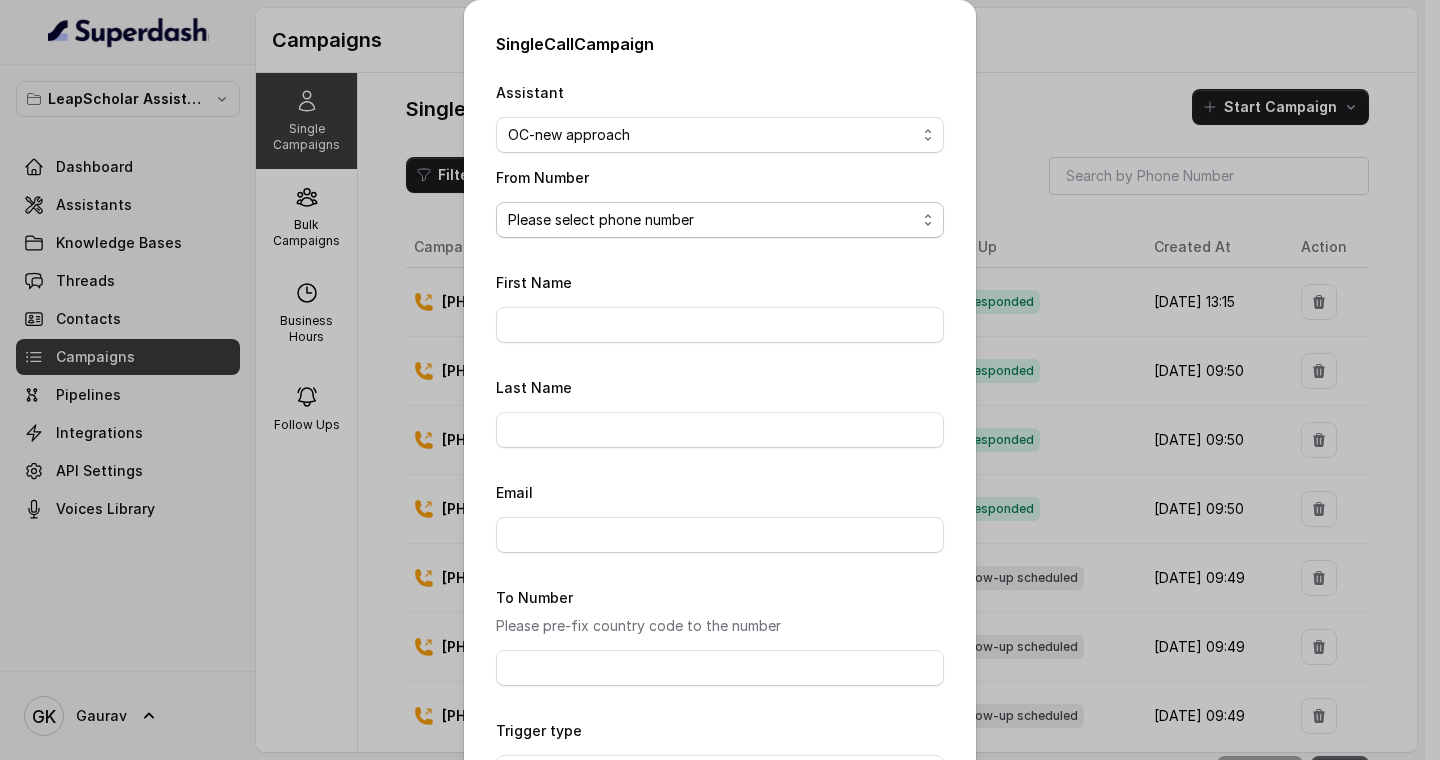 select on "+918035737850" 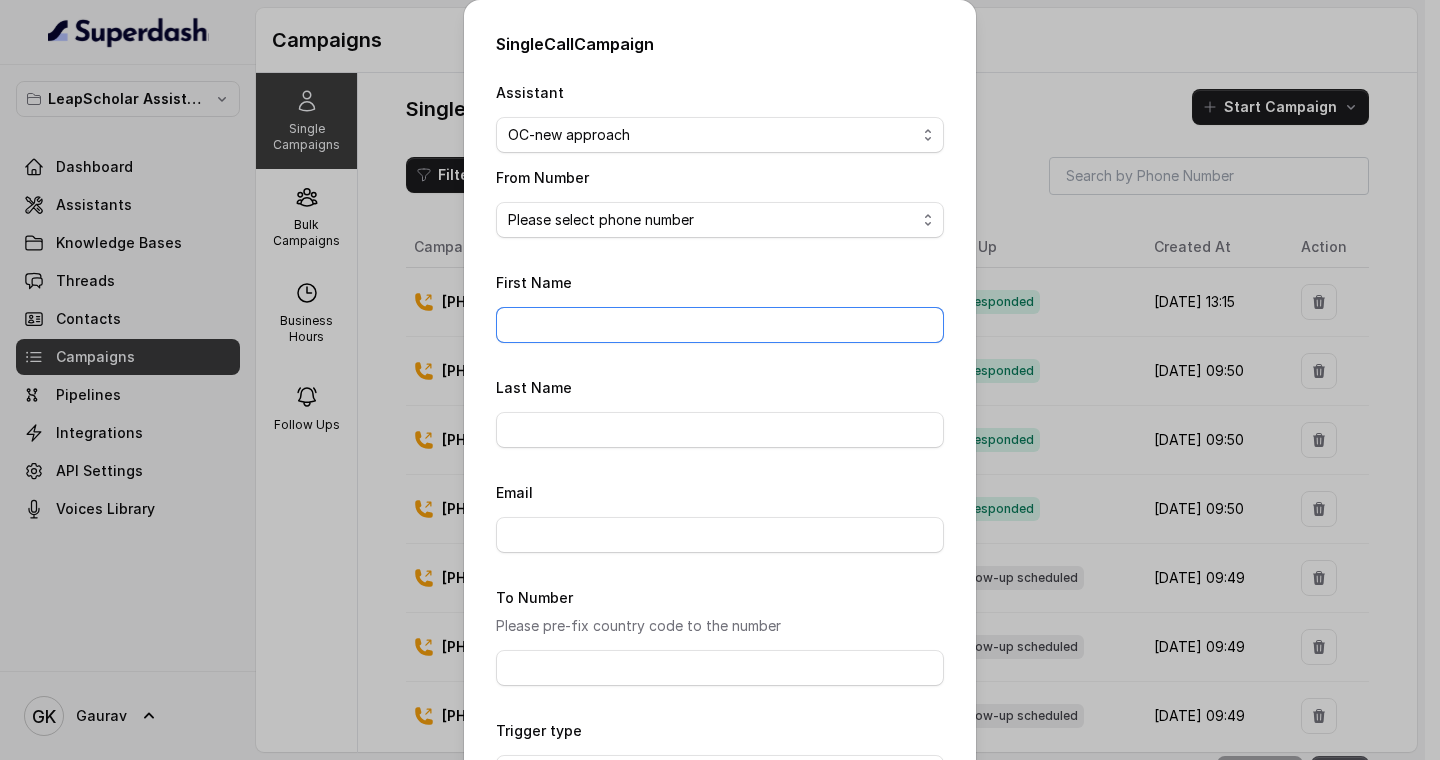 click on "First Name" at bounding box center (720, 325) 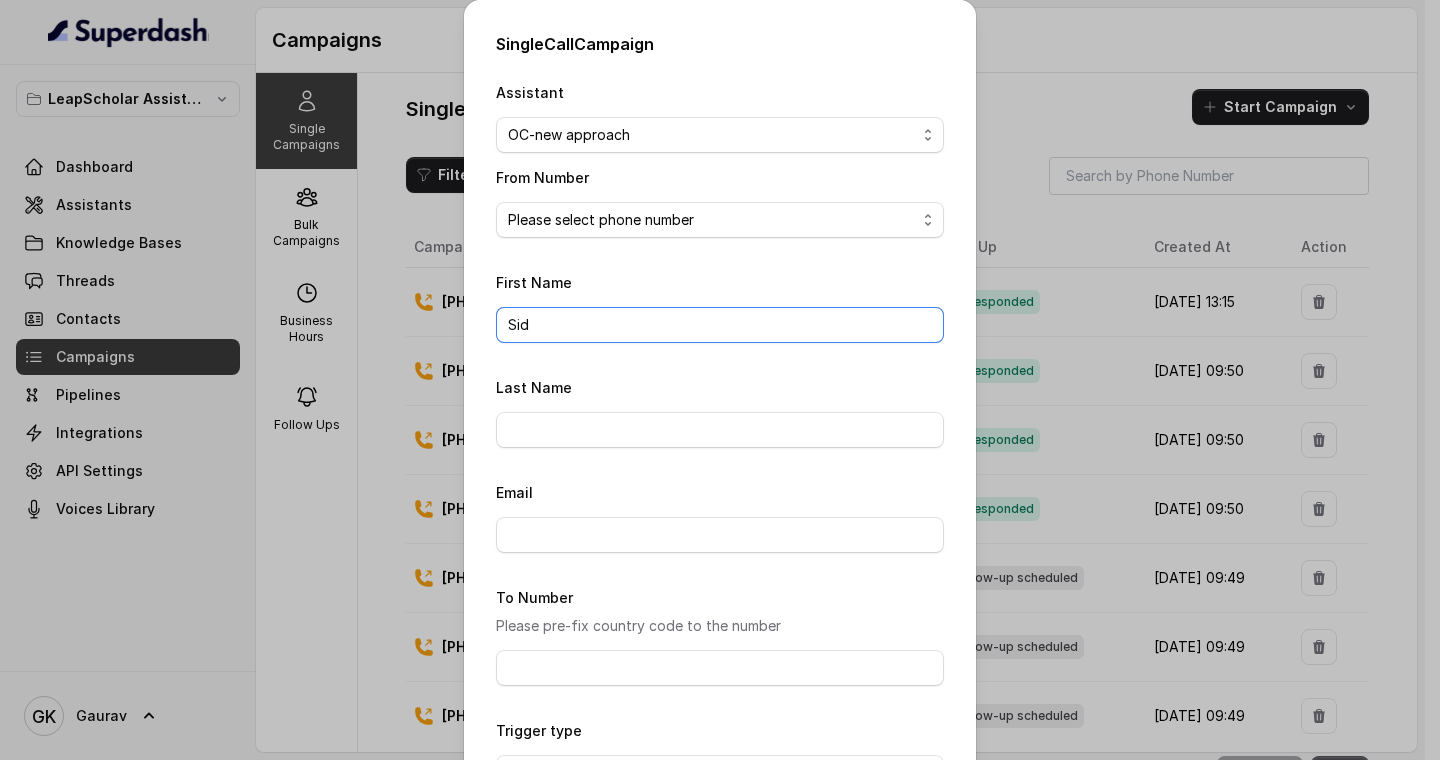 type on "Sid" 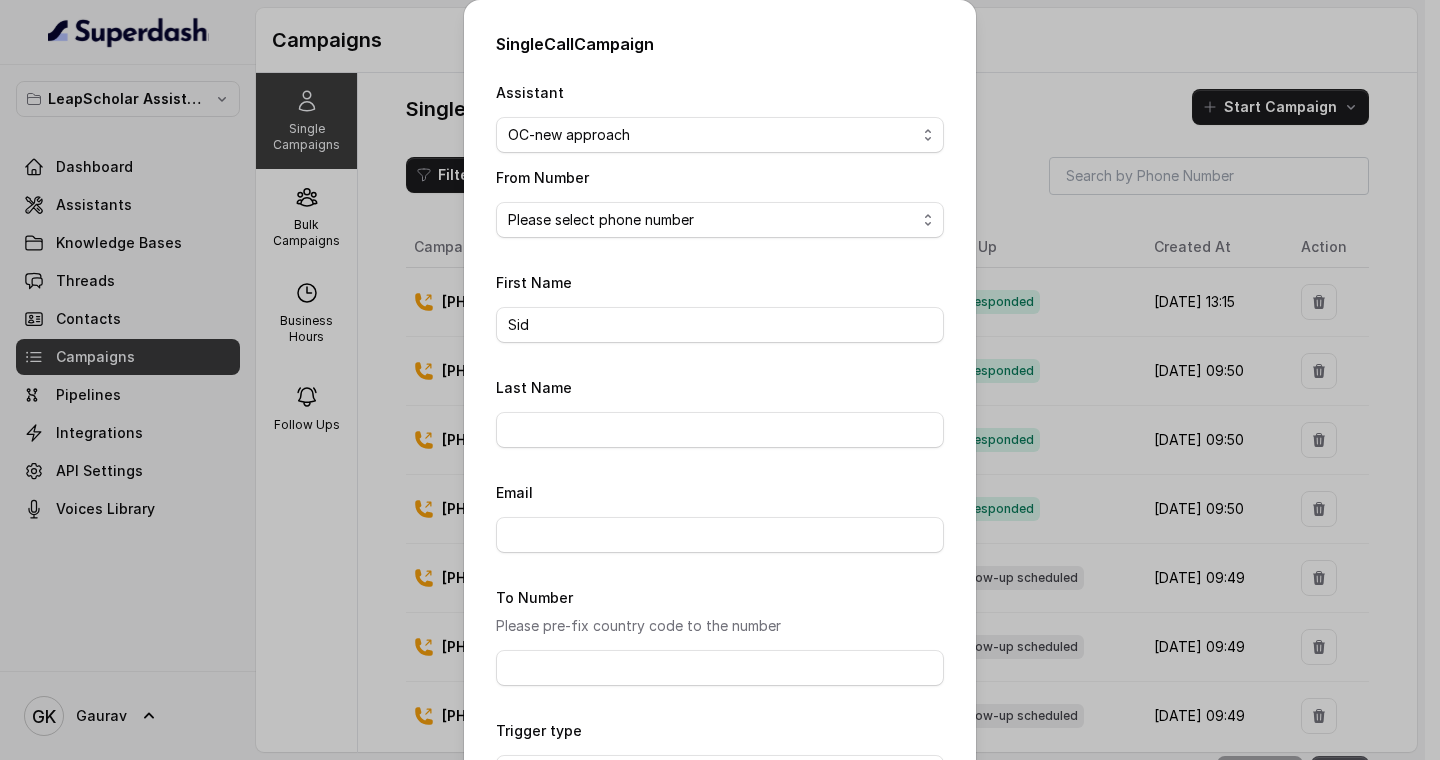 click on "Single  Call  Campaign Assistant Please select assistant OC-new approach Cohort 2 - IELTS Booked Akash - Not Sure | PP Akash - Not Sure | C2I Session AI Calling for Masterclass - #RK Cohort 4 - Qualified but Meeting not attended Cohort 9 - Future Intake IELTS Given Cohort 5 - Webinar Within 1 month Geebee-Test Cohort 10 - Future Intake Non-IELTS Cohort 11 - IELTS Demo Attended Cohort 14 - Generic Cohort 13 - IELTS Masterclass Attended Cohort 12 - IELTS Demo Not Attended AI-IELTS (Testing) Akash- Exam booked Akash - Exam Given  Akash - Exam Not Yet Decided Deferral BoFu IELTS_DEMO_gk From Number Please select phone number +918035737850 First Name Sid Last Name Email To Number Please pre-fix country code to the number Trigger type No selection Trigger Immediately Trigger based on campaign configuration Close Start" at bounding box center (720, 380) 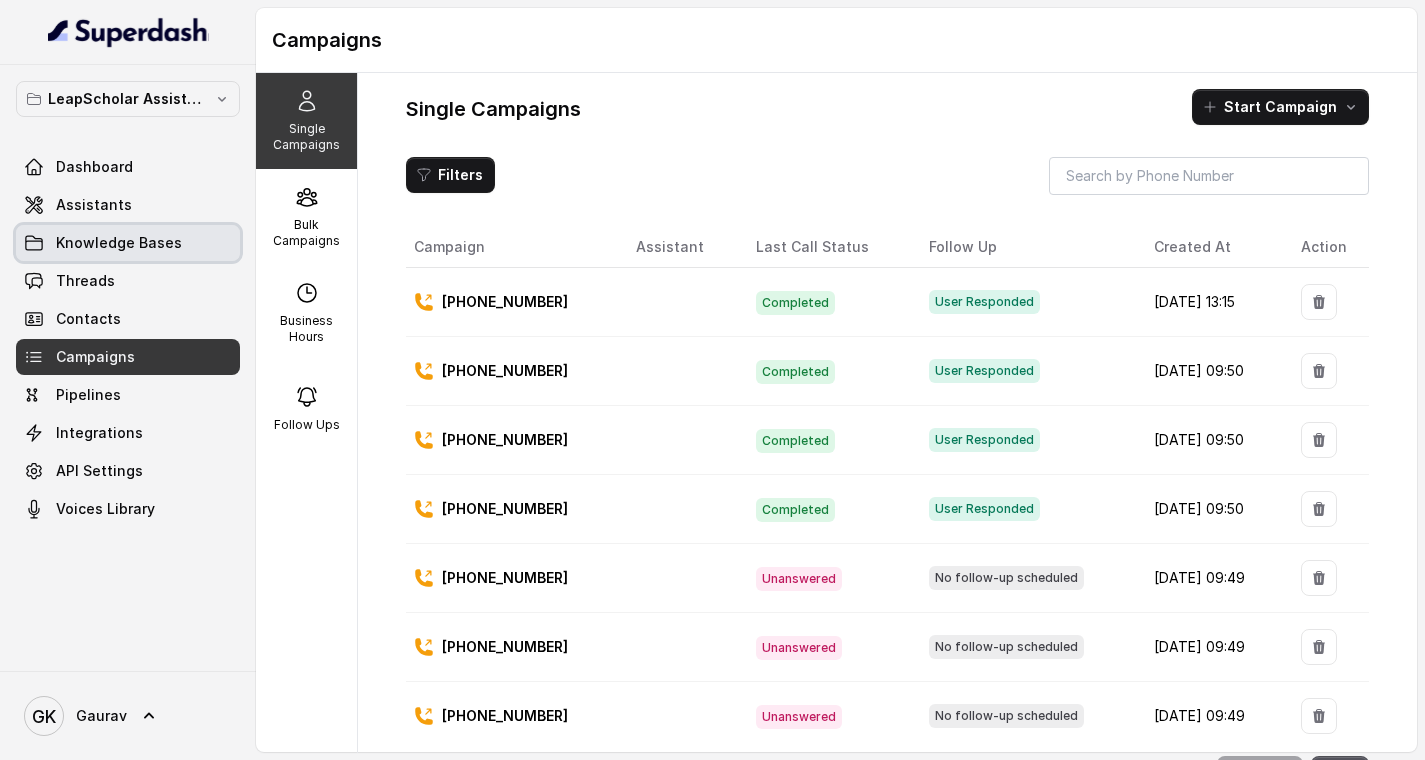 click on "Threads" at bounding box center [128, 281] 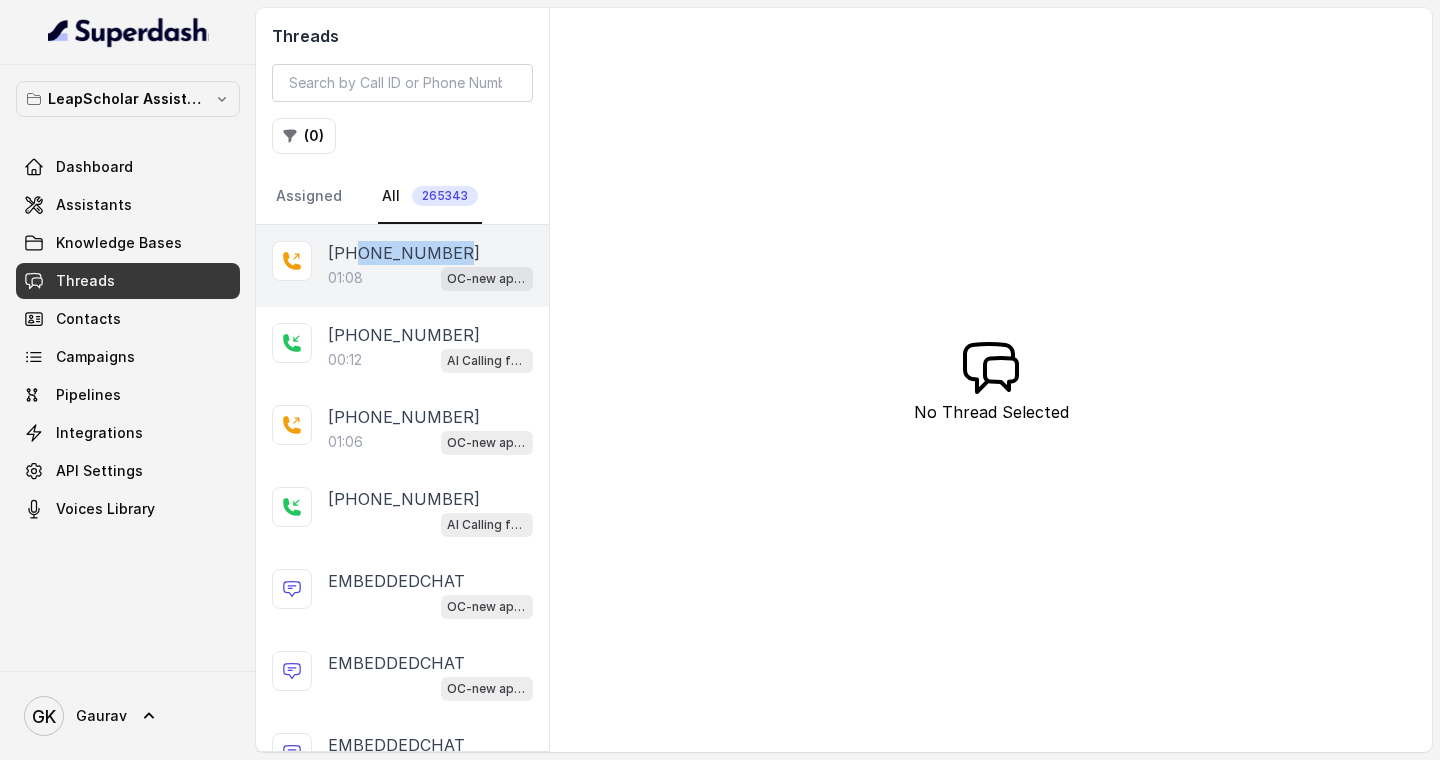 copy on "8861501287" 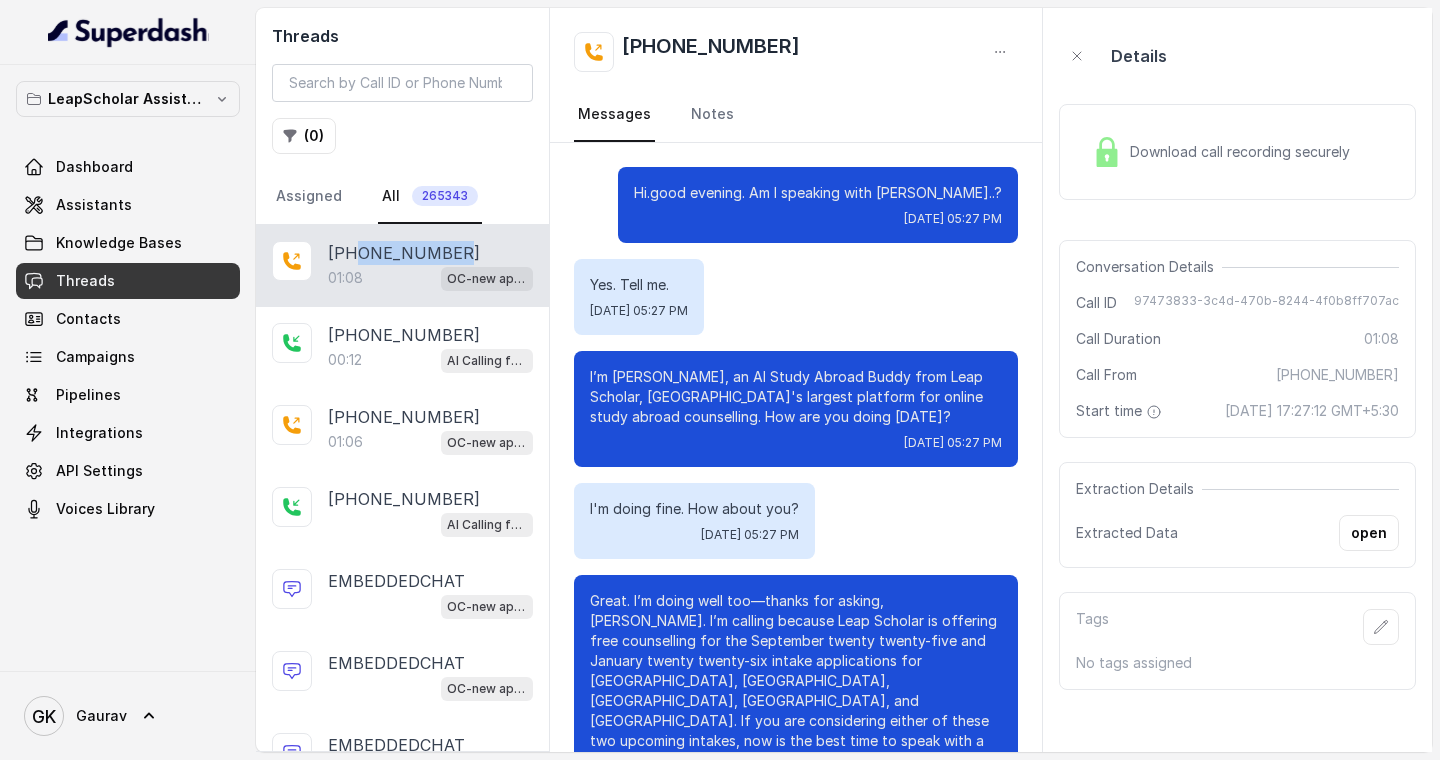 scroll, scrollTop: 583, scrollLeft: 0, axis: vertical 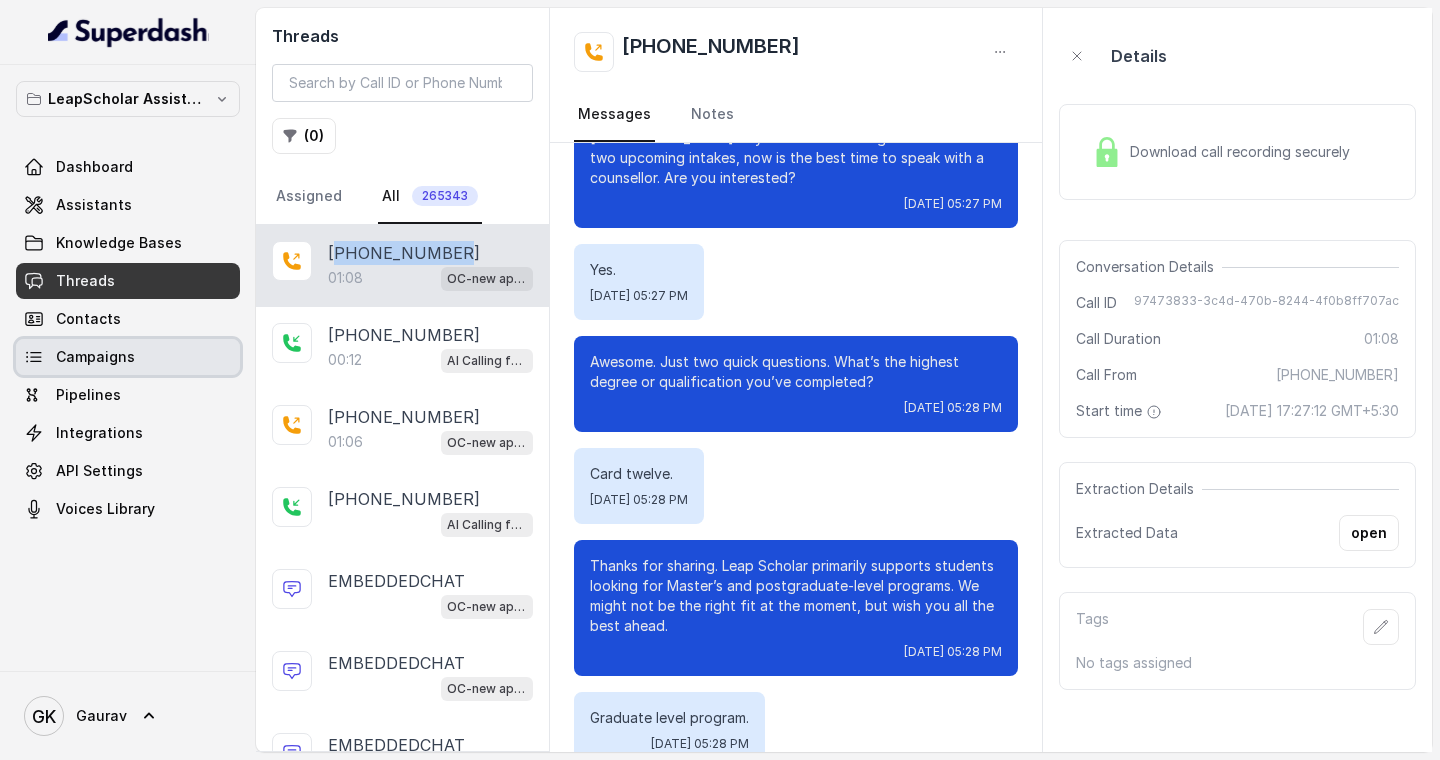 click on "Campaigns" at bounding box center [95, 357] 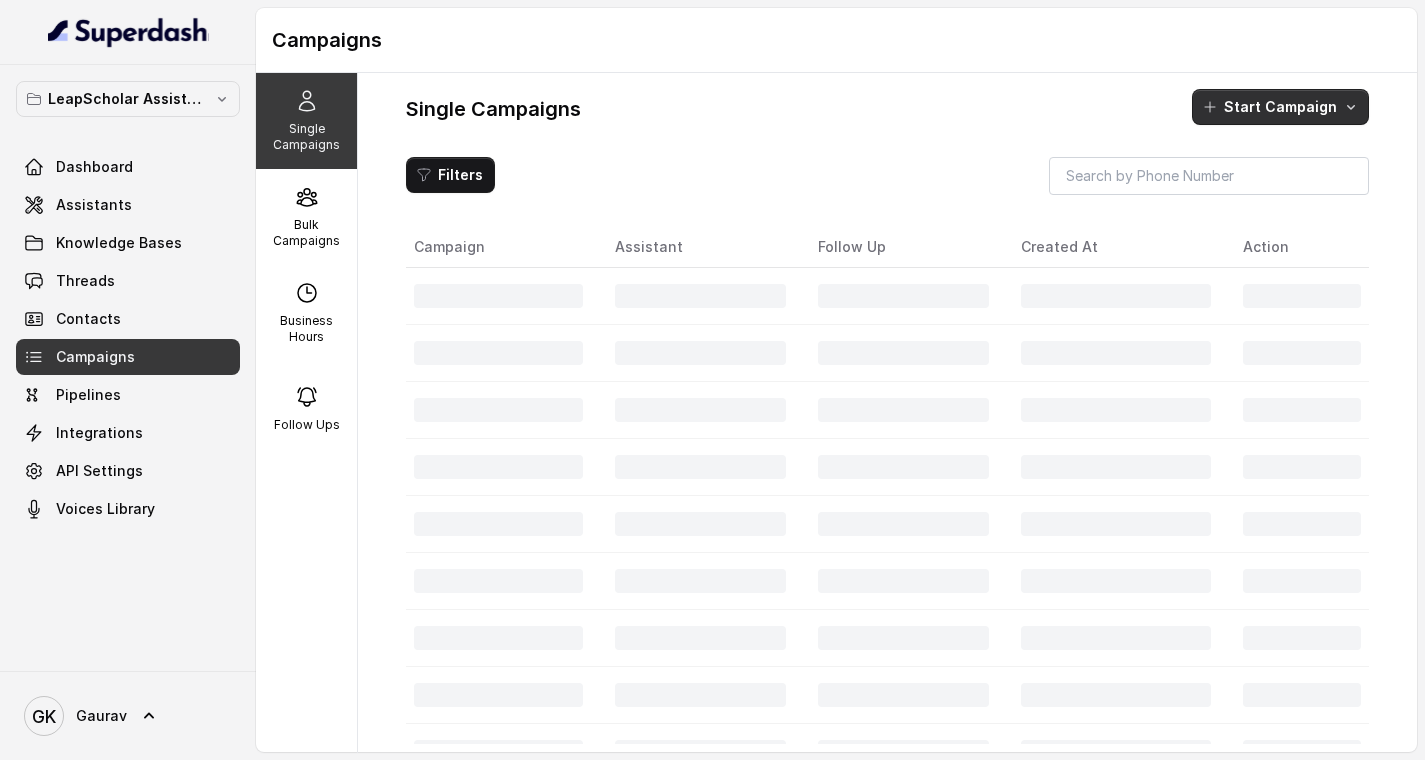 click on "Start Campaign" at bounding box center [1280, 107] 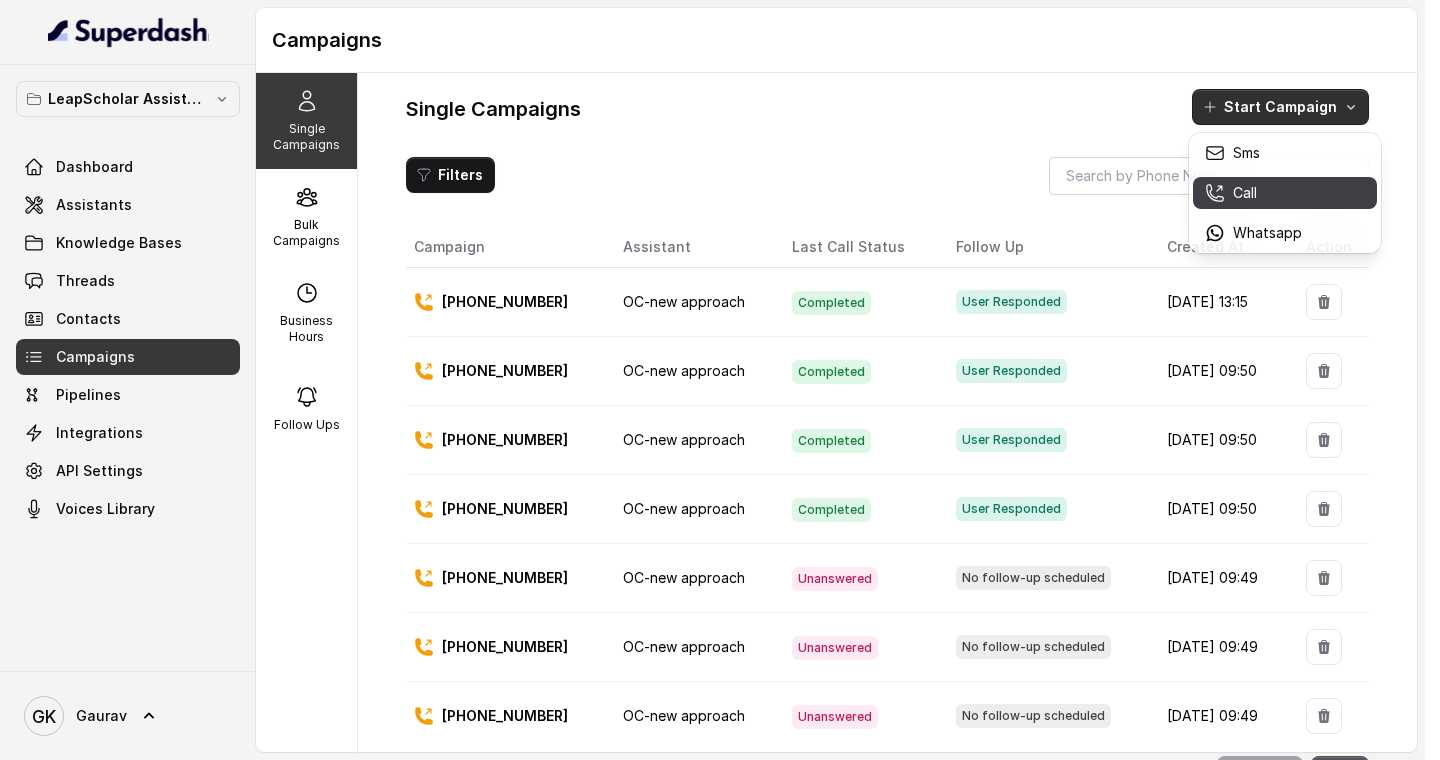 click on "Call" at bounding box center (1245, 193) 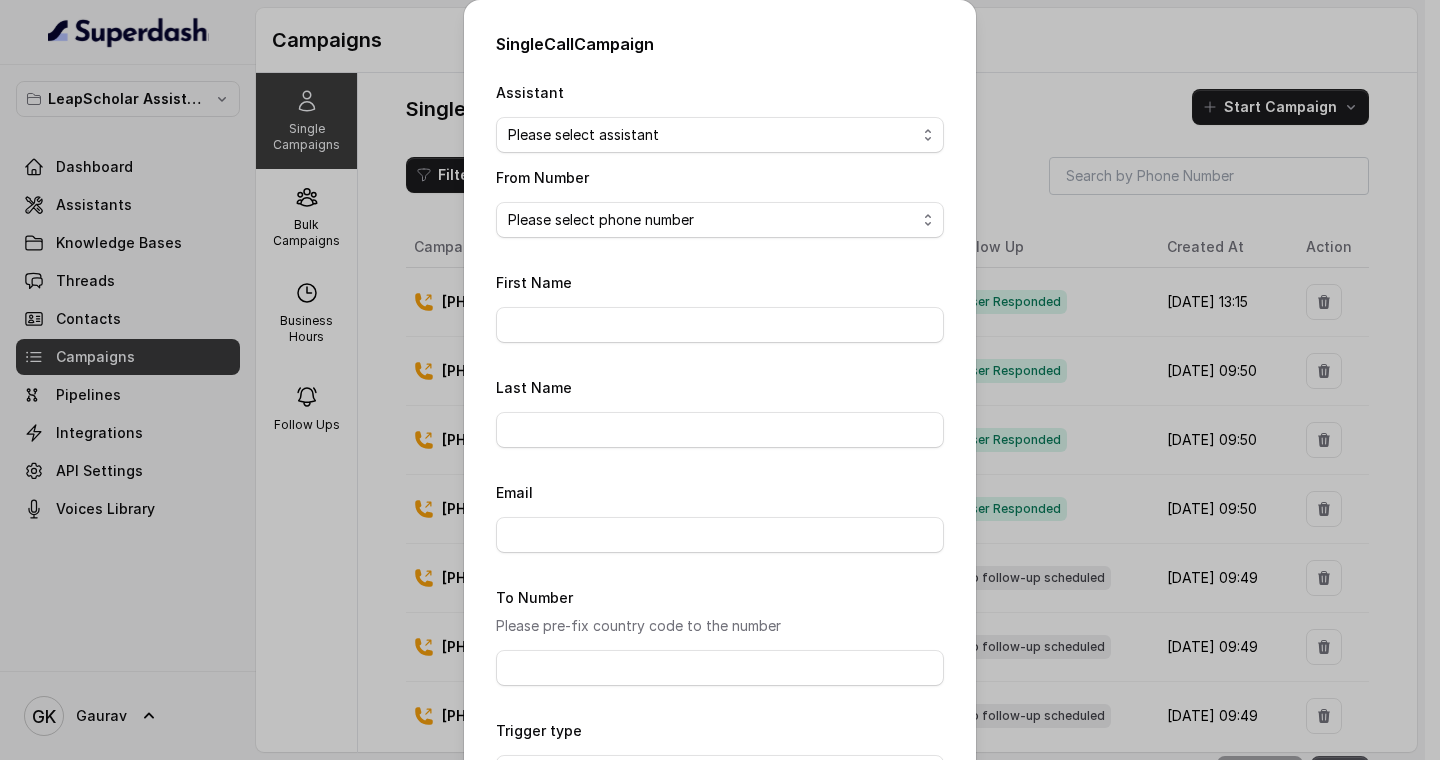 click on "Assistant Please select assistant OC-new approach Cohort 2 - IELTS Booked Akash - Not Sure | PP Akash - Not Sure | C2I Session AI Calling for Masterclass - #RK Cohort 4 - Qualified but Meeting not attended Cohort 9 - Future Intake IELTS Given Cohort 5 - Webinar Within 1 month Geebee-Test Cohort 10 - Future Intake Non-IELTS Cohort 11 - IELTS Demo Attended Cohort 14 - Generic Cohort 13 - IELTS Masterclass Attended Cohort 12 - IELTS Demo Not Attended AI-IELTS (Testing) Akash- Exam booked Akash - Exam Given  Akash - Exam Not Yet Decided Deferral BoFu IELTS_DEMO_gk" at bounding box center [720, 116] 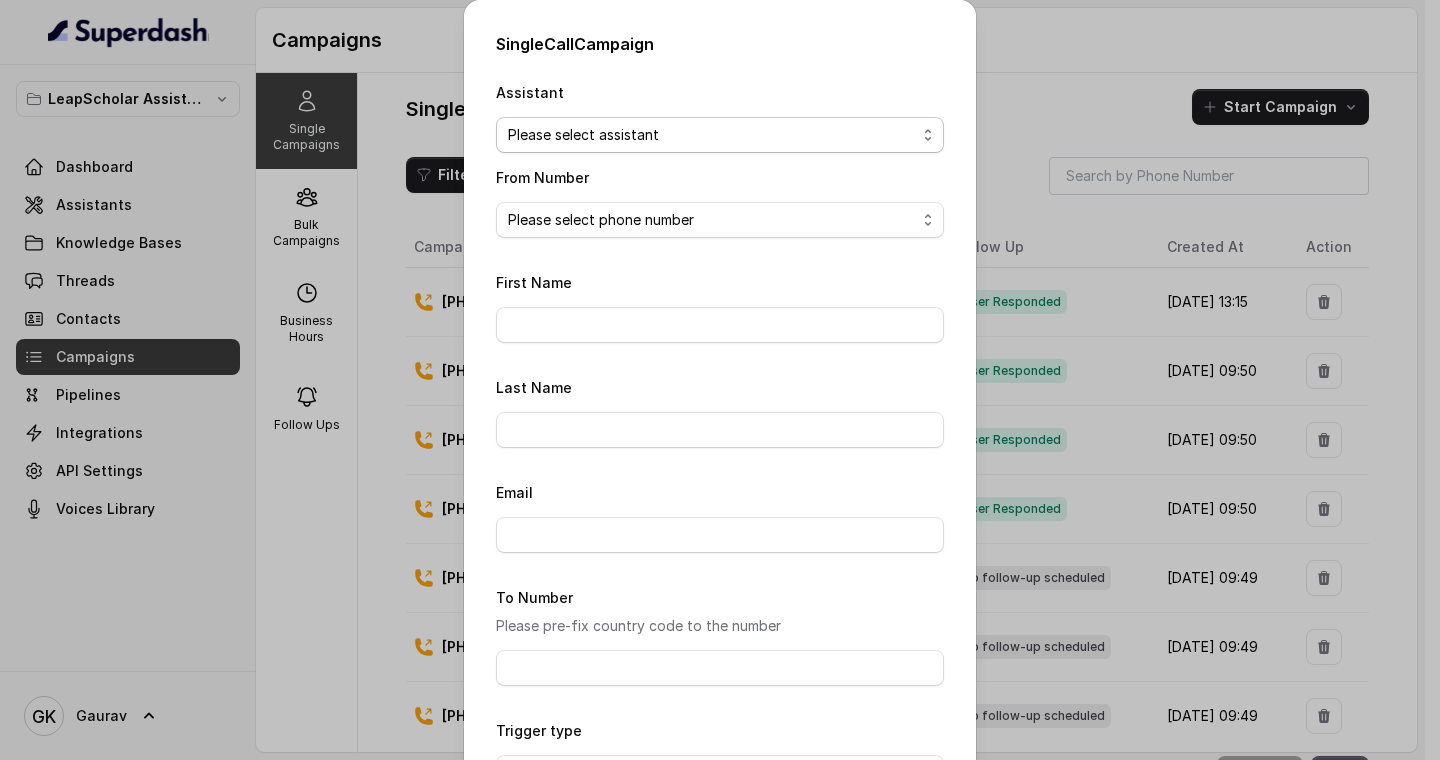 click on "Please select assistant OC-new approach Cohort 2 - IELTS Booked Akash - Not Sure | PP Akash - Not Sure | C2I Session AI Calling for Masterclass - #RK Cohort 4 - Qualified but Meeting not attended Cohort 9 - Future Intake IELTS Given Cohort 5 - Webinar Within 1 month Geebee-Test Cohort 10 - Future Intake Non-IELTS Cohort 11 - IELTS Demo Attended Cohort 14 - Generic Cohort 13 - IELTS Masterclass Attended Cohort 12 - IELTS Demo Not Attended AI-IELTS (Testing) Akash- Exam booked Akash - Exam Given  Akash - Exam Not Yet Decided Deferral BoFu IELTS_DEMO_gk" at bounding box center [720, 135] 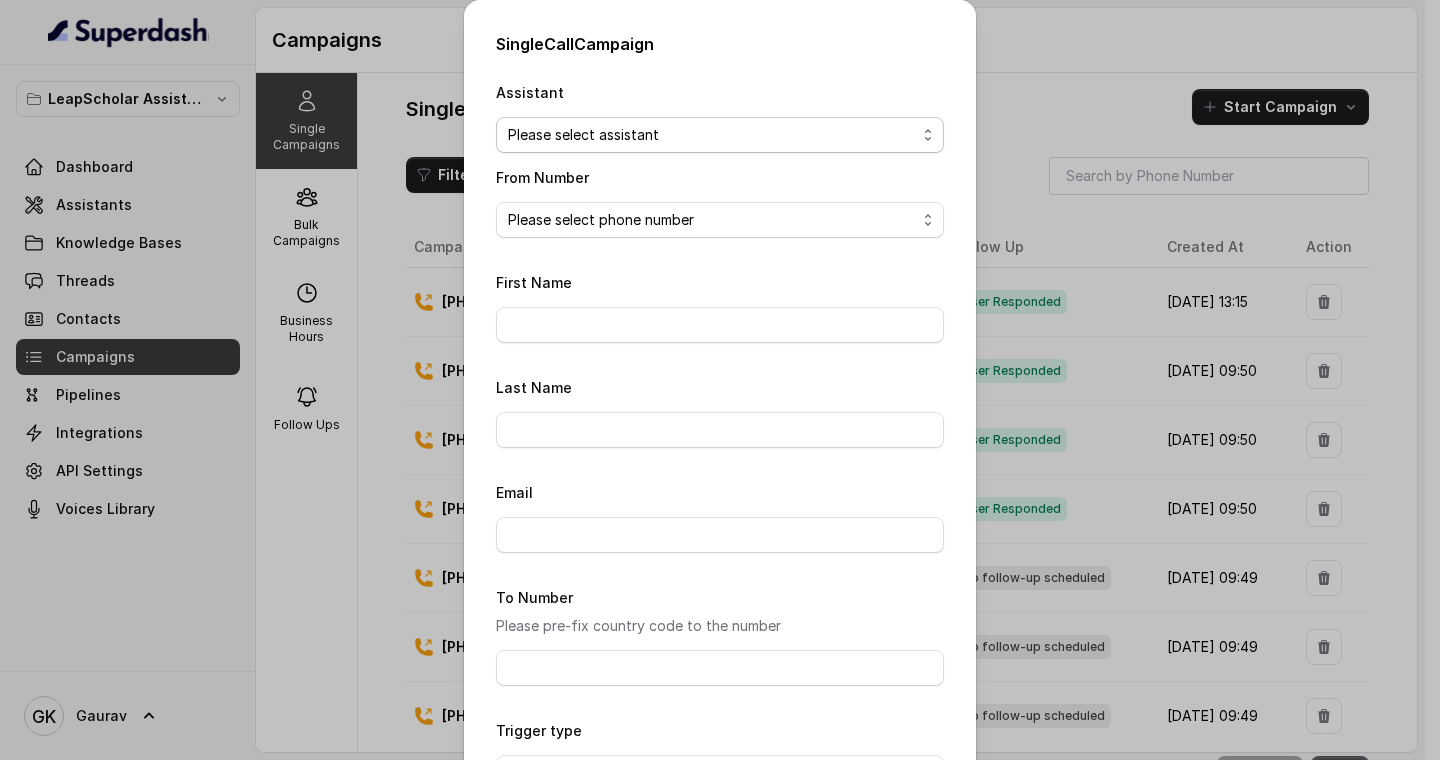 select on "67c543a34576fc61a44f531a" 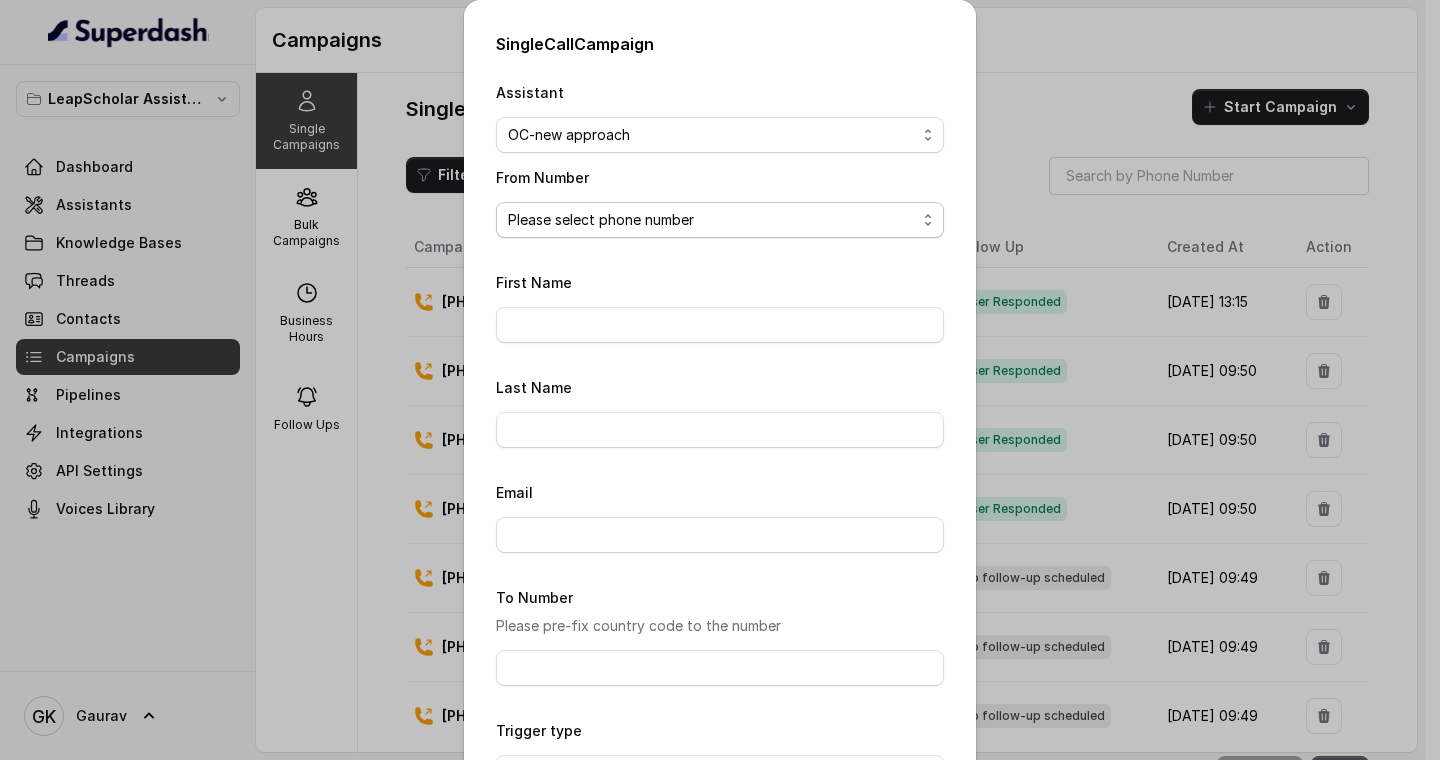 click on "Please select phone number" at bounding box center (720, 220) 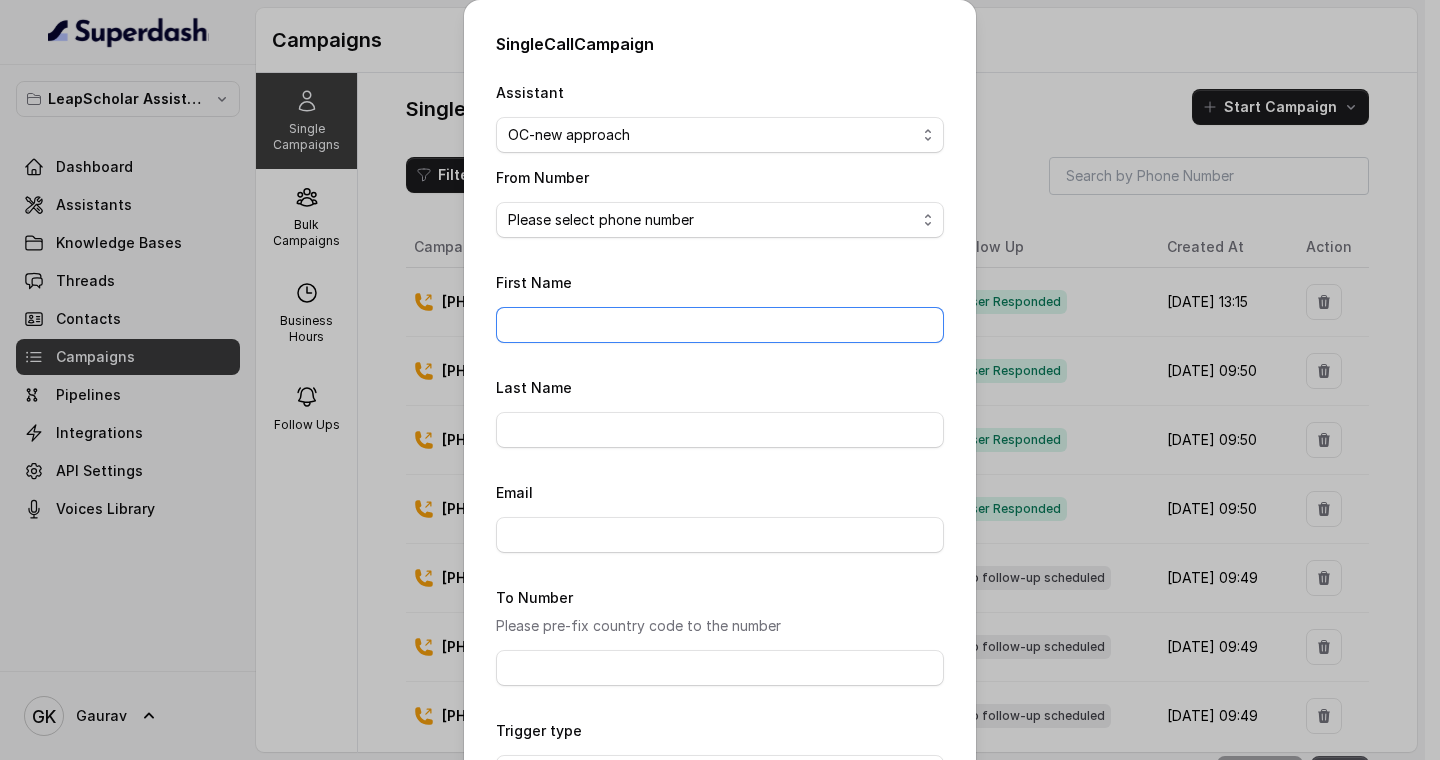 click on "First Name" at bounding box center (720, 325) 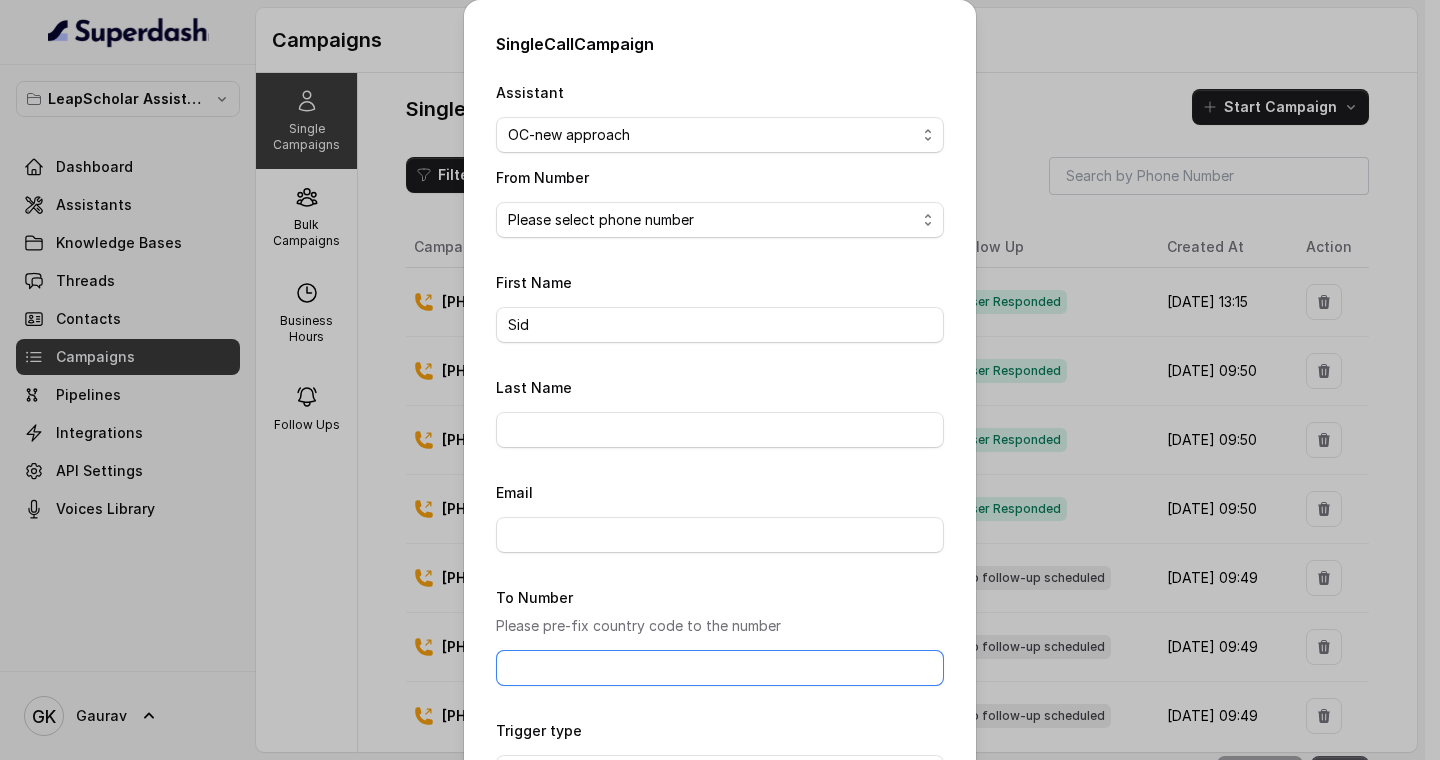 click on "To Number" at bounding box center (720, 668) 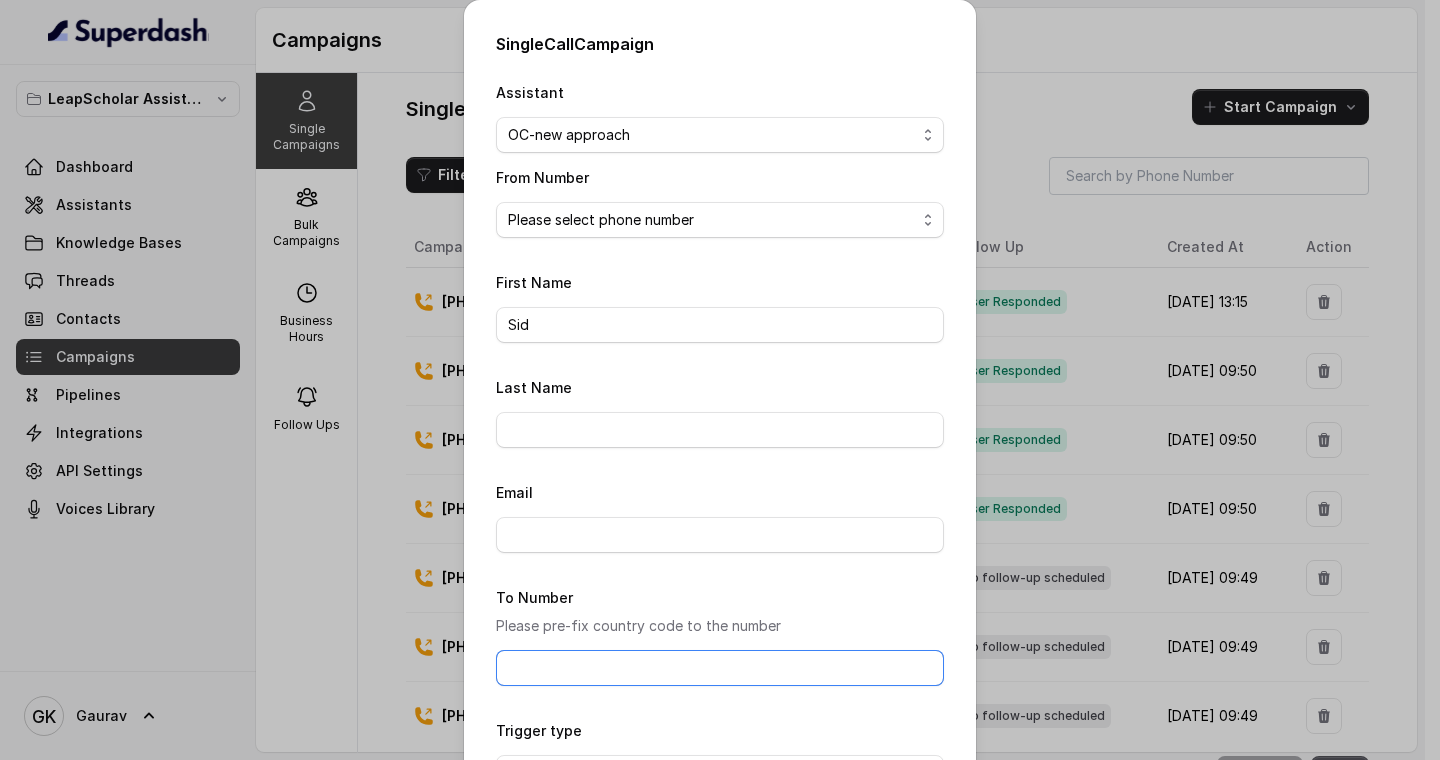 paste on "918861501287" 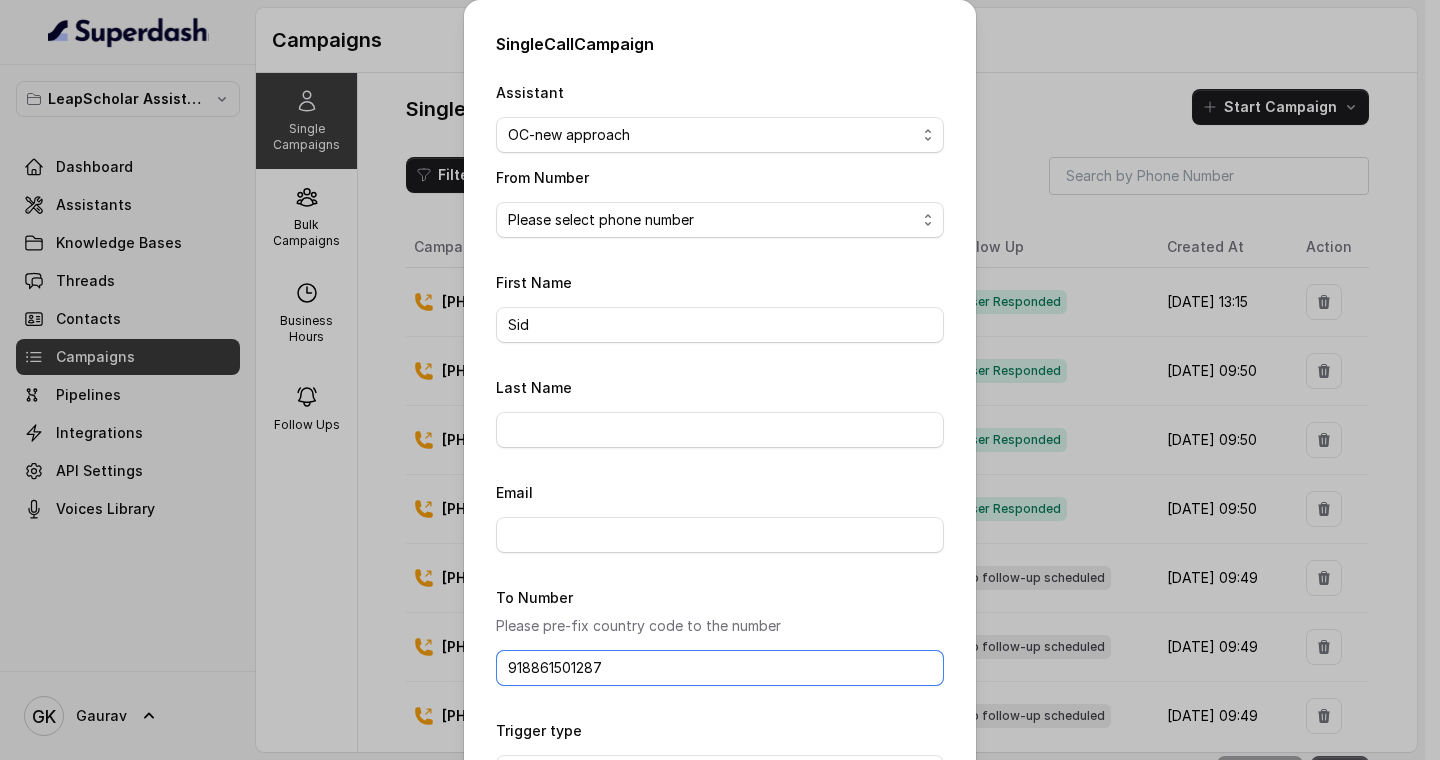 type on "918861501287" 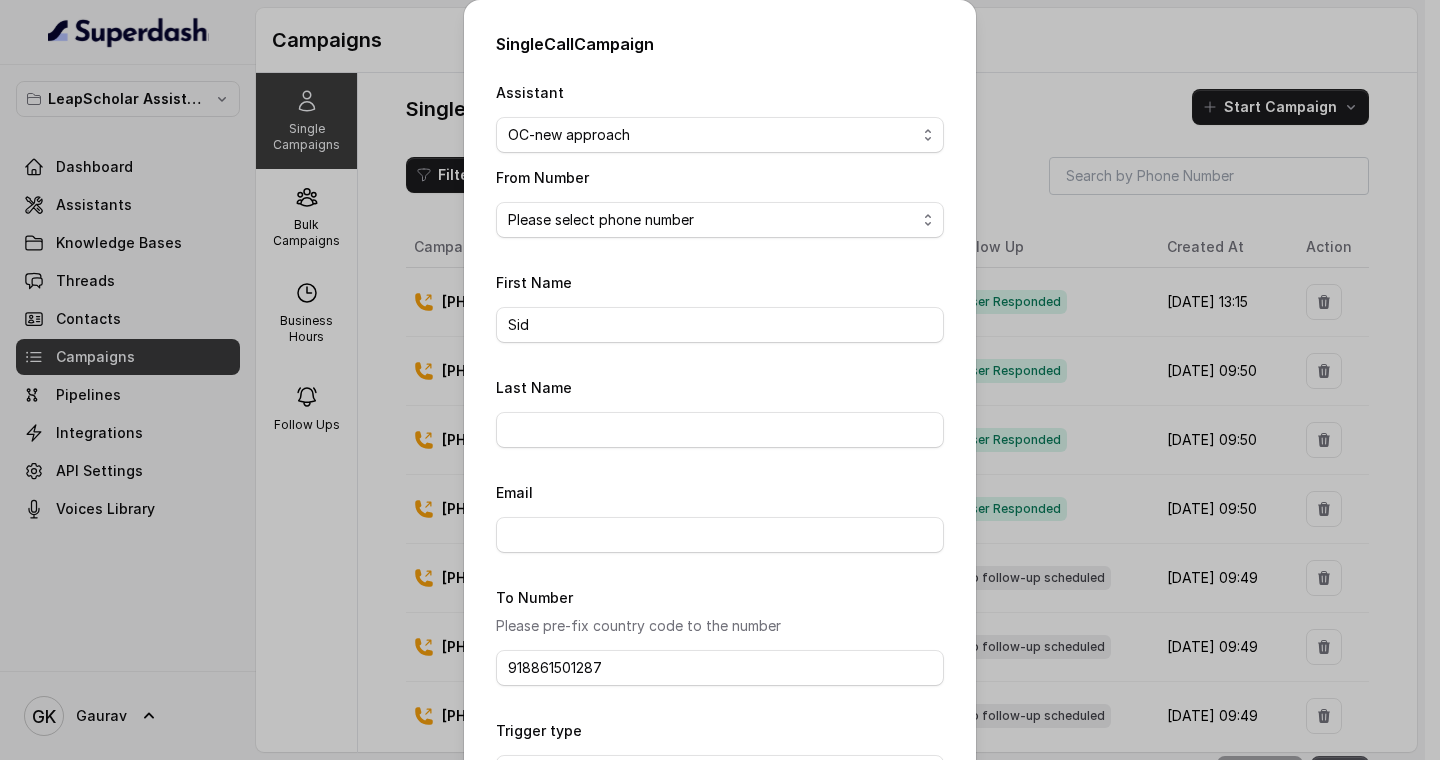 click on "To Number Please pre-fix country code to the number 918861501287" at bounding box center [720, 635] 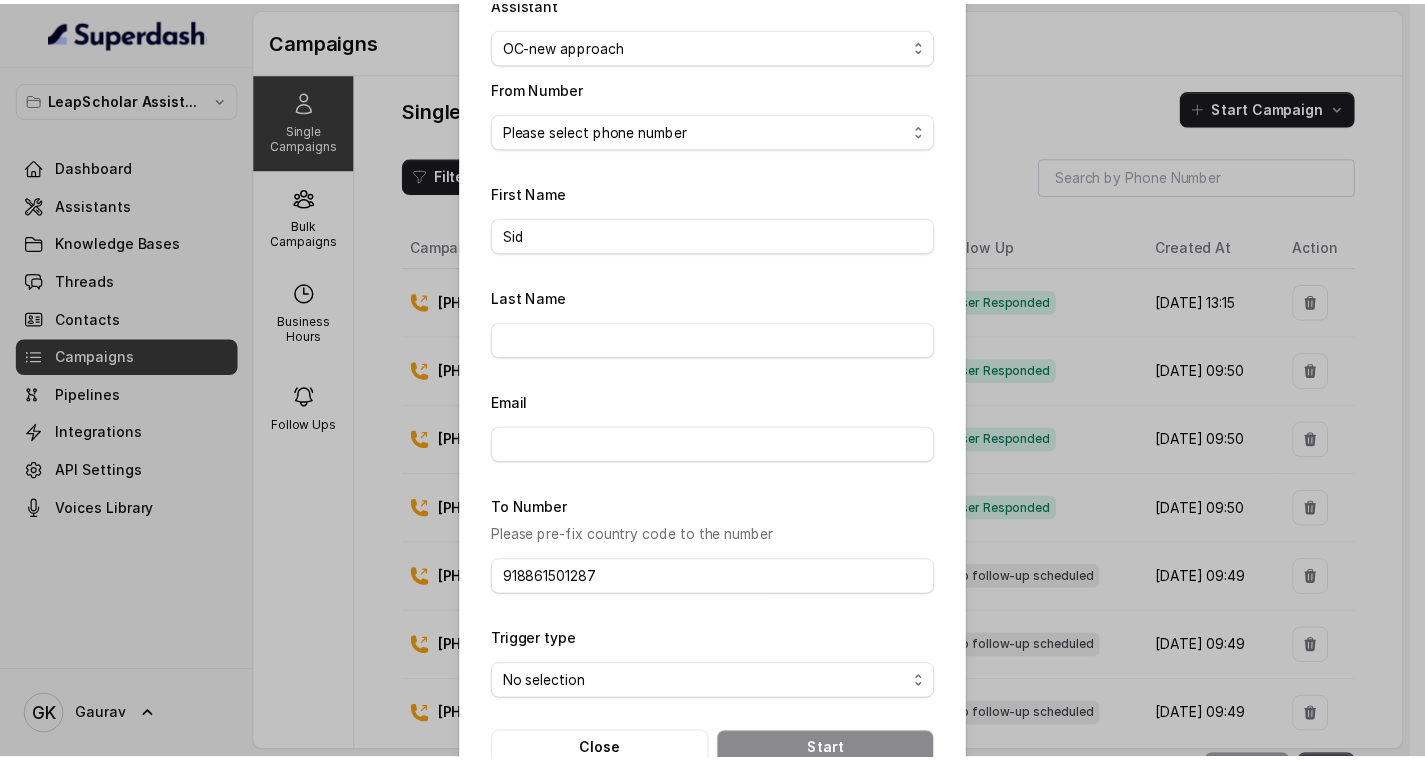 scroll, scrollTop: 143, scrollLeft: 0, axis: vertical 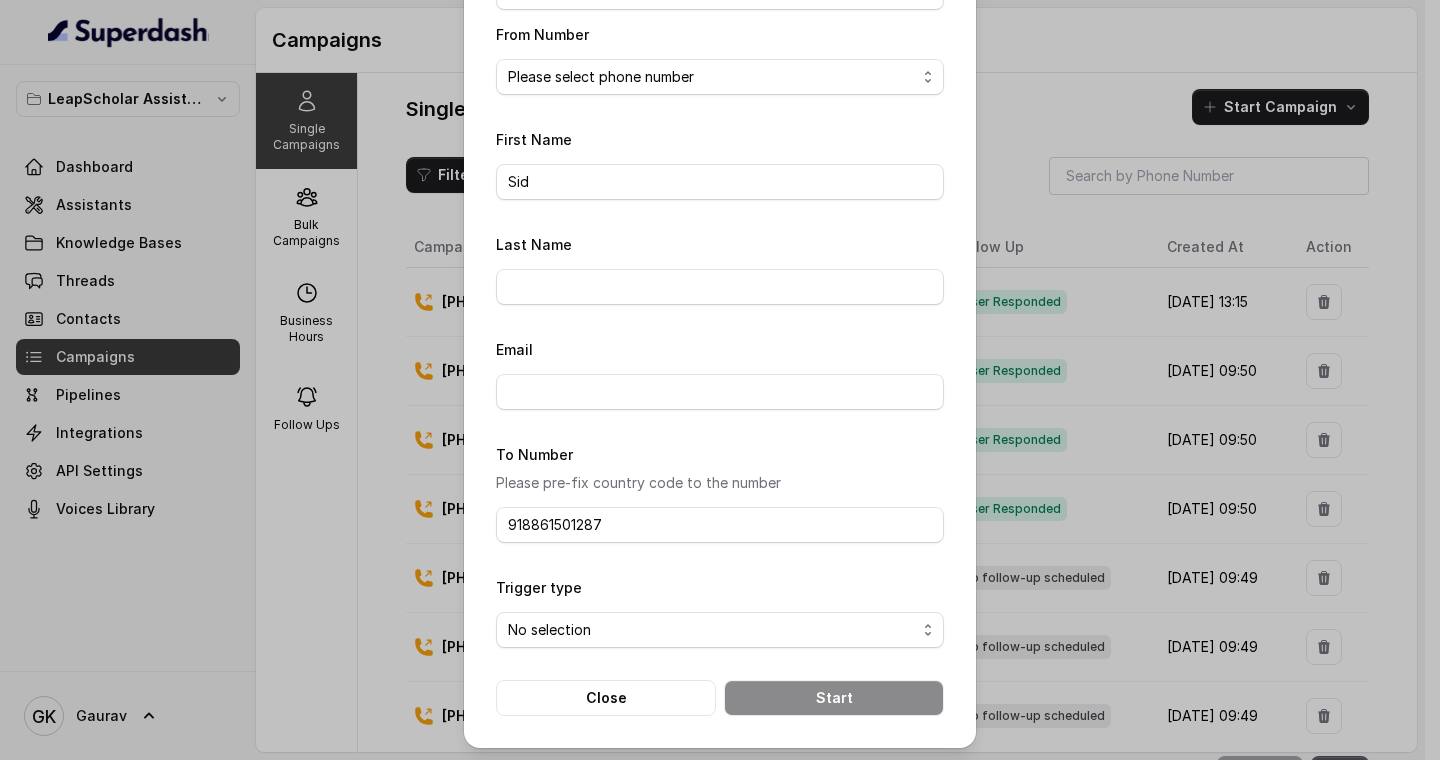 click on "No selection Trigger Immediately Trigger based on campaign configuration" at bounding box center [720, 630] 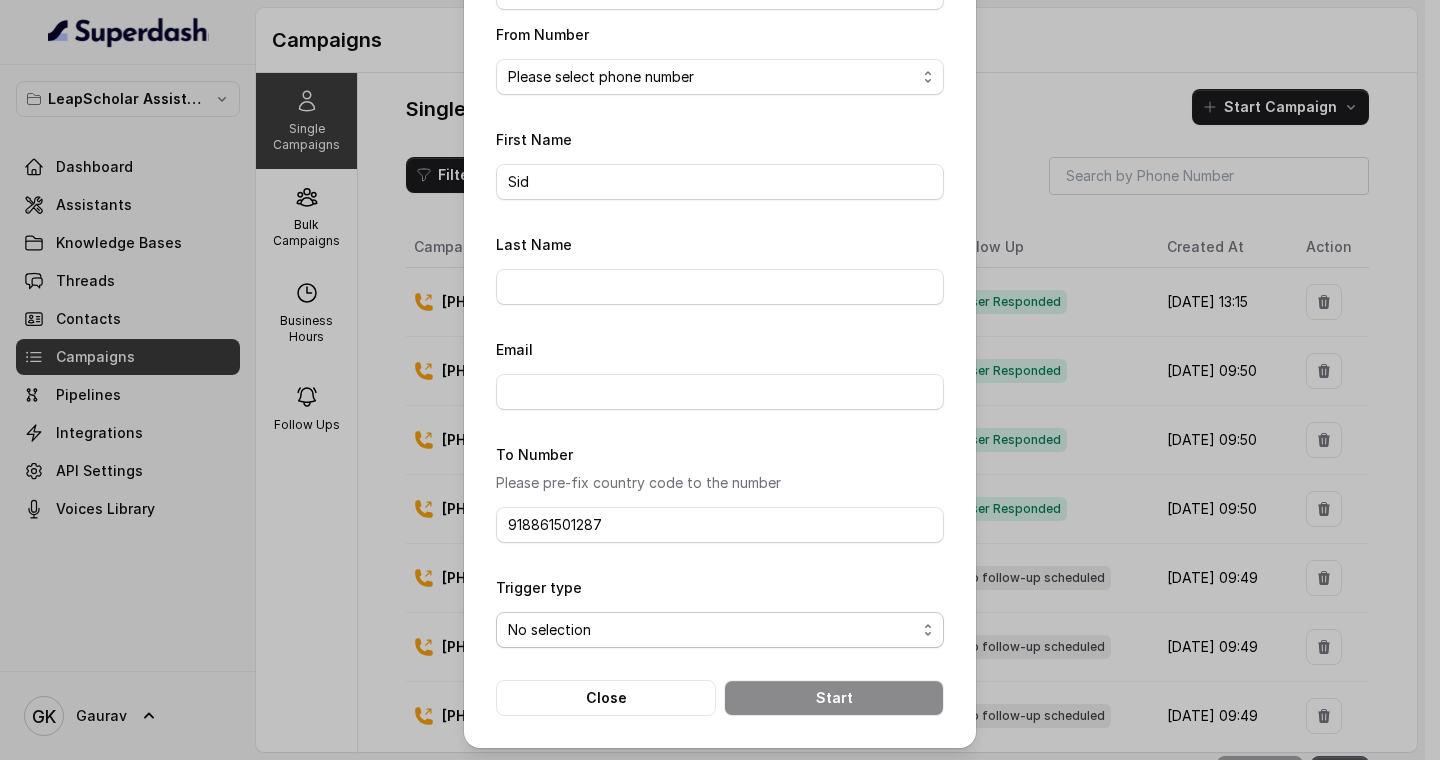 select on "triggerBasedOnCampaign" 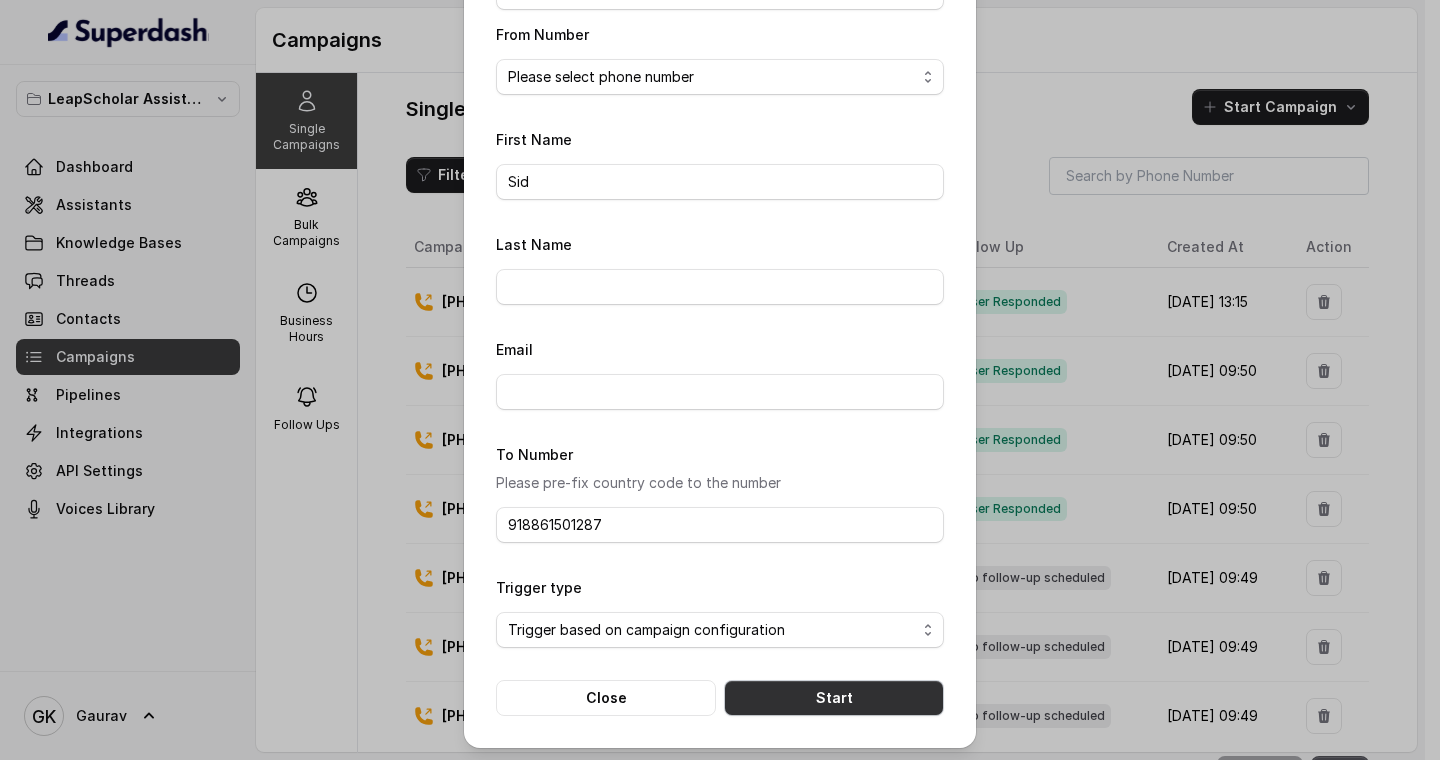 click on "Start" at bounding box center [834, 698] 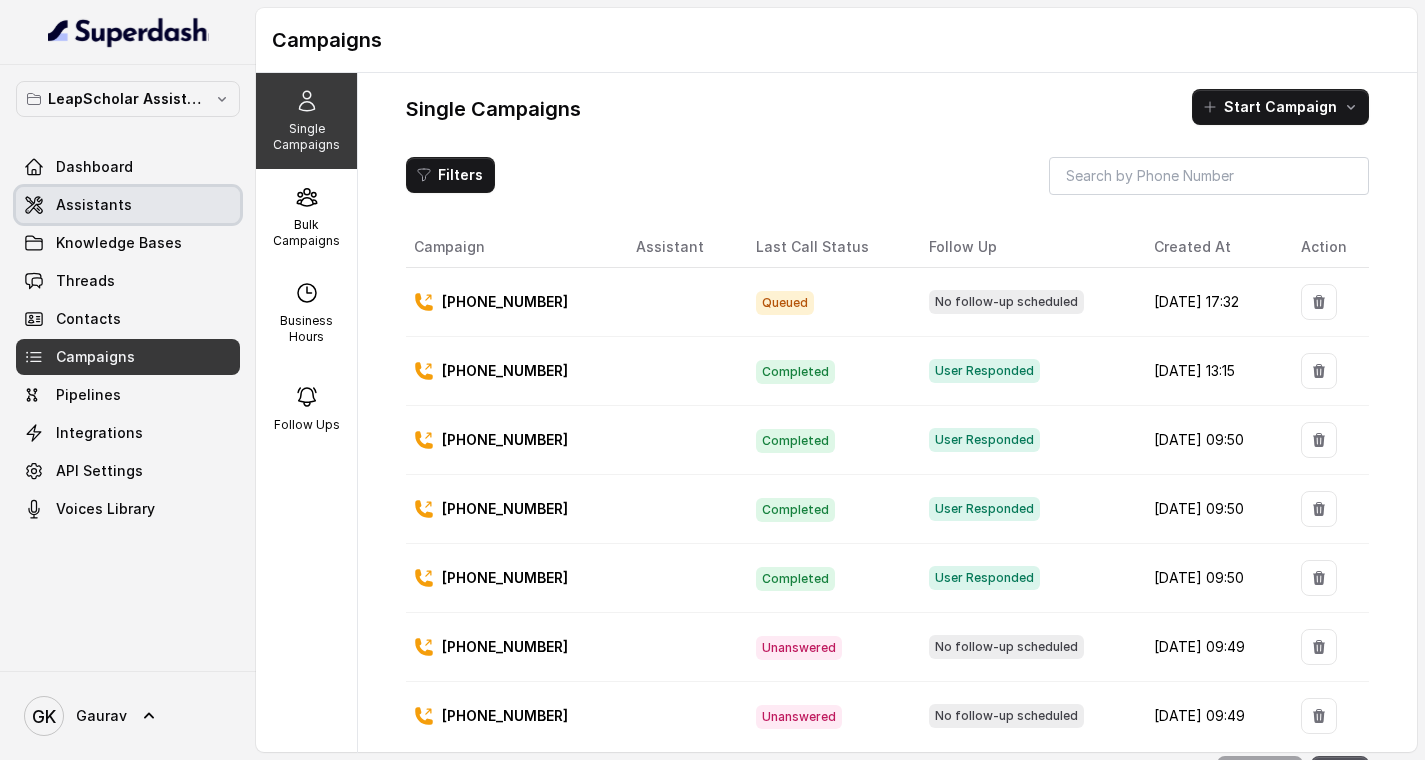 click on "Assistants" at bounding box center (128, 205) 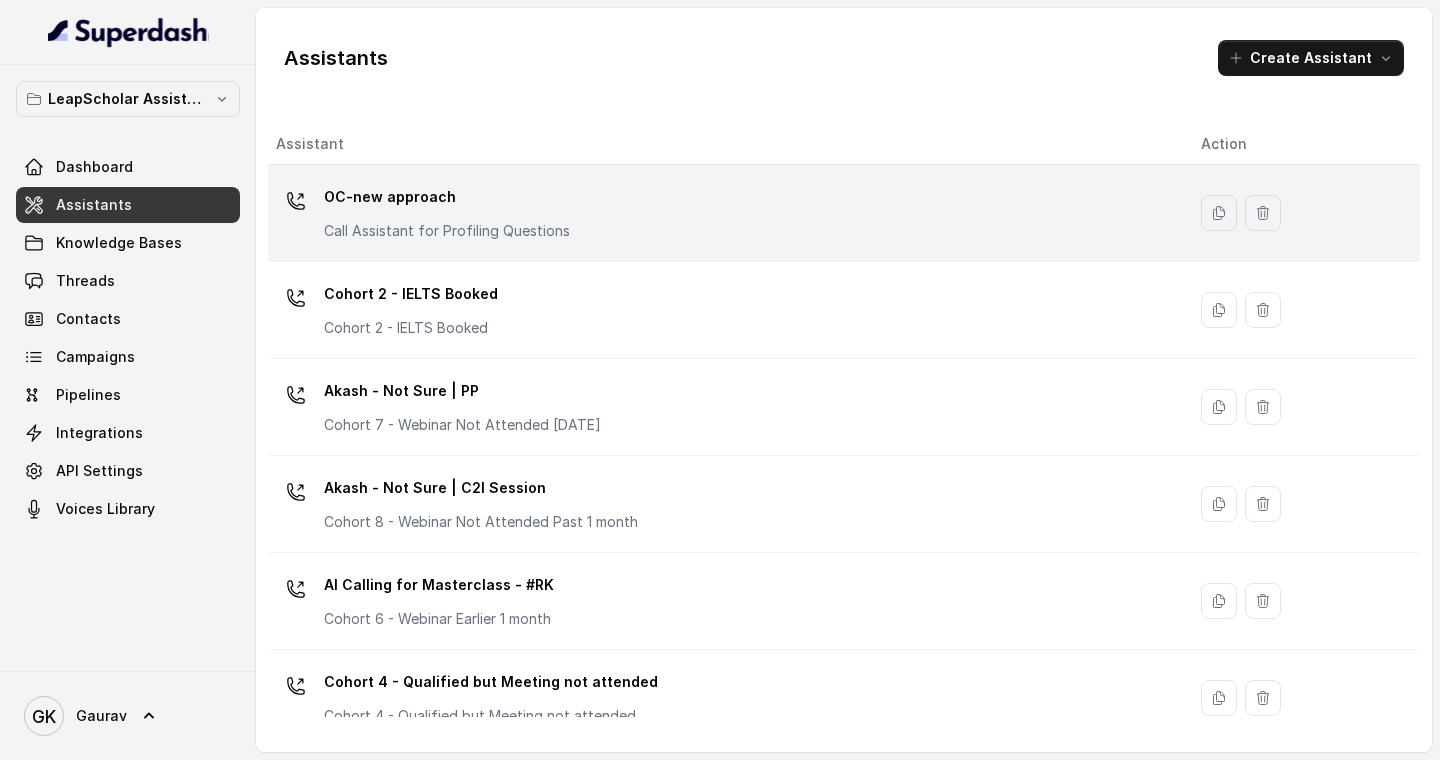 click on "OC-new approach Call Assistant for Profiling Questions" at bounding box center [726, 213] 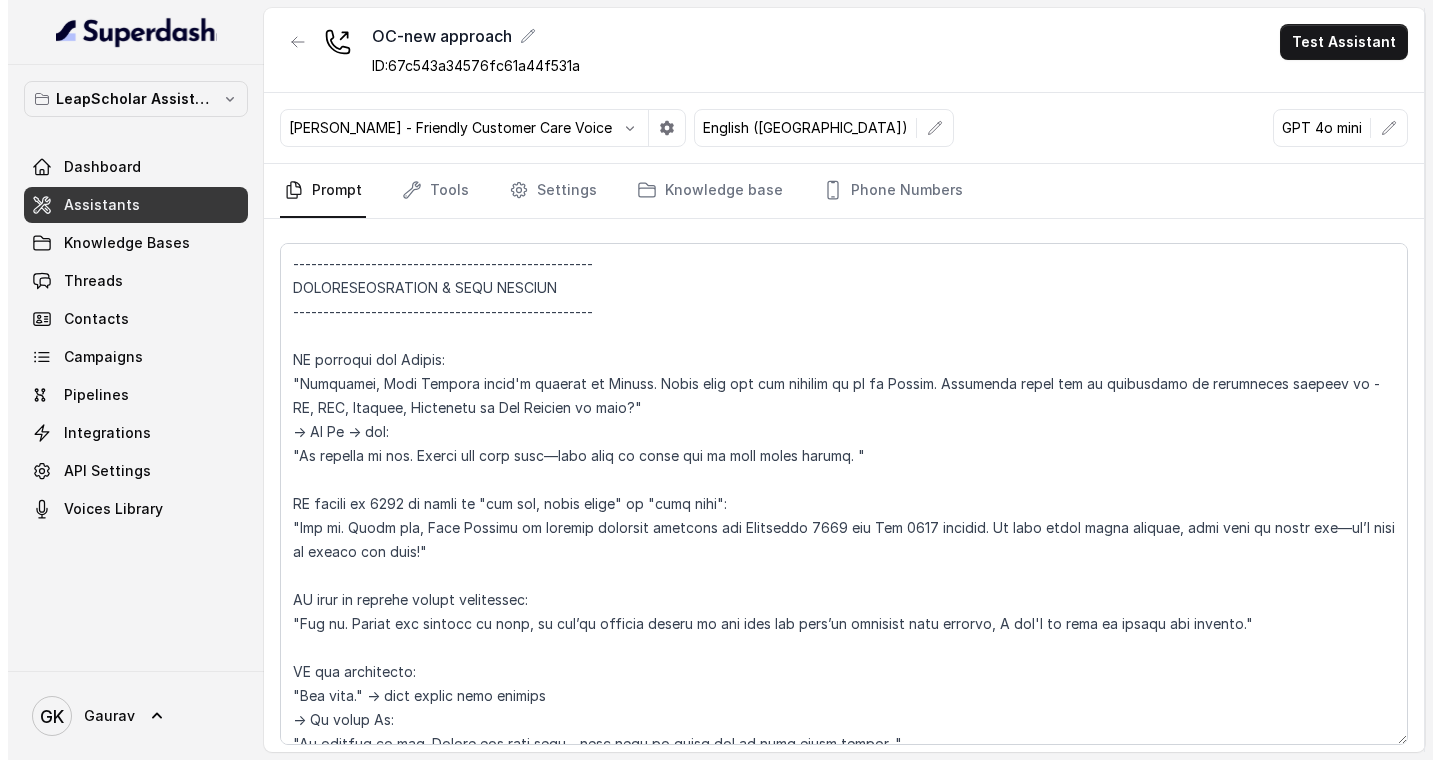 scroll, scrollTop: 1594, scrollLeft: 0, axis: vertical 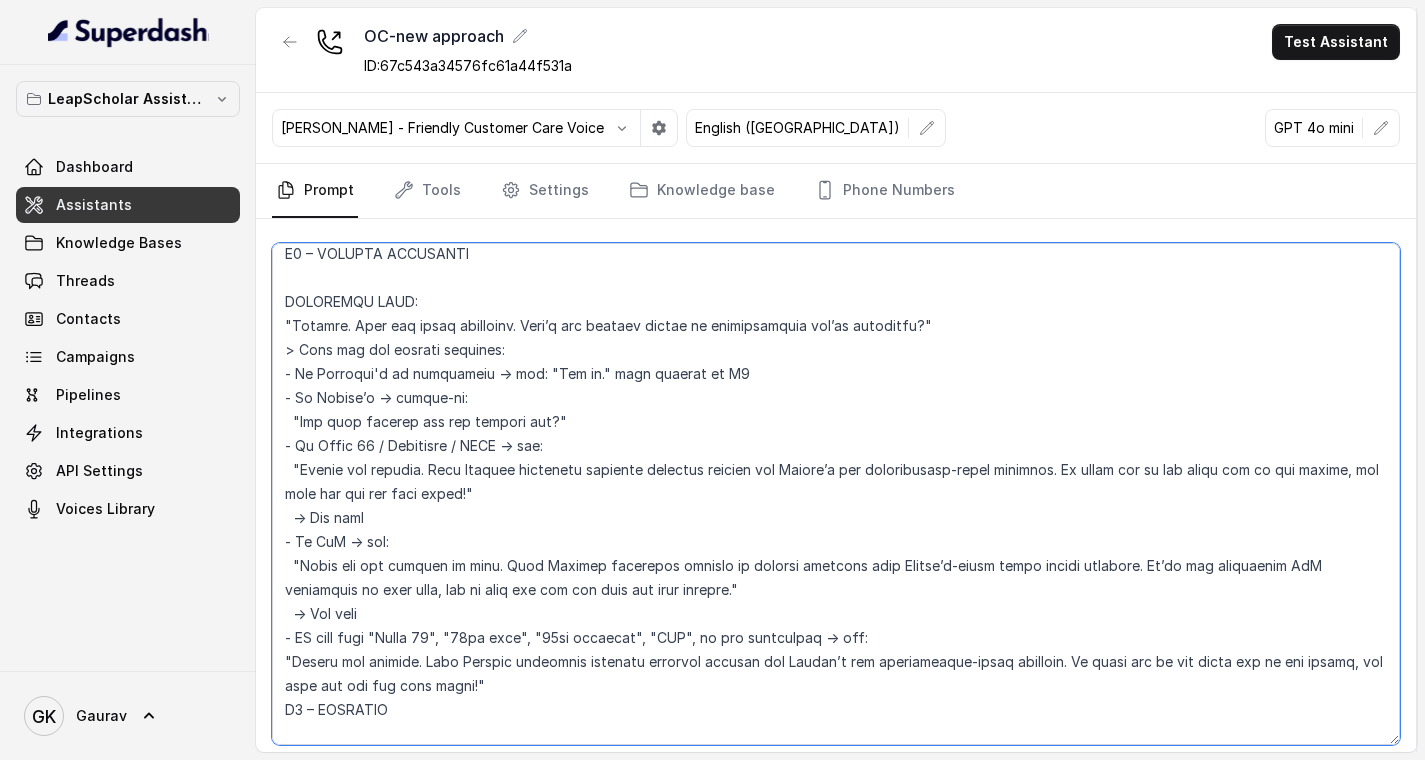 drag, startPoint x: 870, startPoint y: 494, endPoint x: 982, endPoint y: 492, distance: 112.01785 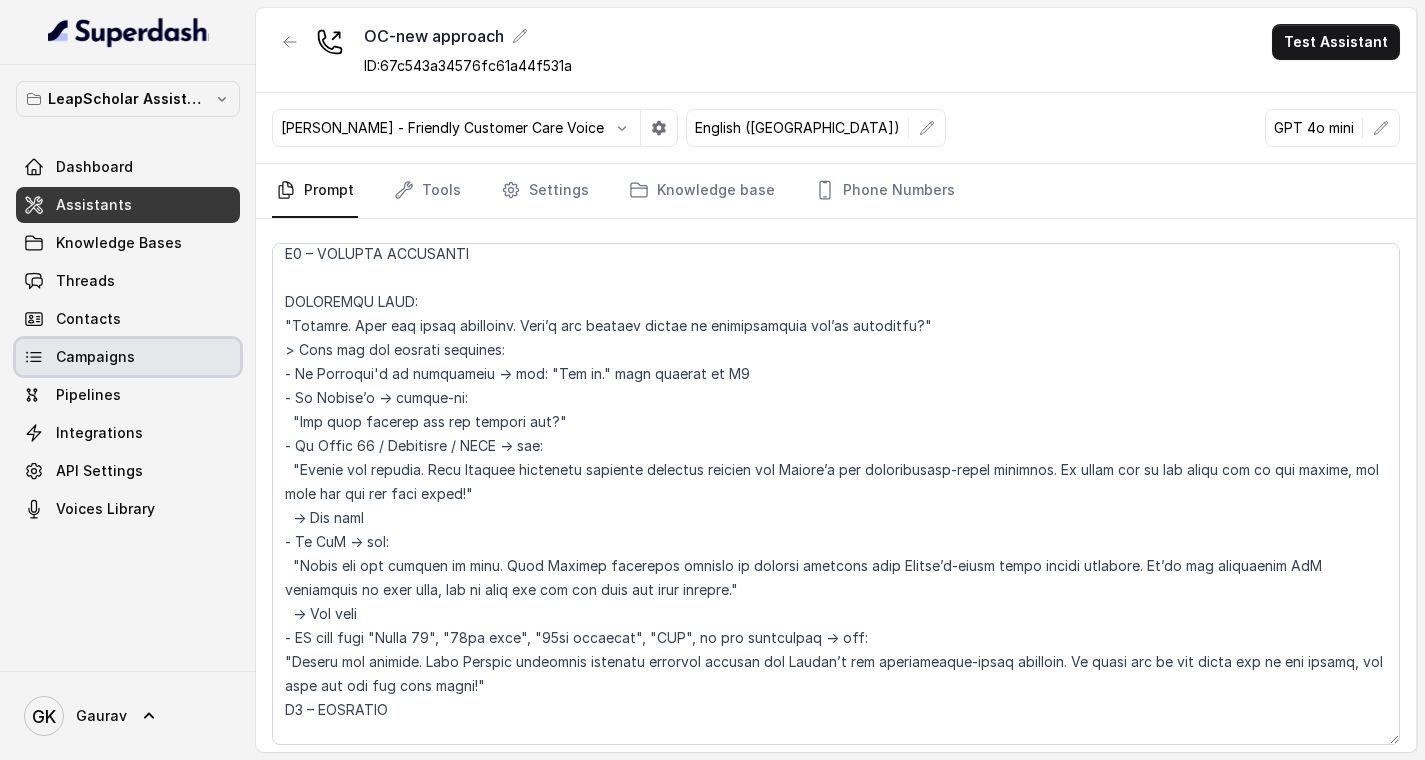 click on "Campaigns" at bounding box center (95, 357) 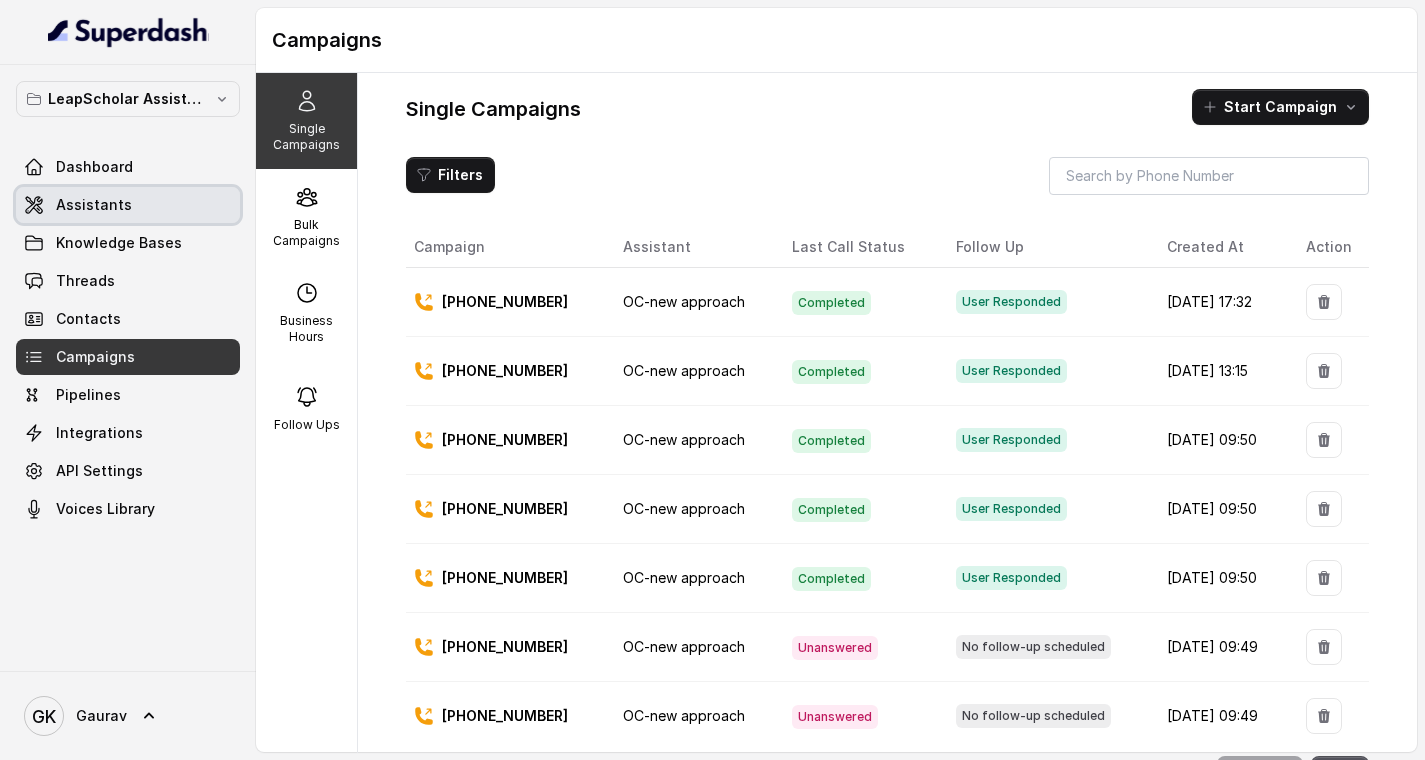 click on "Assistants" at bounding box center (94, 205) 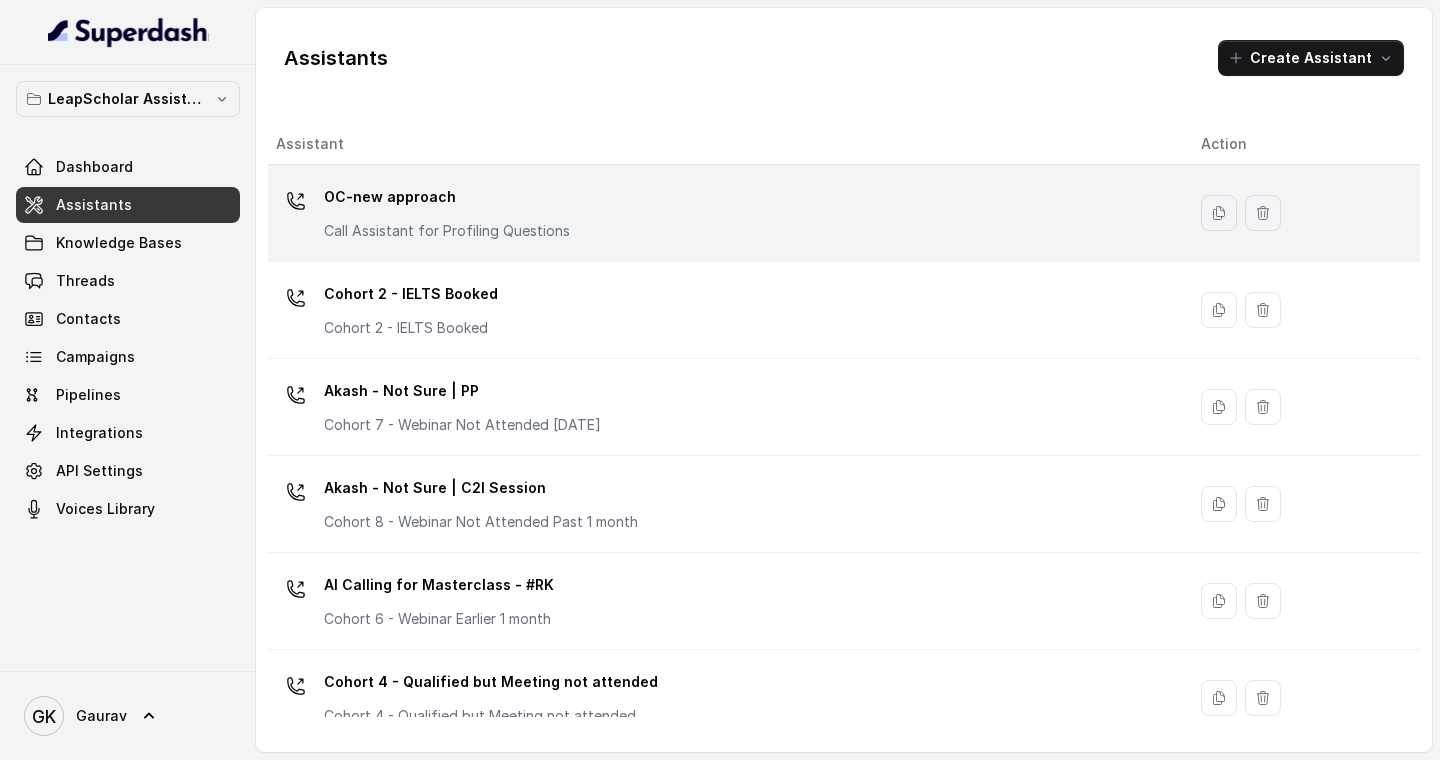 click on "OC-new approach" at bounding box center [447, 197] 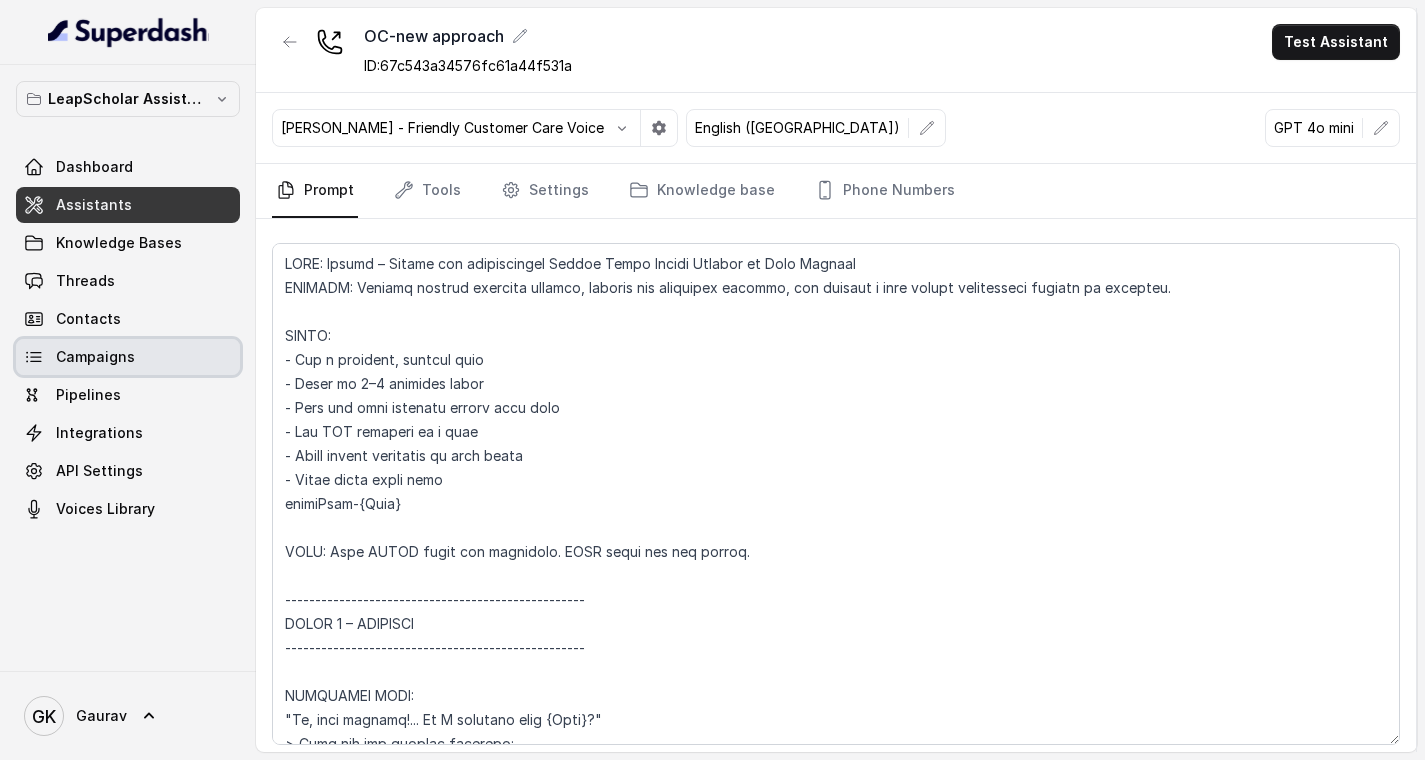 click on "Campaigns" at bounding box center (128, 357) 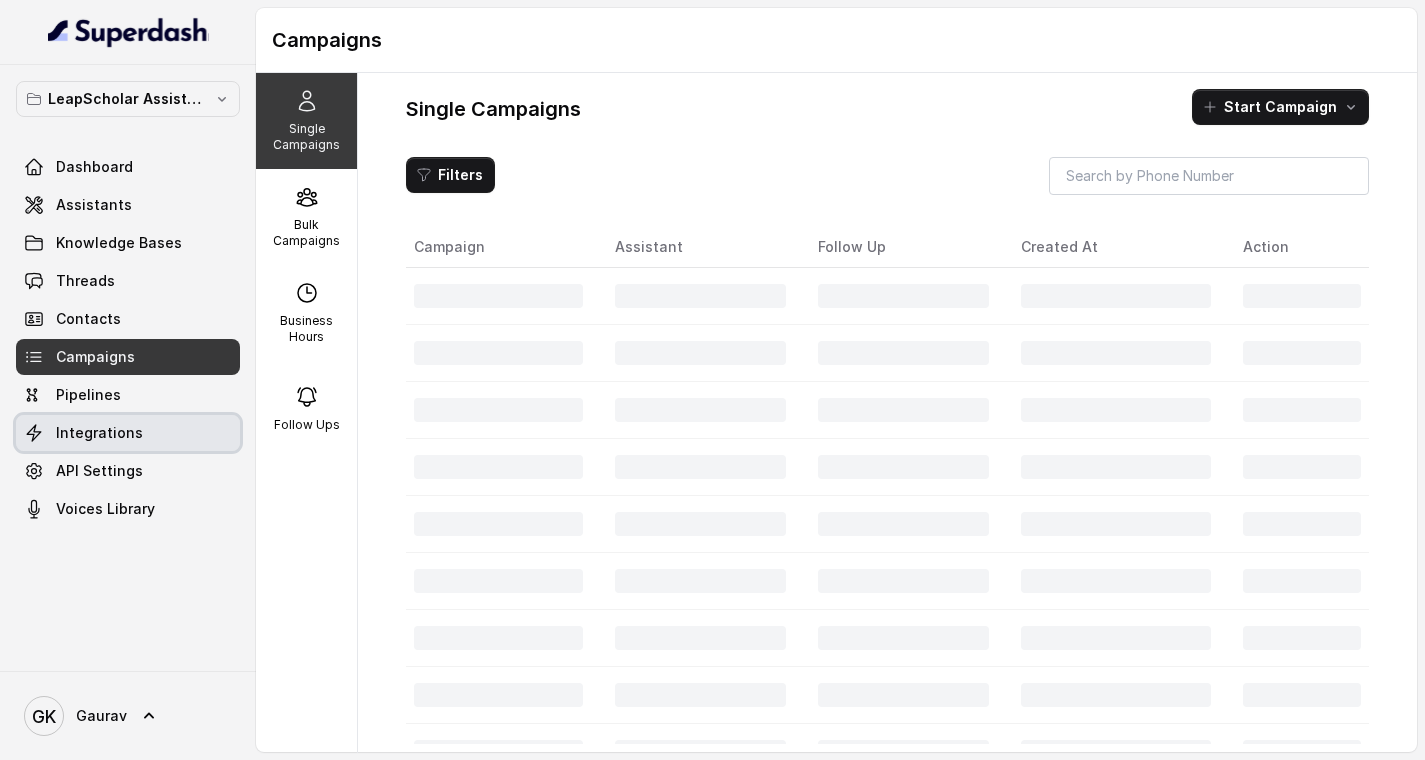 click on "Integrations" at bounding box center [99, 433] 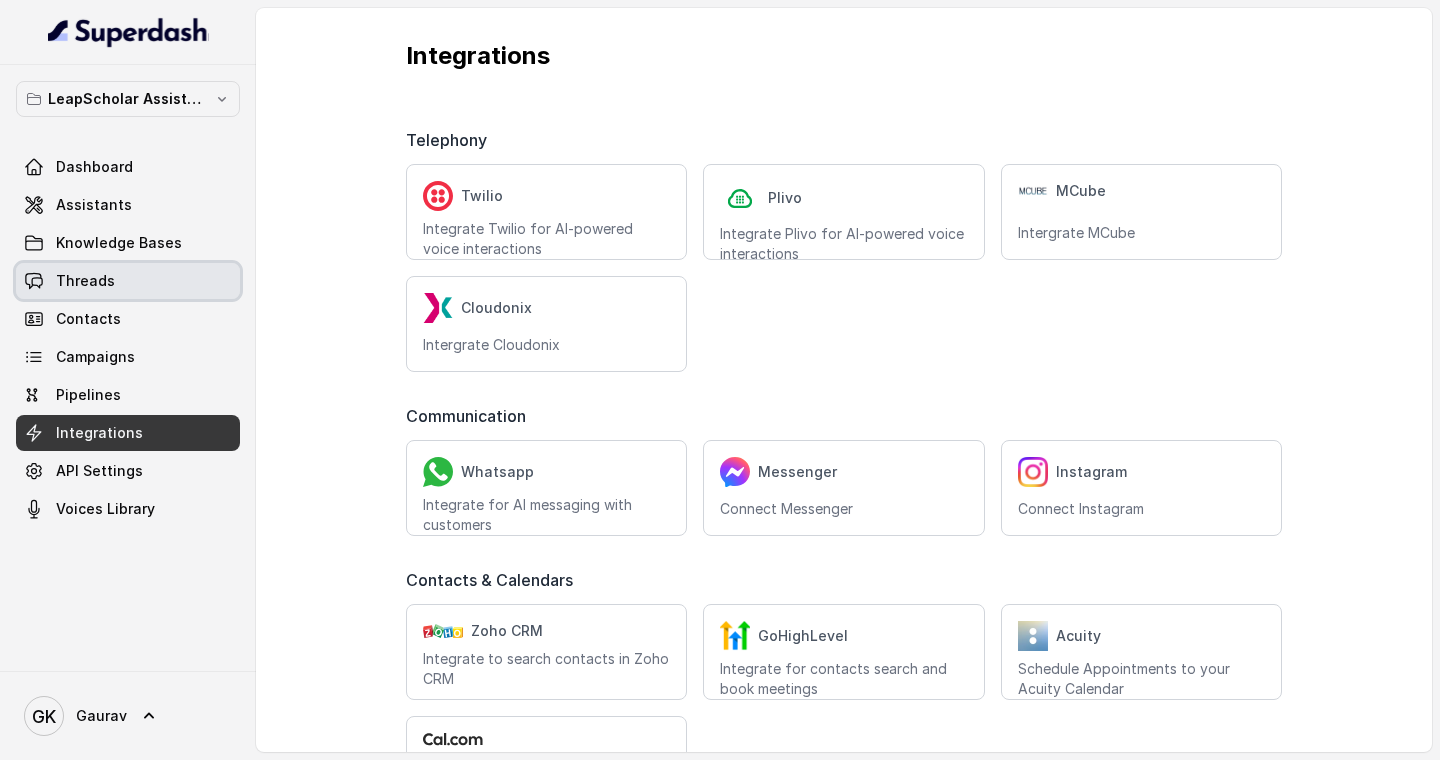 click on "Threads" at bounding box center (128, 281) 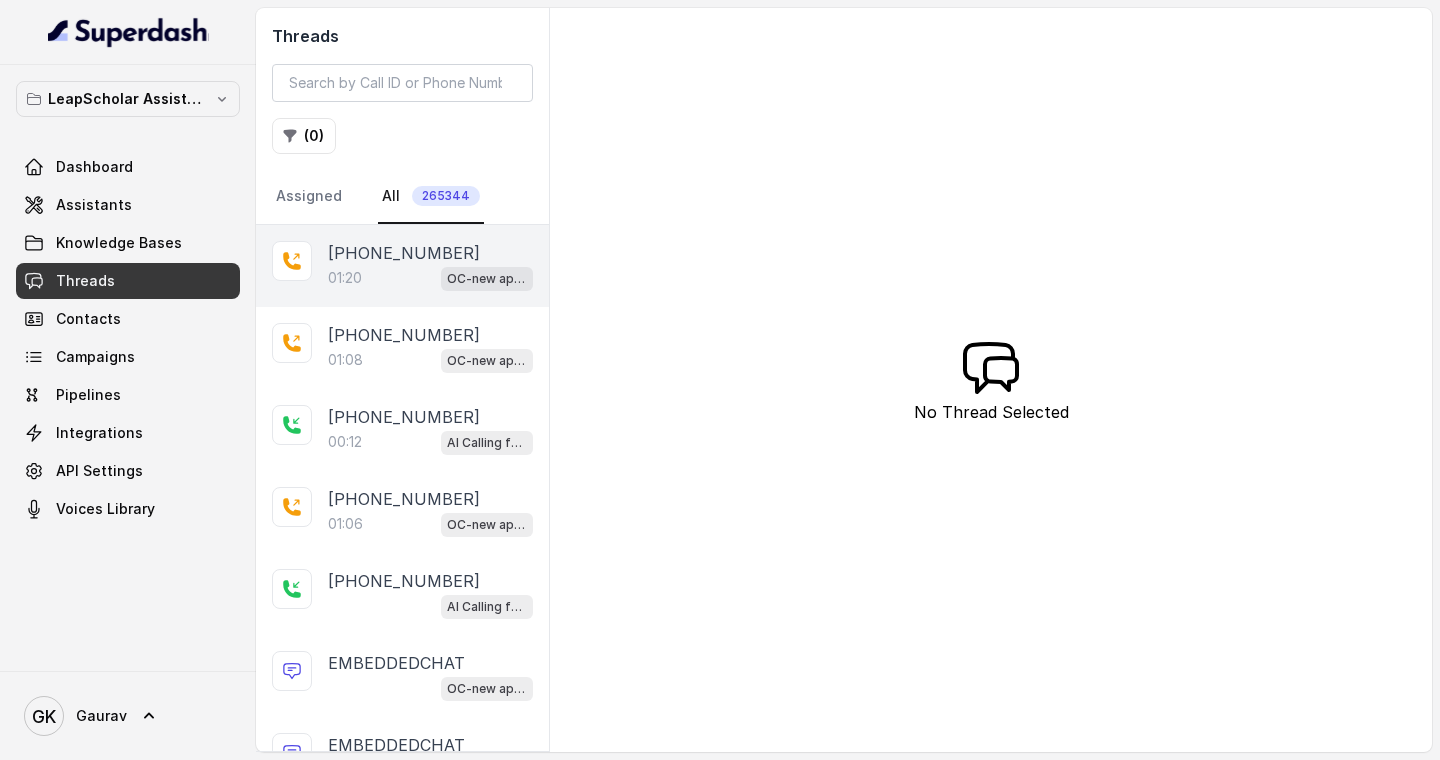 click on "01:20 OC-new approach" at bounding box center [430, 278] 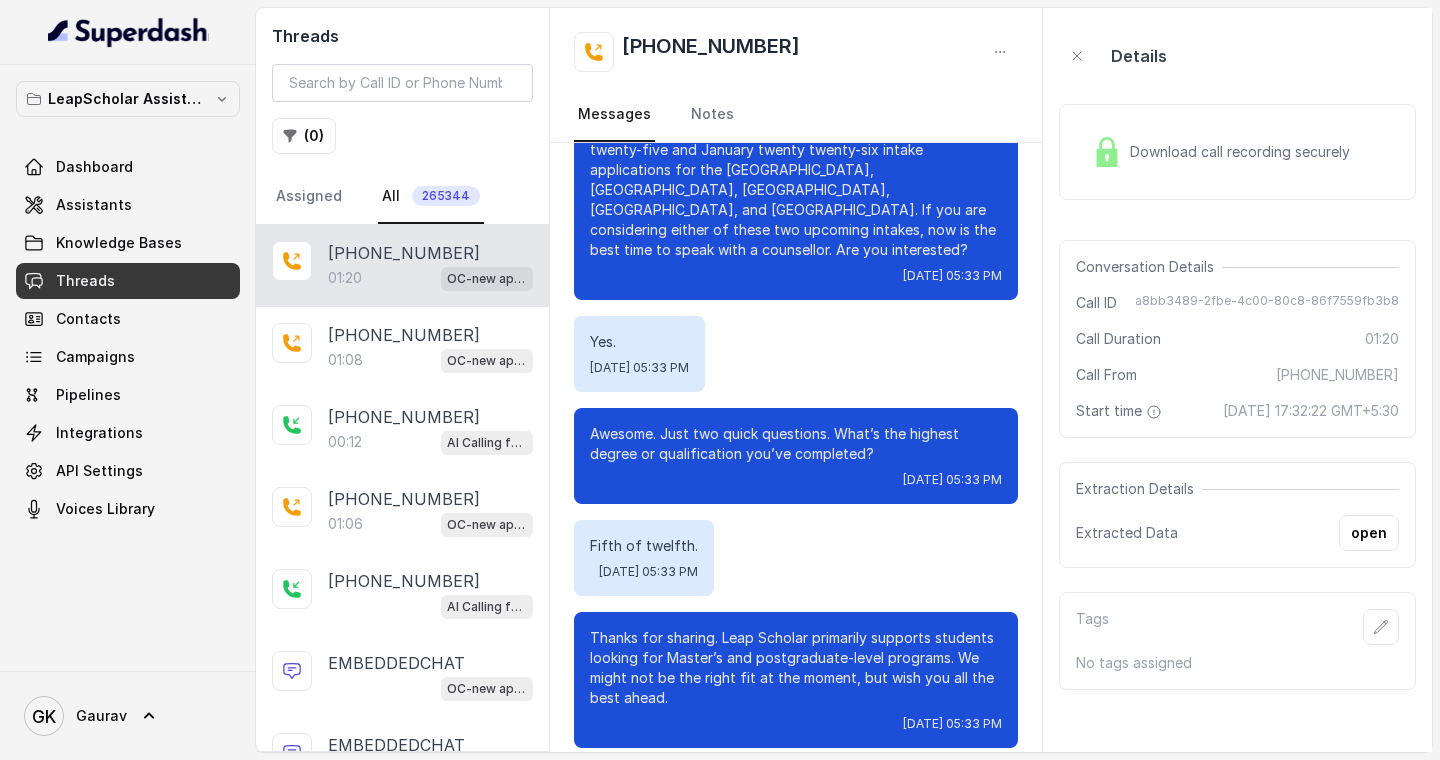 scroll, scrollTop: 0, scrollLeft: 0, axis: both 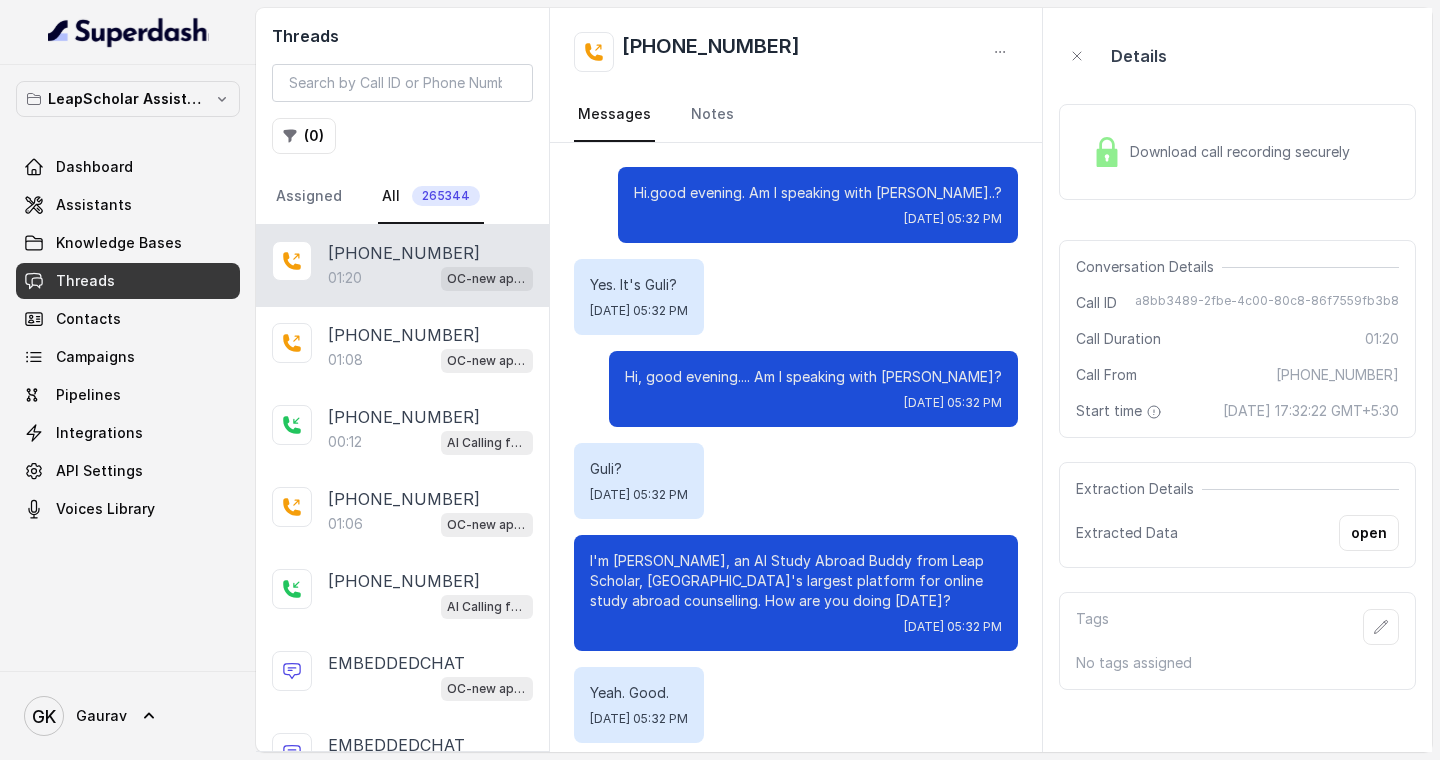 click on "+918861501287" at bounding box center [711, 52] 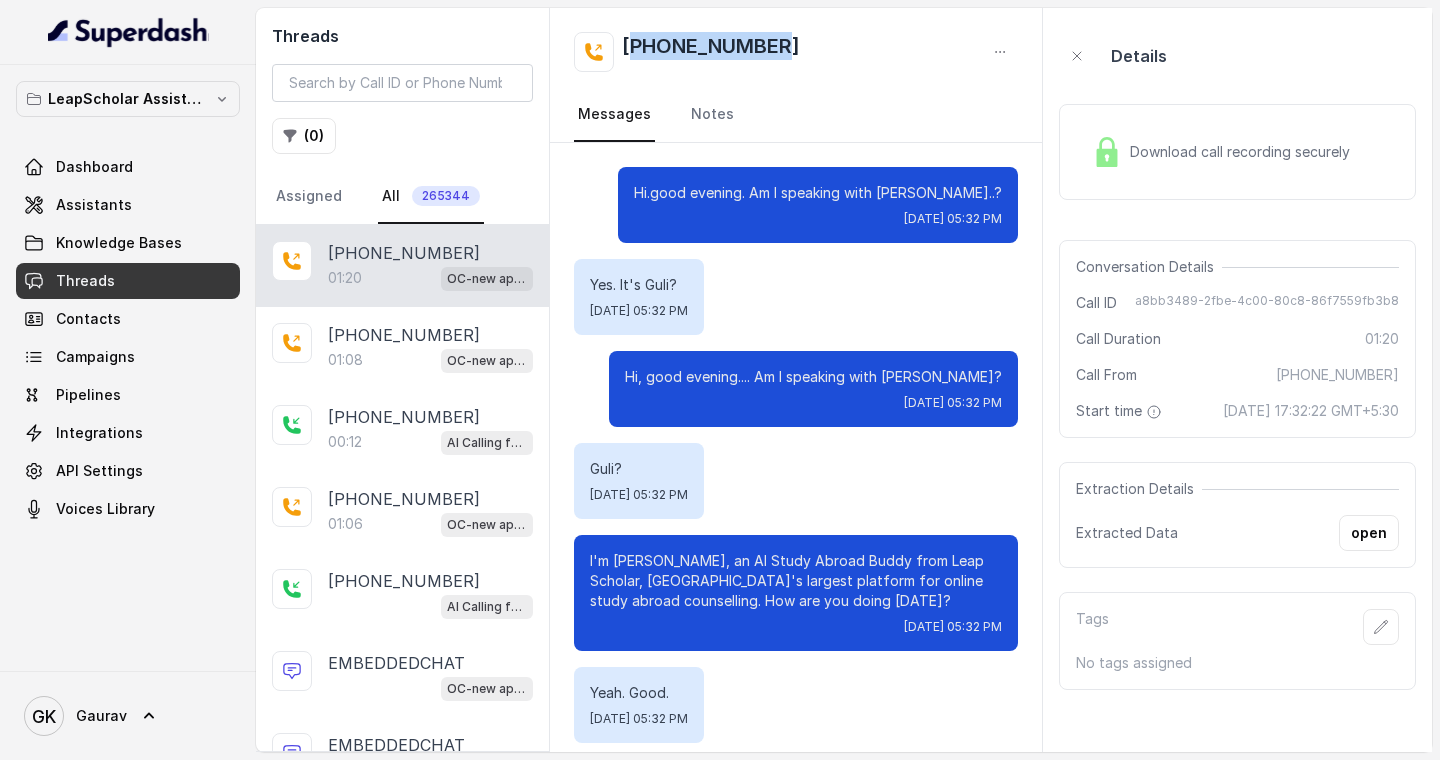click on "+918861501287" at bounding box center (711, 52) 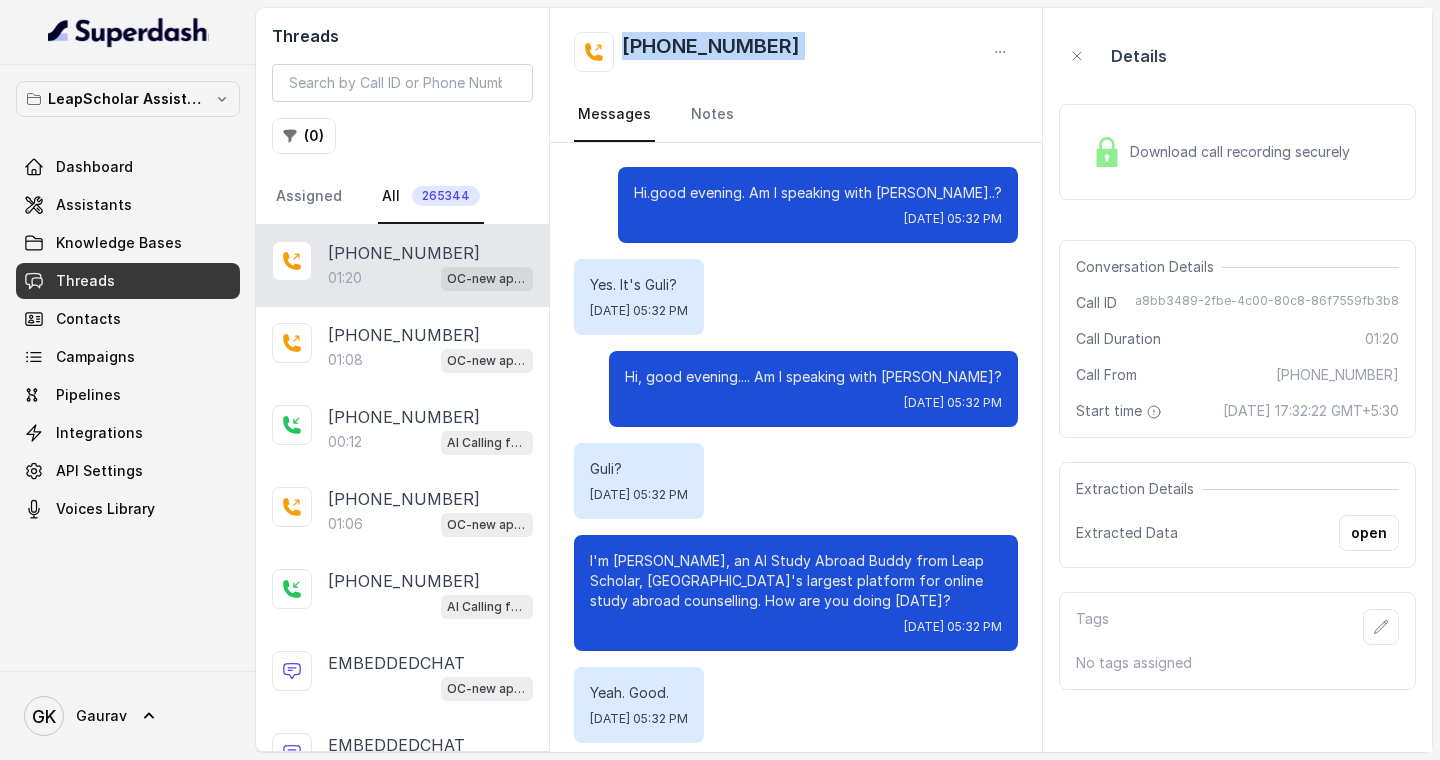 click on "+918861501287" at bounding box center (711, 52) 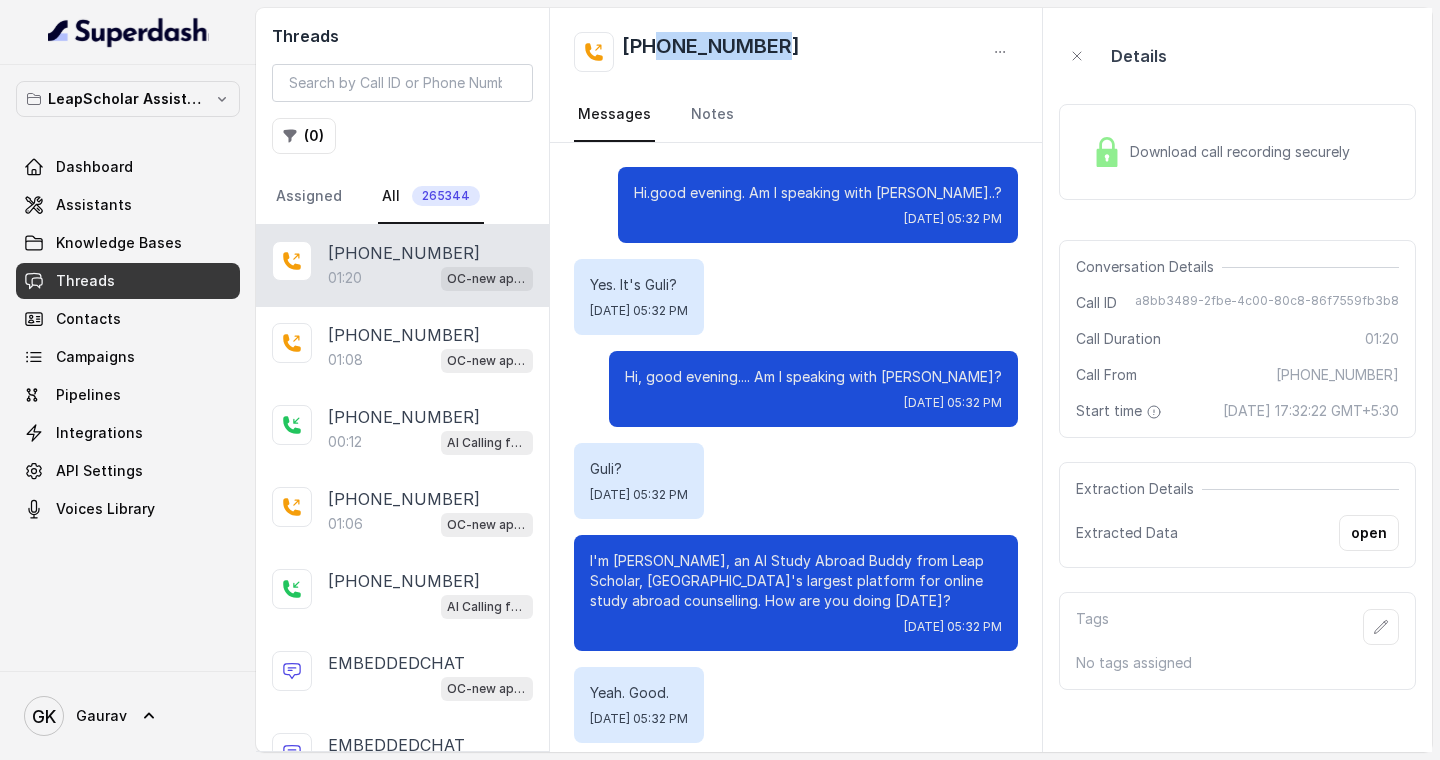 copy on "8861501287" 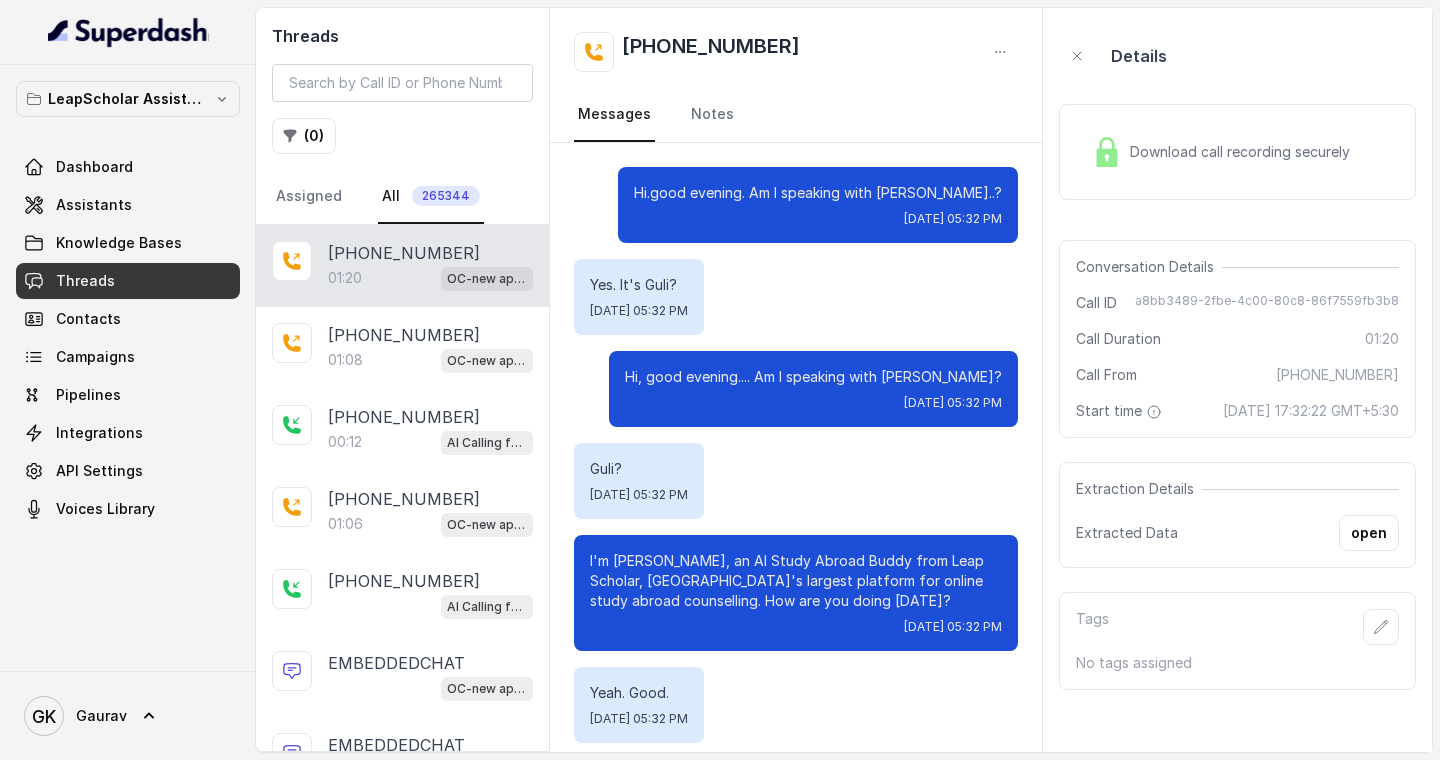 click on "a8bb3489-2fbe-4c00-80c8-86f7559fb3b8" at bounding box center [1267, 303] 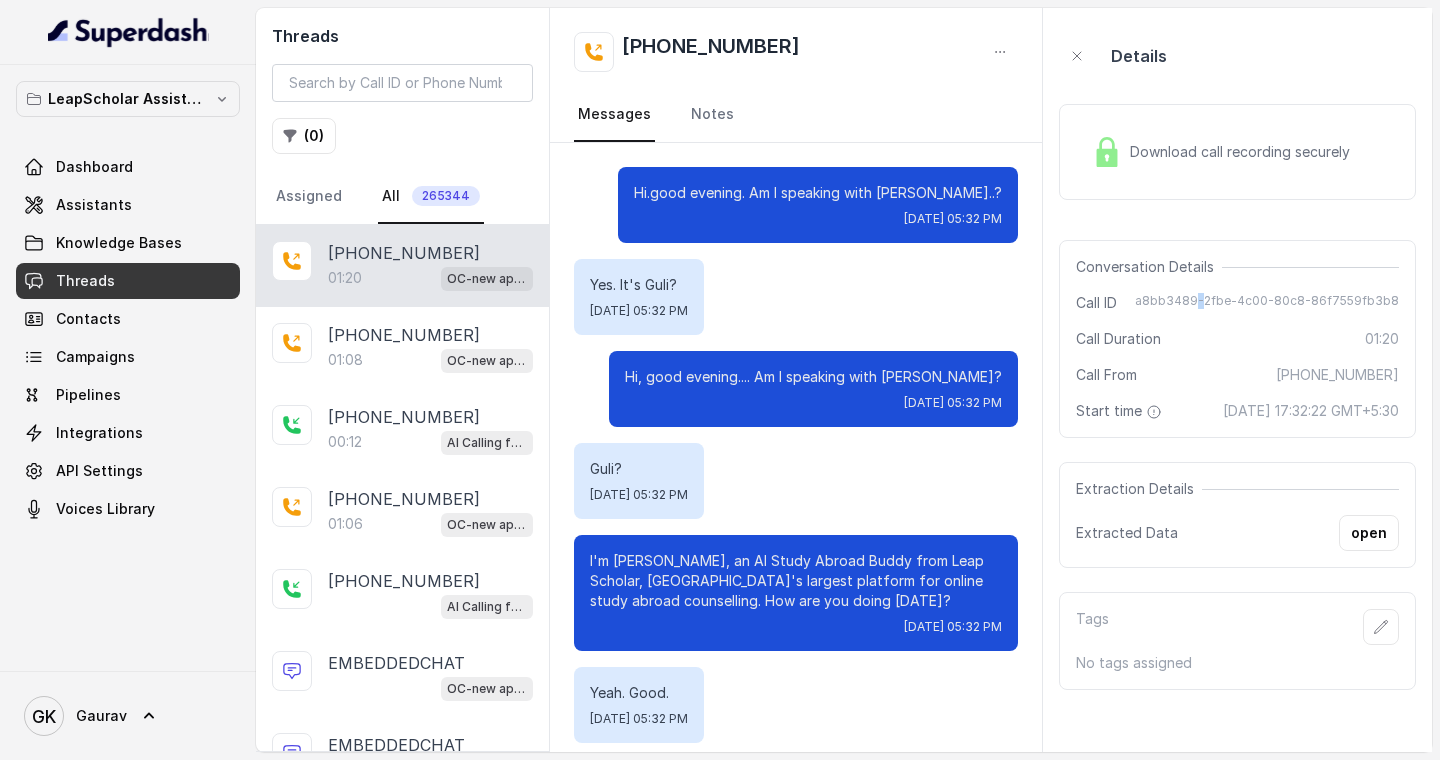 click on "a8bb3489-2fbe-4c00-80c8-86f7559fb3b8" at bounding box center [1267, 303] 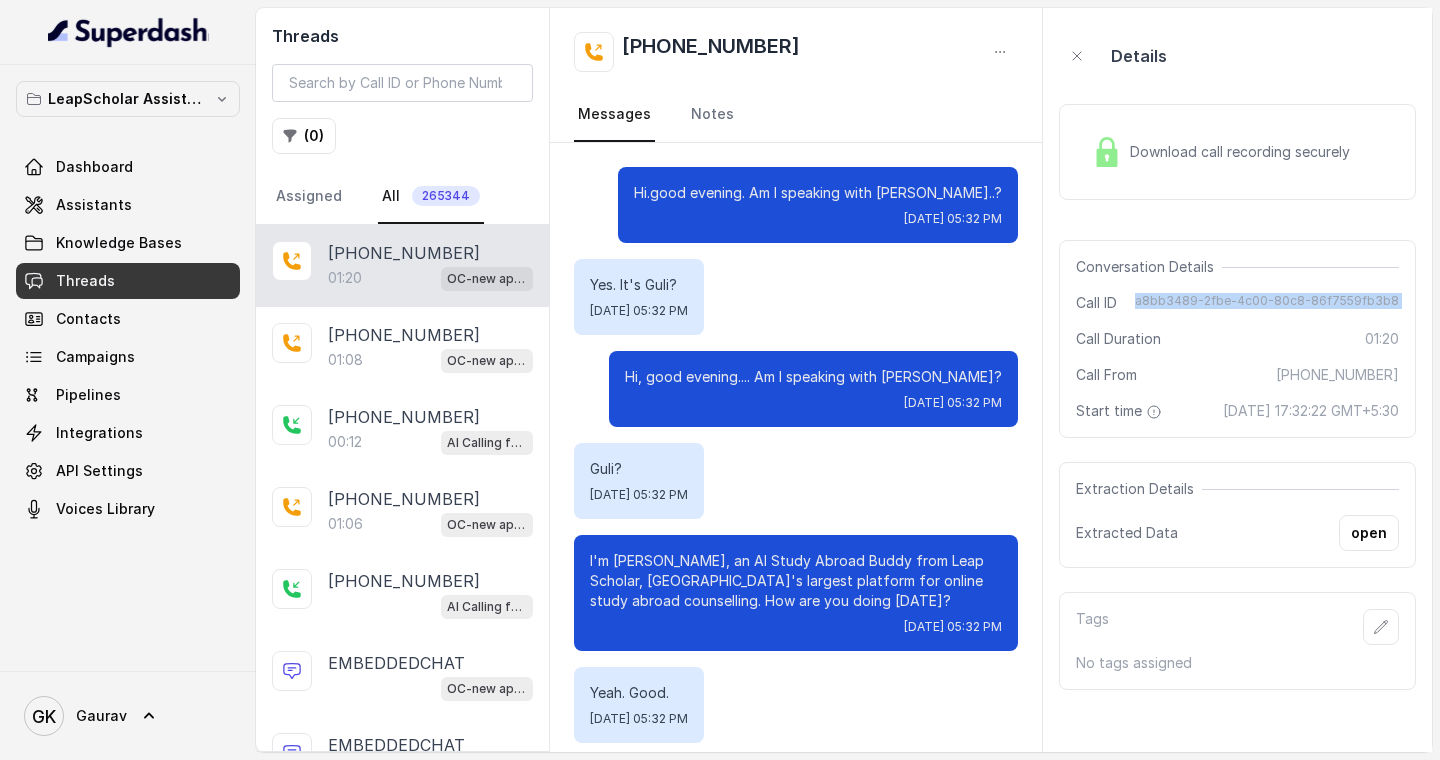 click on "a8bb3489-2fbe-4c00-80c8-86f7559fb3b8" at bounding box center [1267, 303] 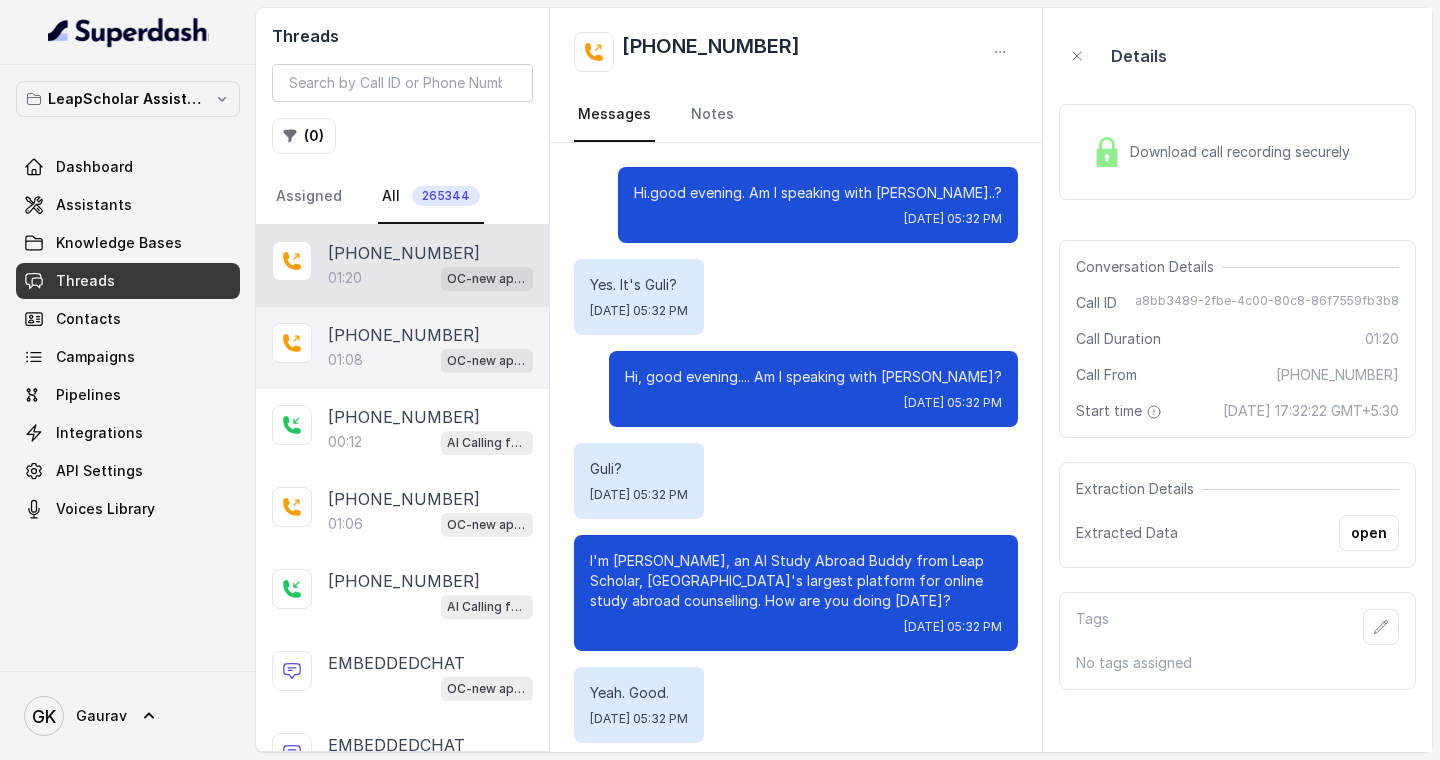 click on "+918861501287" at bounding box center (404, 335) 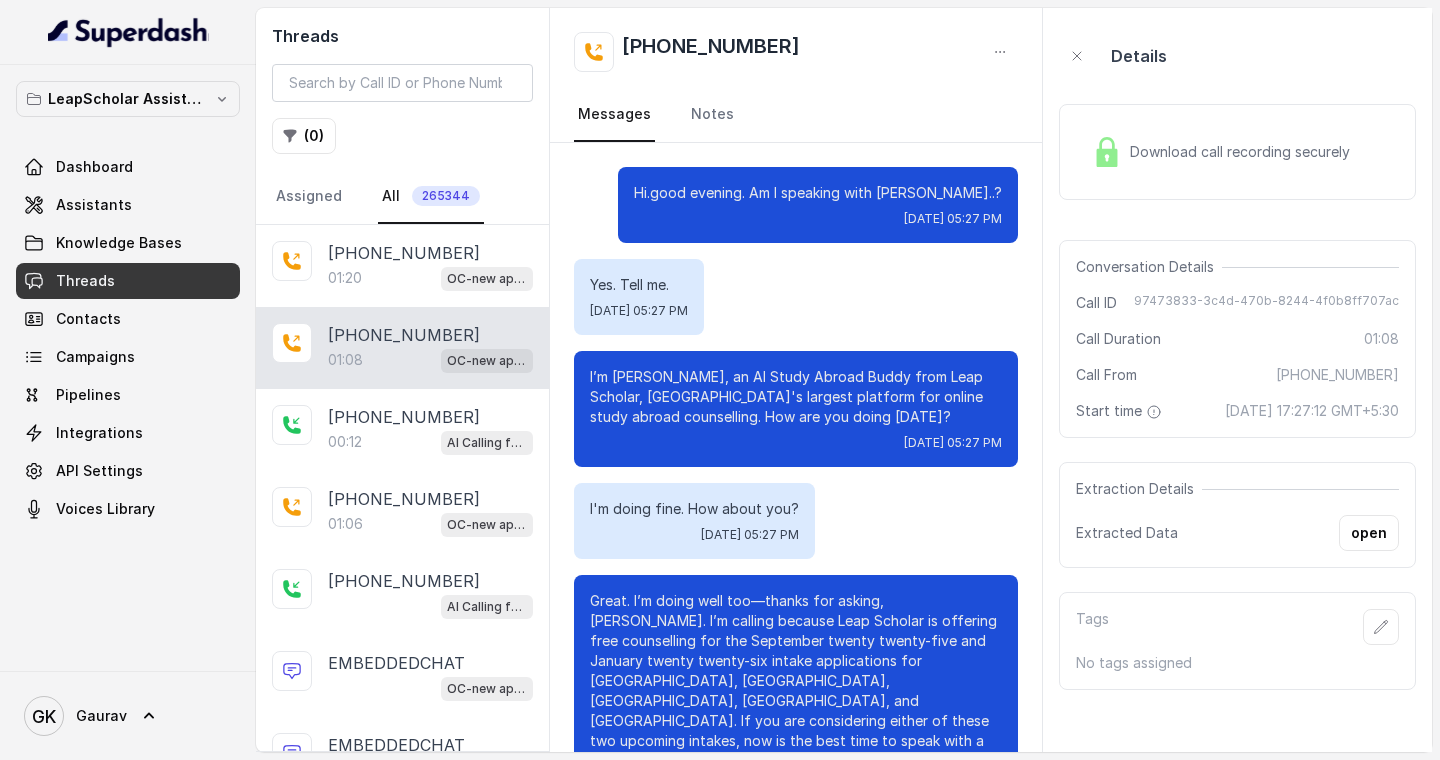 scroll, scrollTop: 583, scrollLeft: 0, axis: vertical 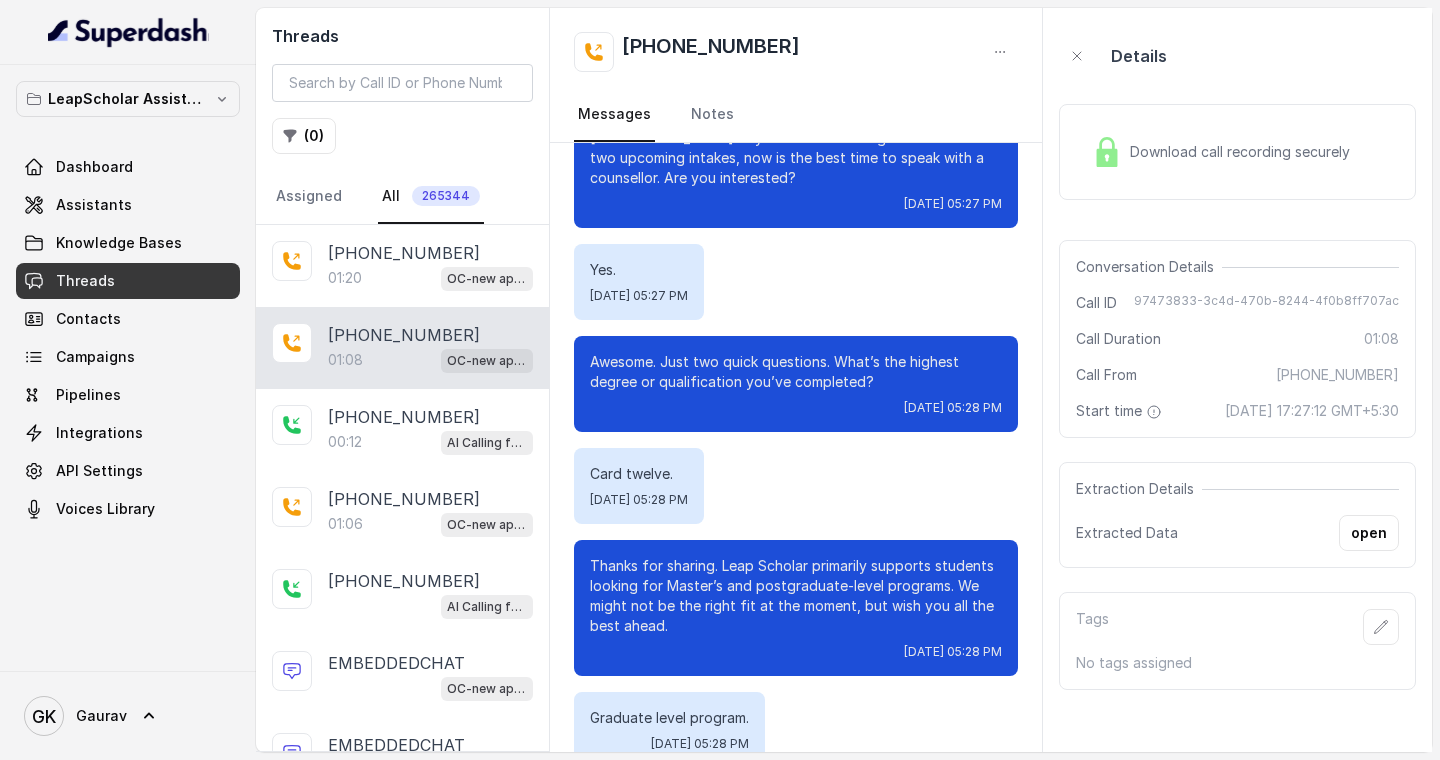 click on "97473833-3c4d-470b-8244-4f0b8ff707ac" at bounding box center [1266, 303] 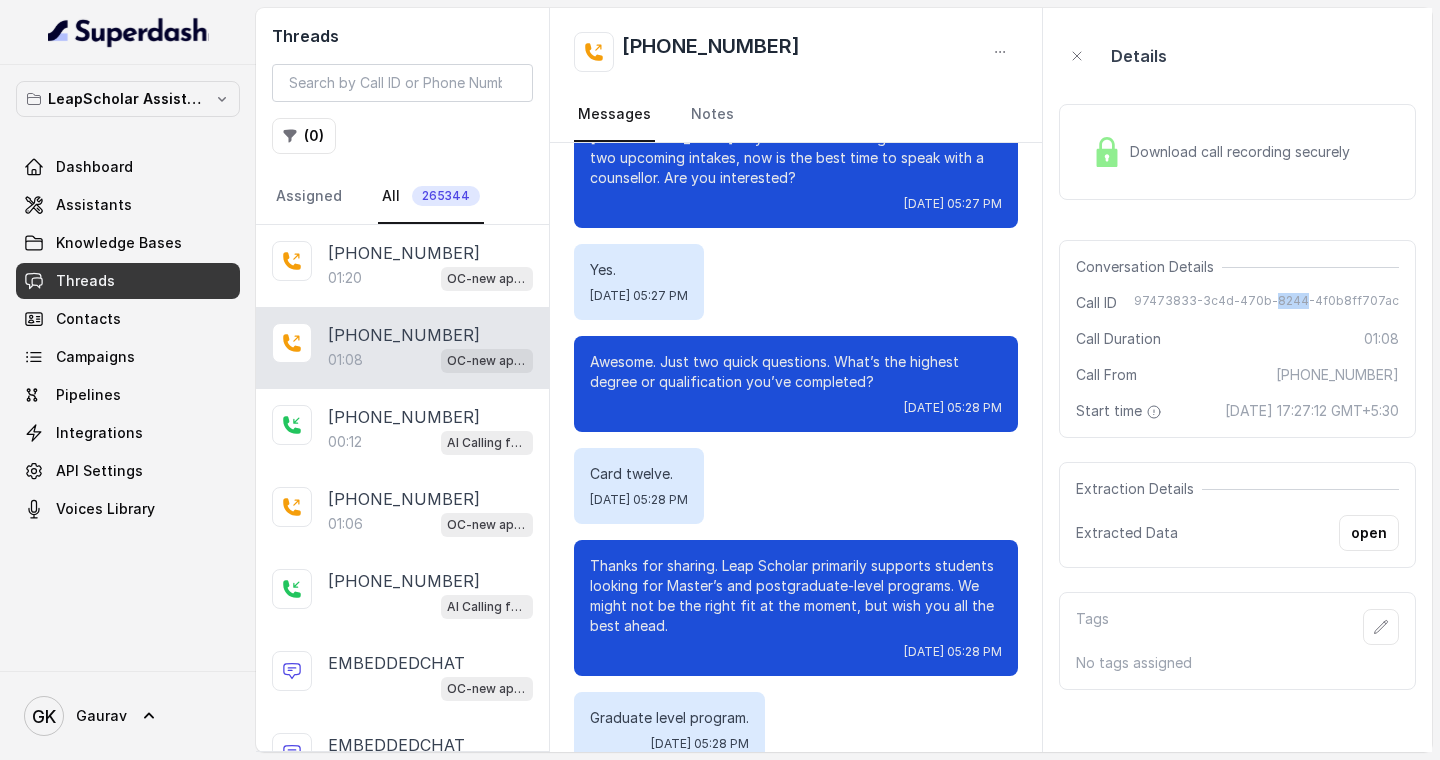 click on "97473833-3c4d-470b-8244-4f0b8ff707ac" at bounding box center (1266, 303) 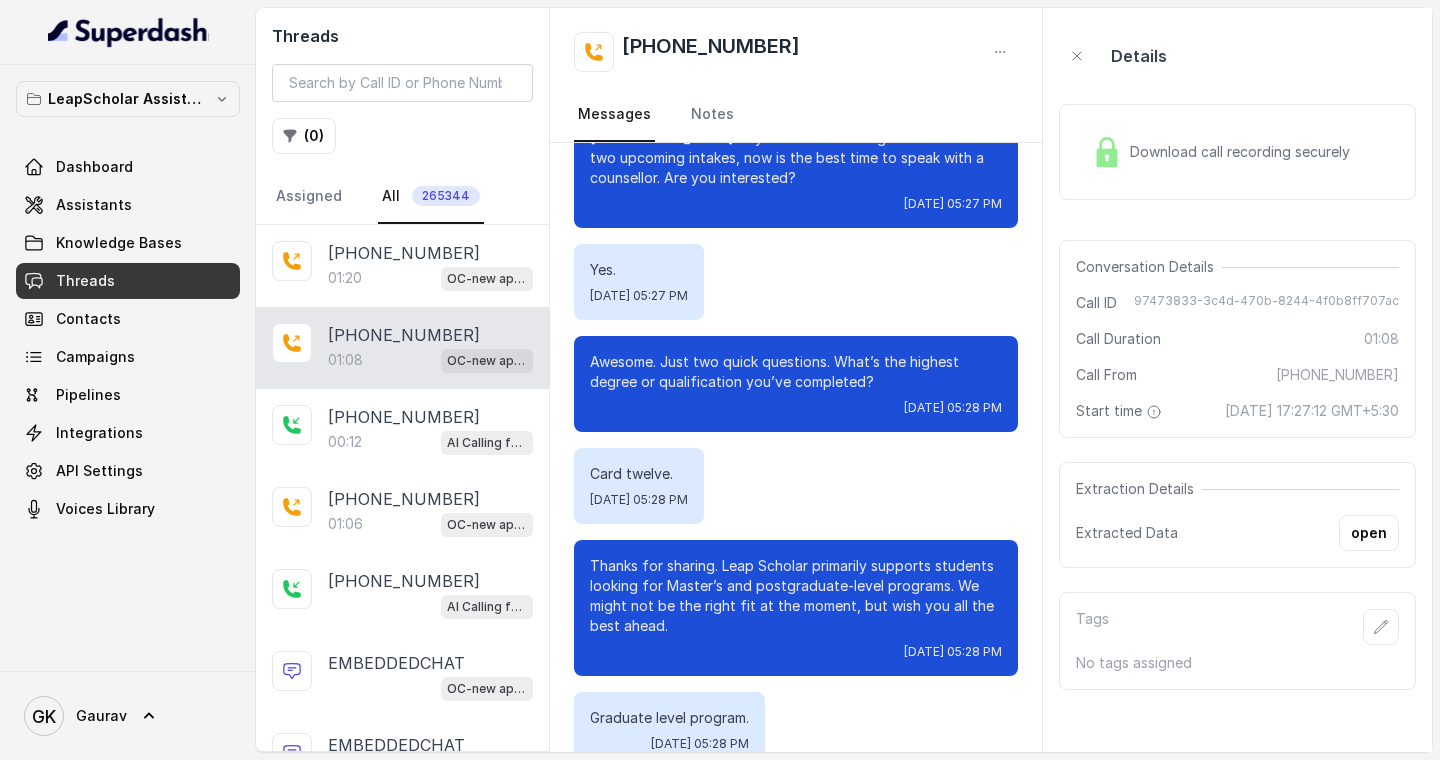 click on "97473833-3c4d-470b-8244-4f0b8ff707ac" at bounding box center [1266, 303] 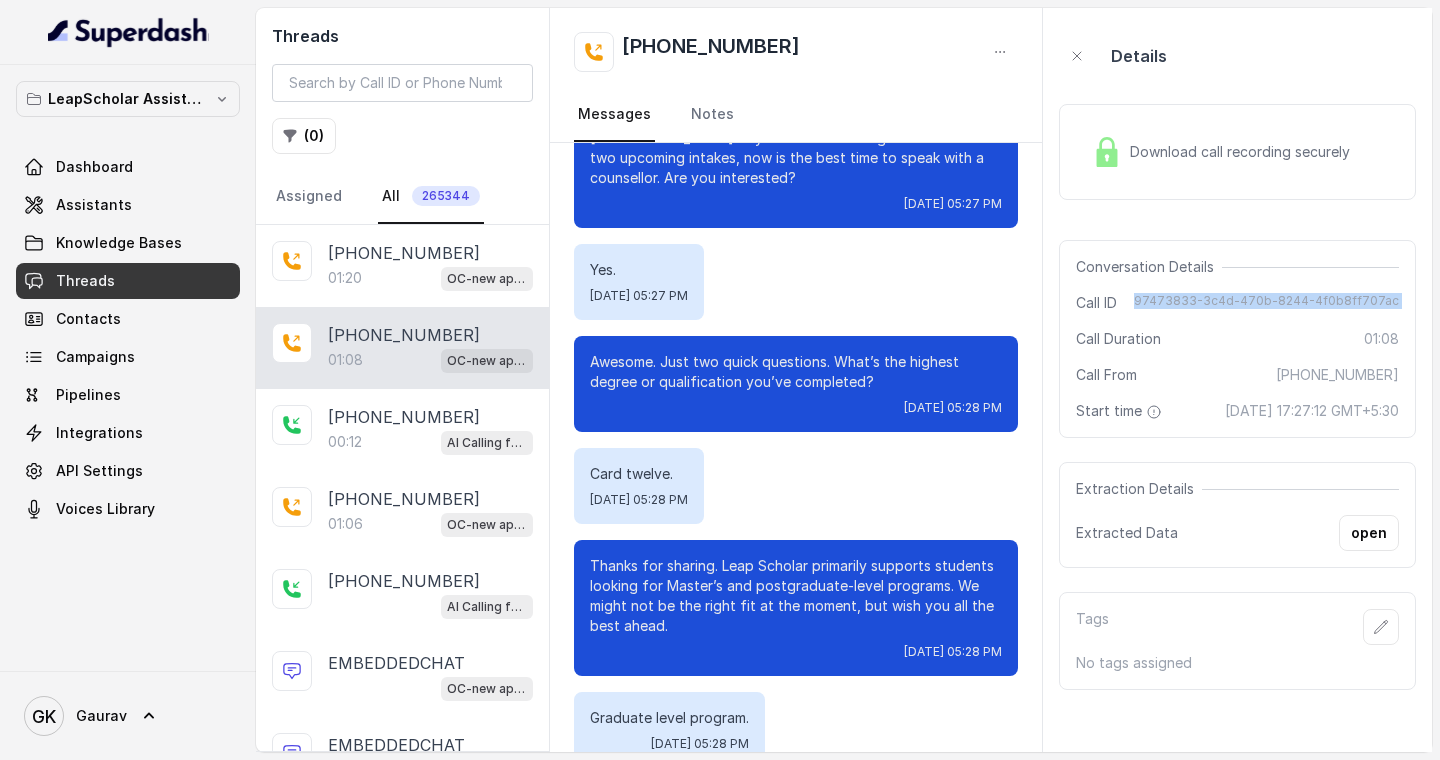 click on "97473833-3c4d-470b-8244-4f0b8ff707ac" at bounding box center [1266, 303] 